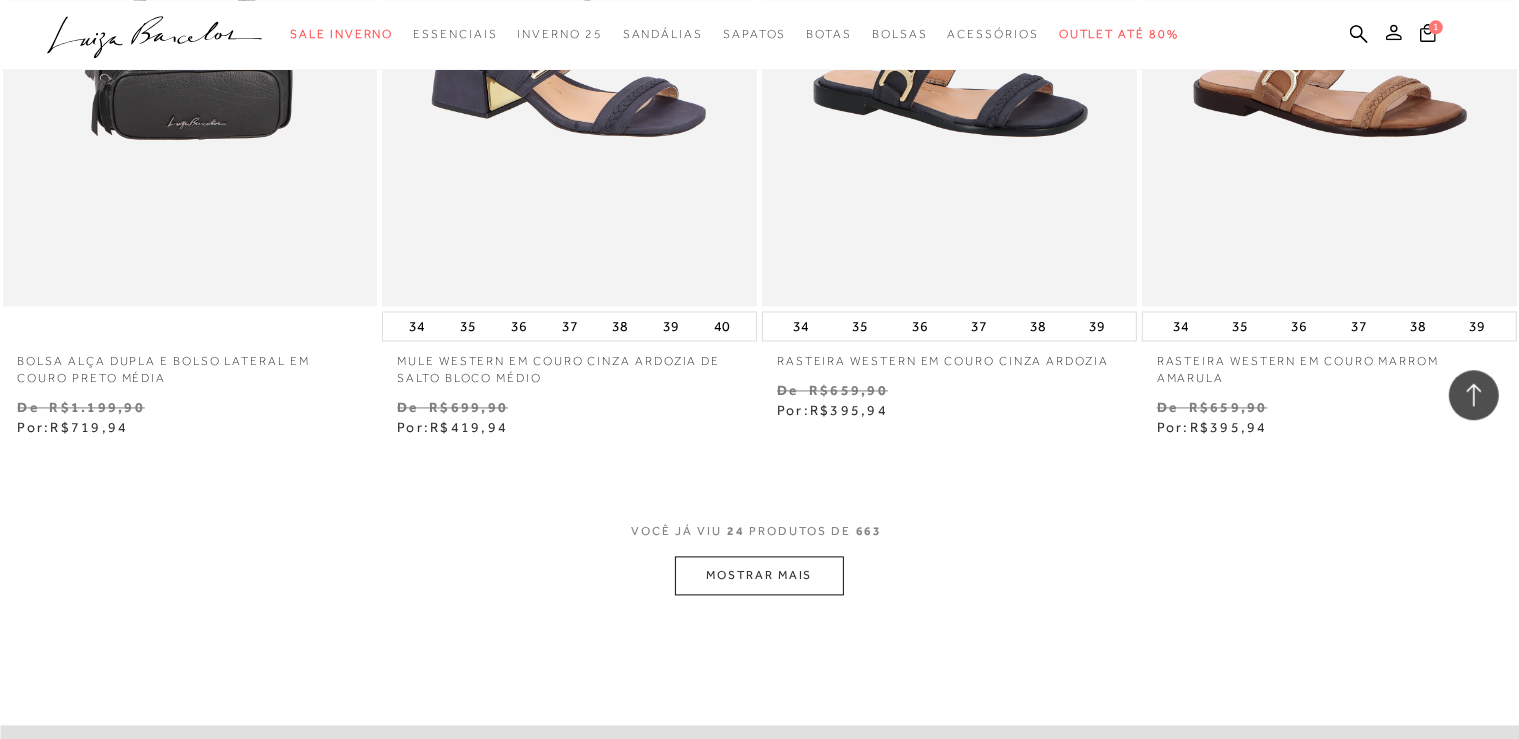 scroll, scrollTop: 4224, scrollLeft: 0, axis: vertical 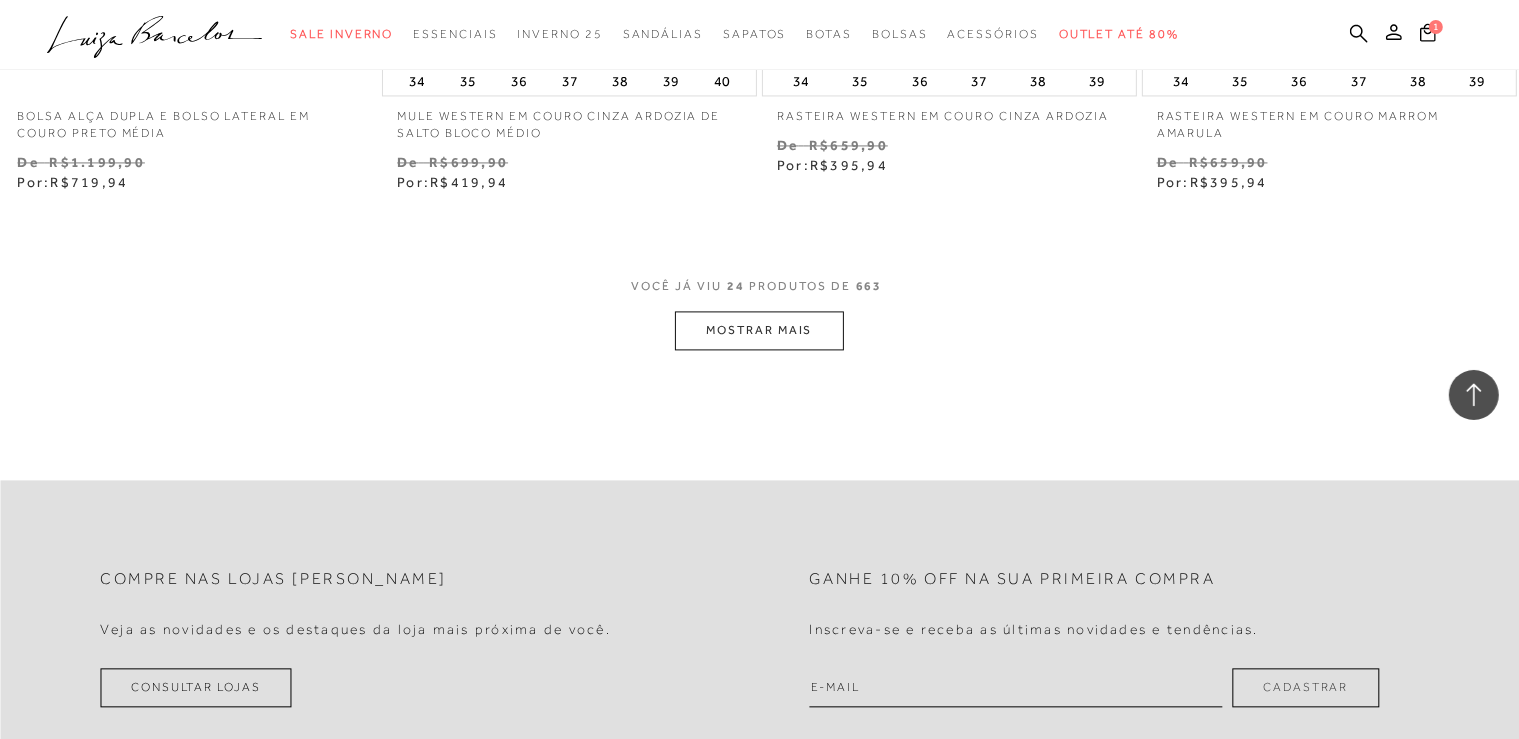 click on "MOSTRAR MAIS" at bounding box center (759, 330) 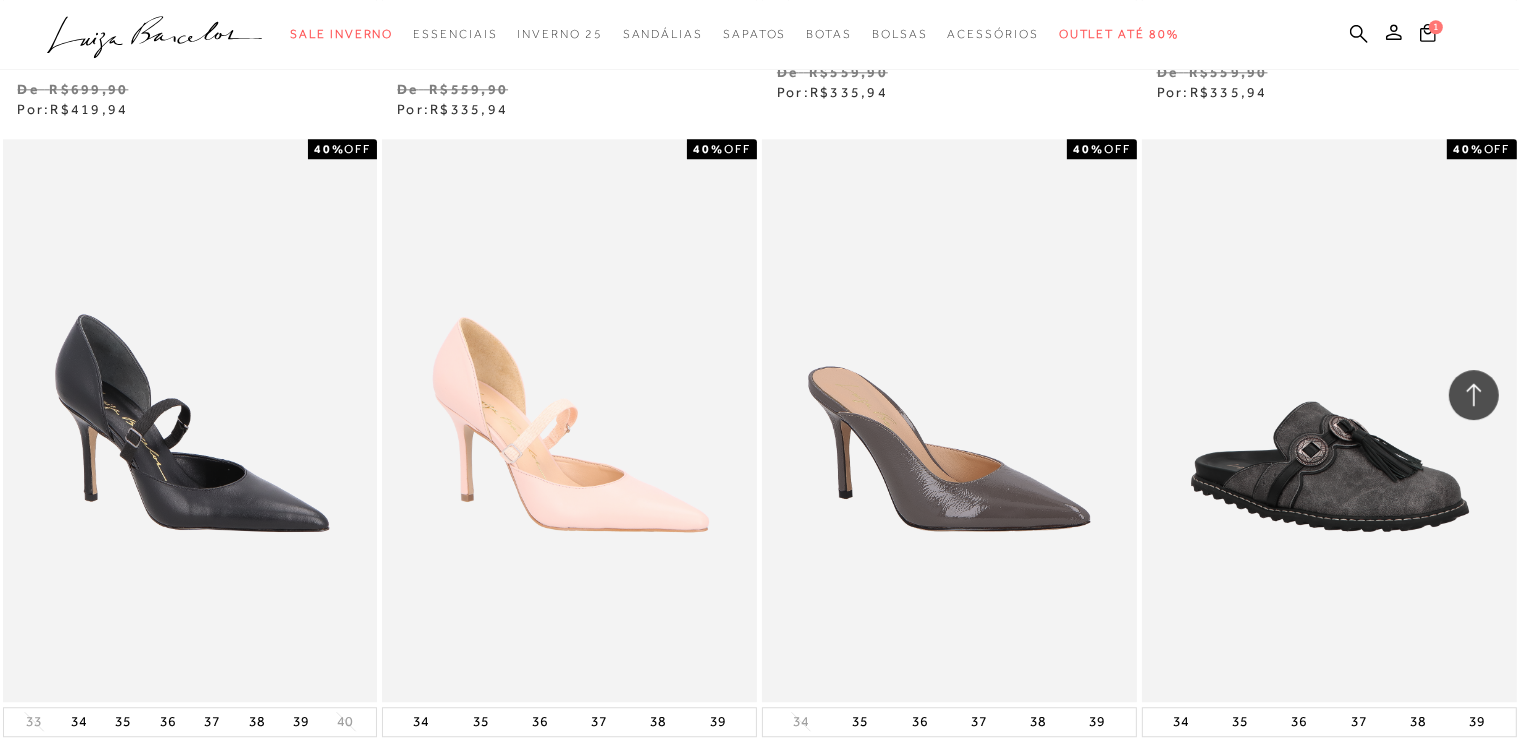 scroll, scrollTop: 5174, scrollLeft: 0, axis: vertical 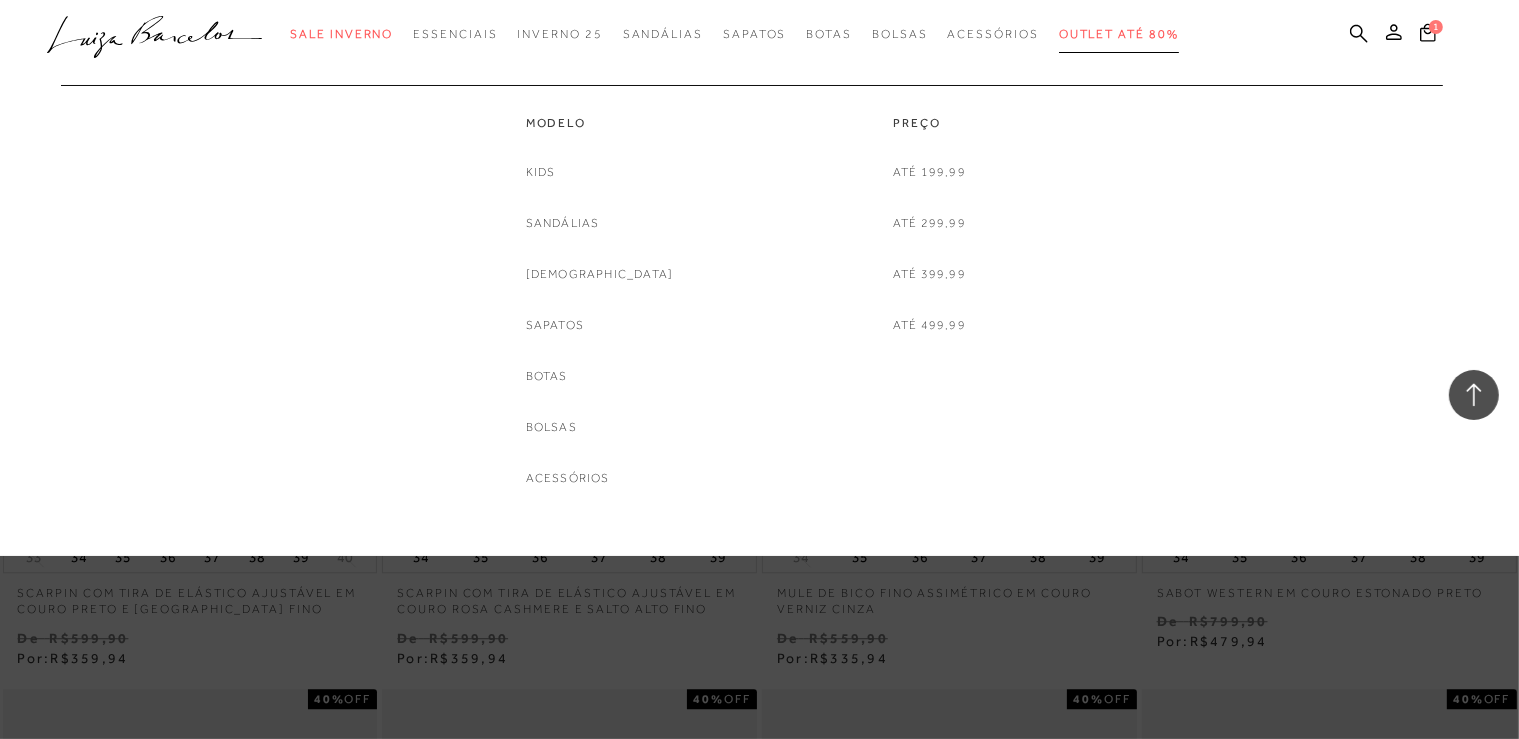 click on "Outlet até 80%" at bounding box center [1119, 34] 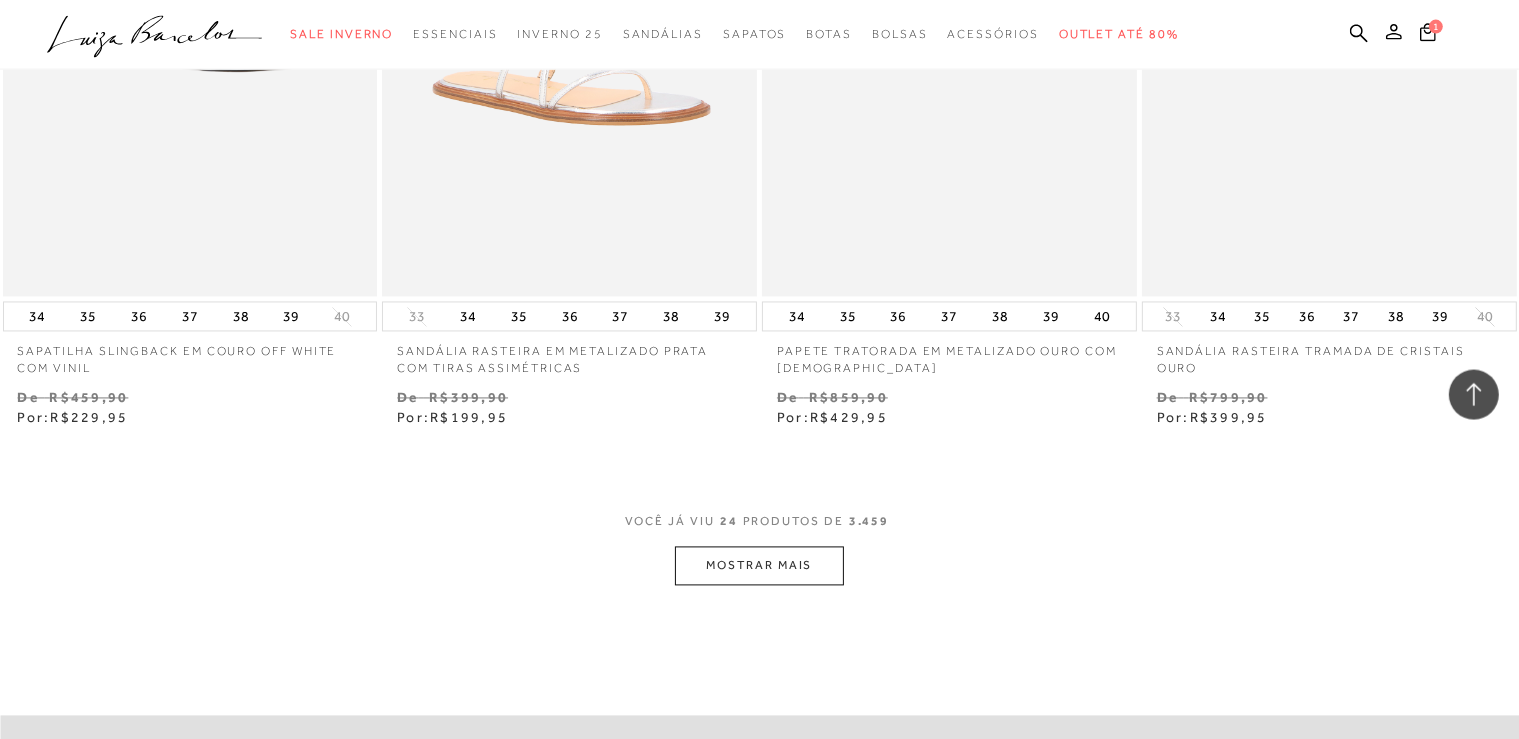 scroll, scrollTop: 4012, scrollLeft: 0, axis: vertical 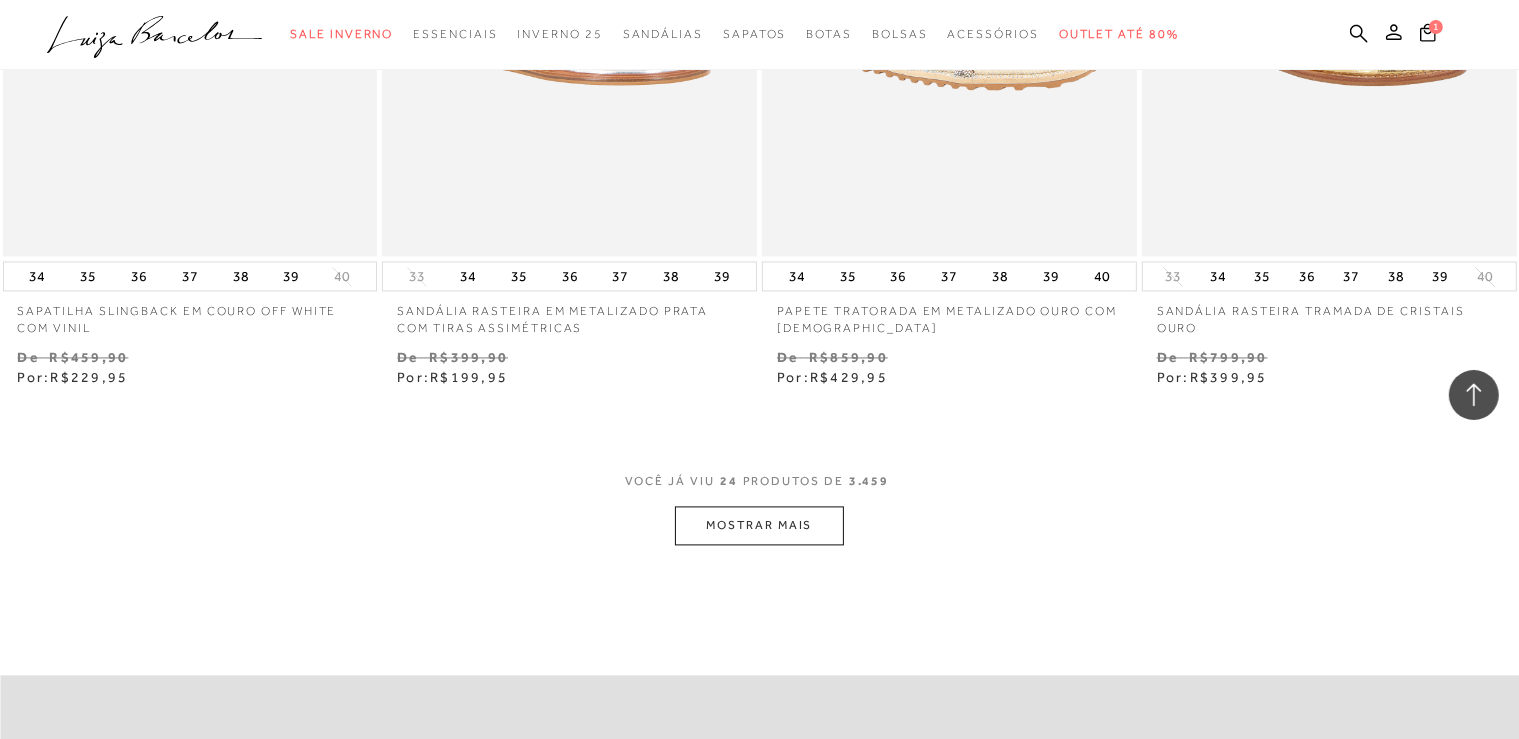 click on "MOSTRAR MAIS" at bounding box center (759, 525) 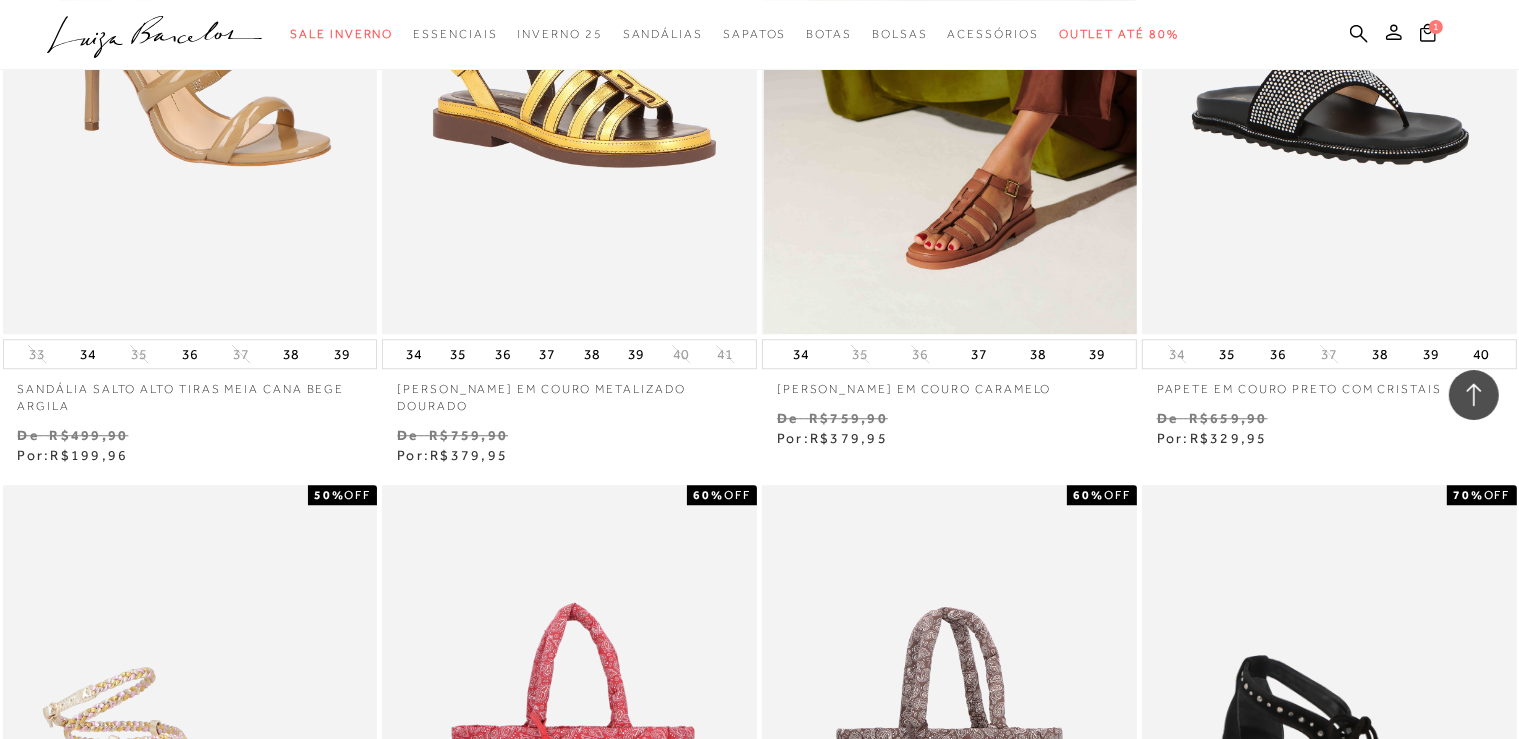 scroll, scrollTop: 5280, scrollLeft: 0, axis: vertical 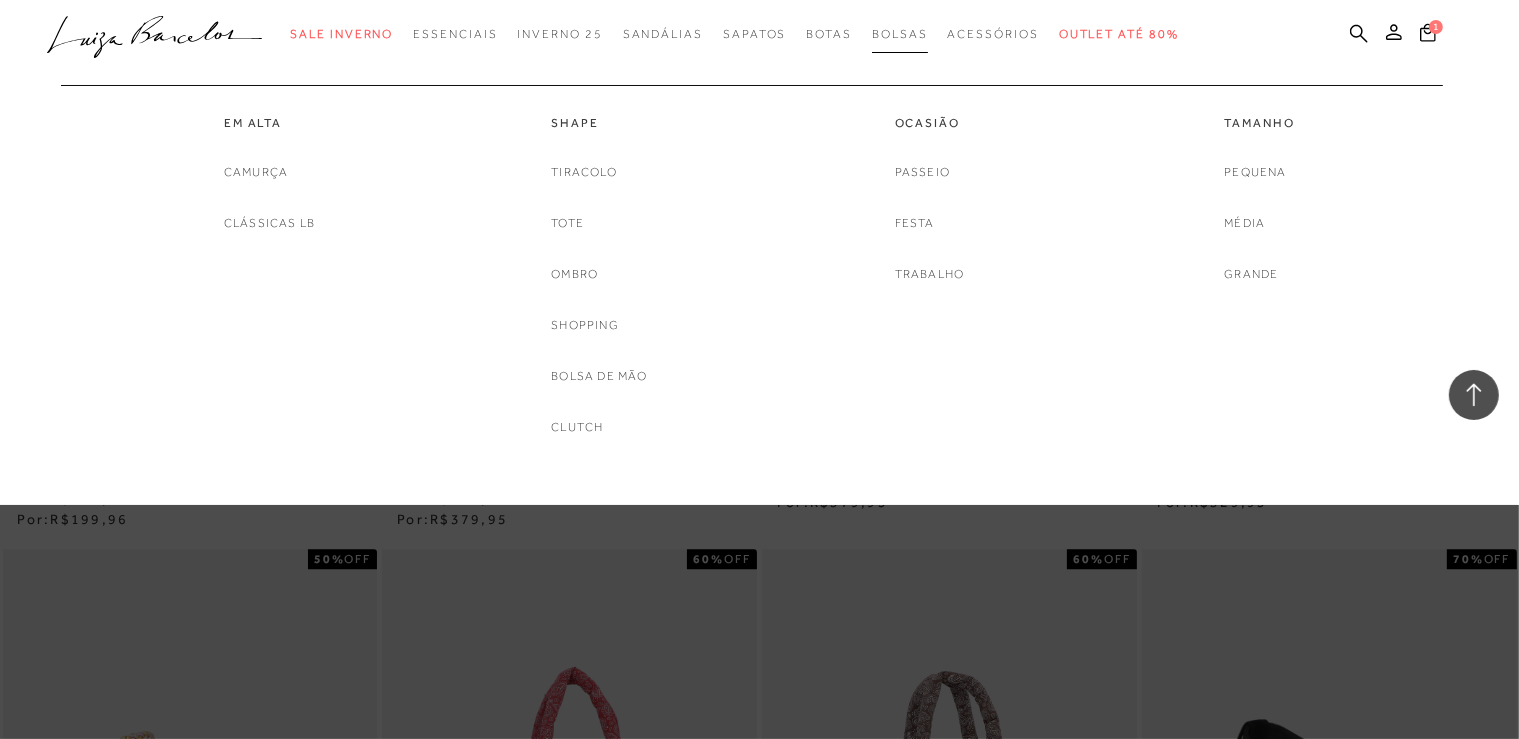 click on "Bolsas" at bounding box center (900, 34) 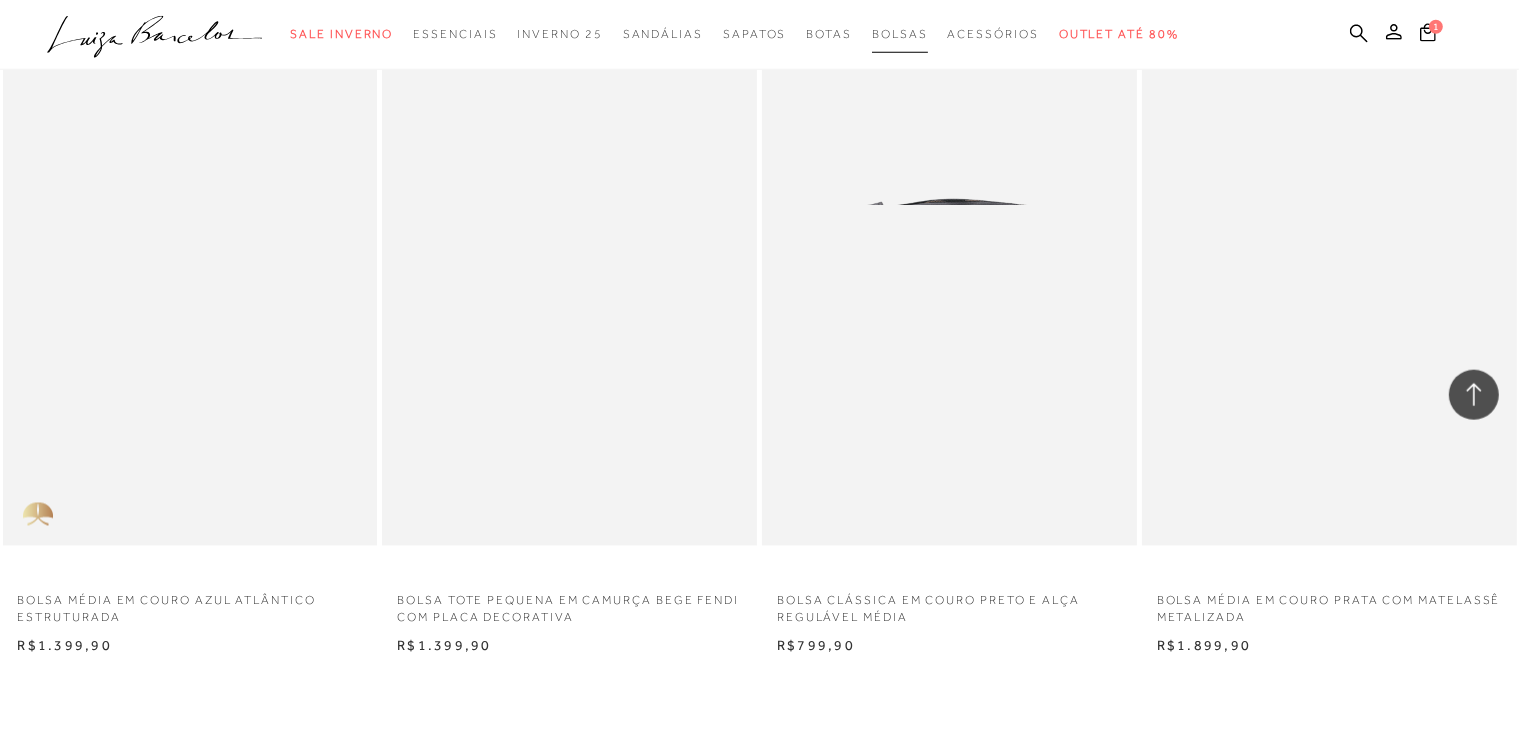 scroll, scrollTop: 3907, scrollLeft: 0, axis: vertical 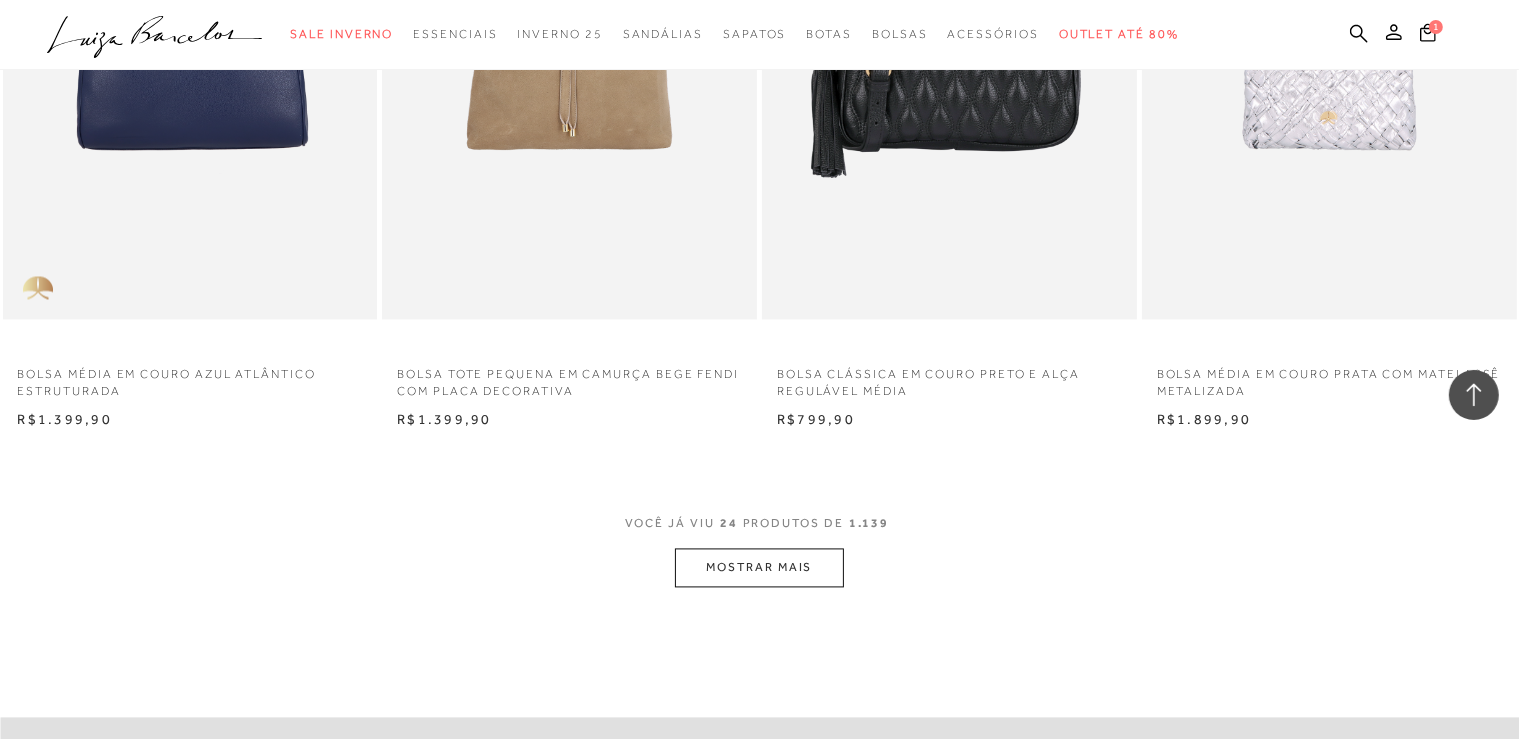 click on "MOSTRAR MAIS" at bounding box center (759, 567) 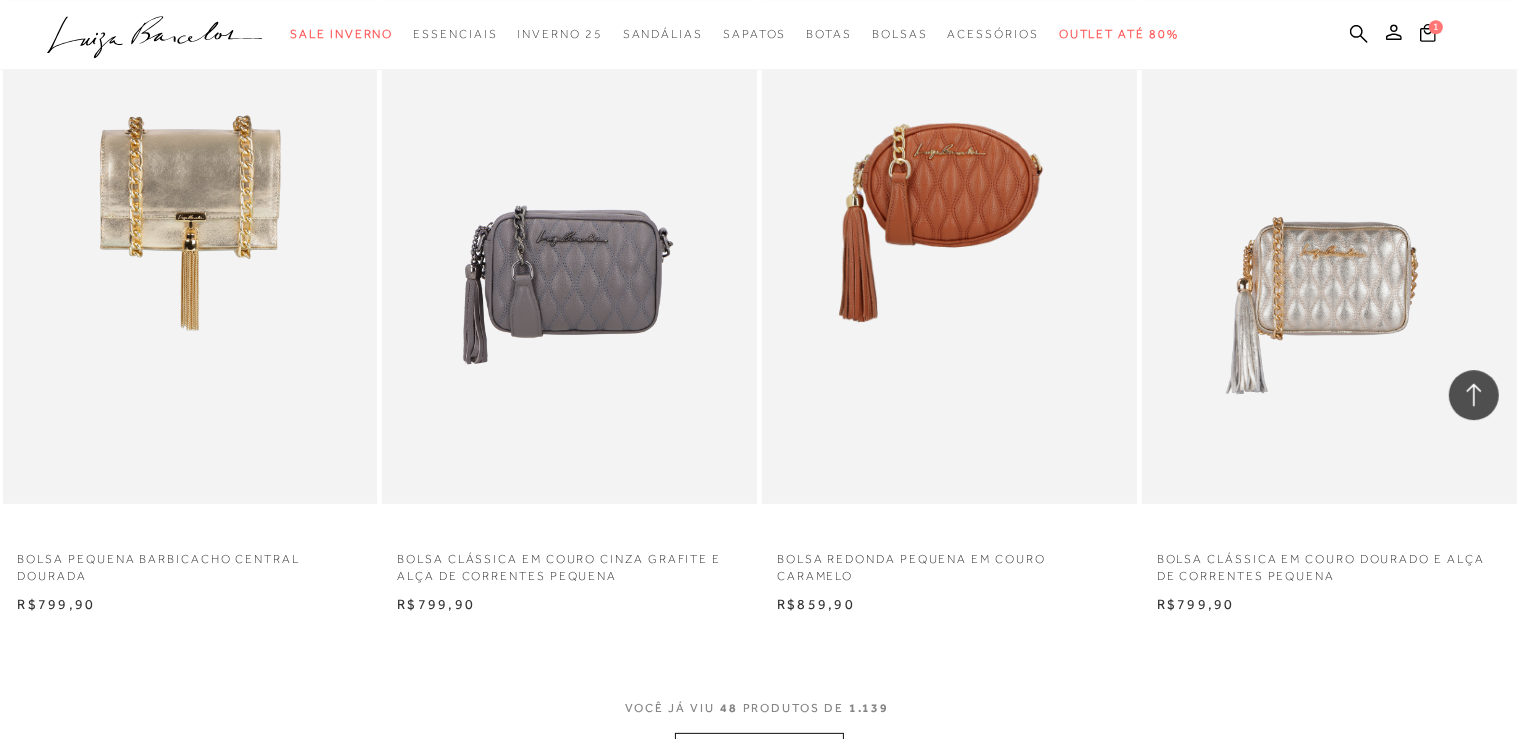 scroll, scrollTop: 8025, scrollLeft: 0, axis: vertical 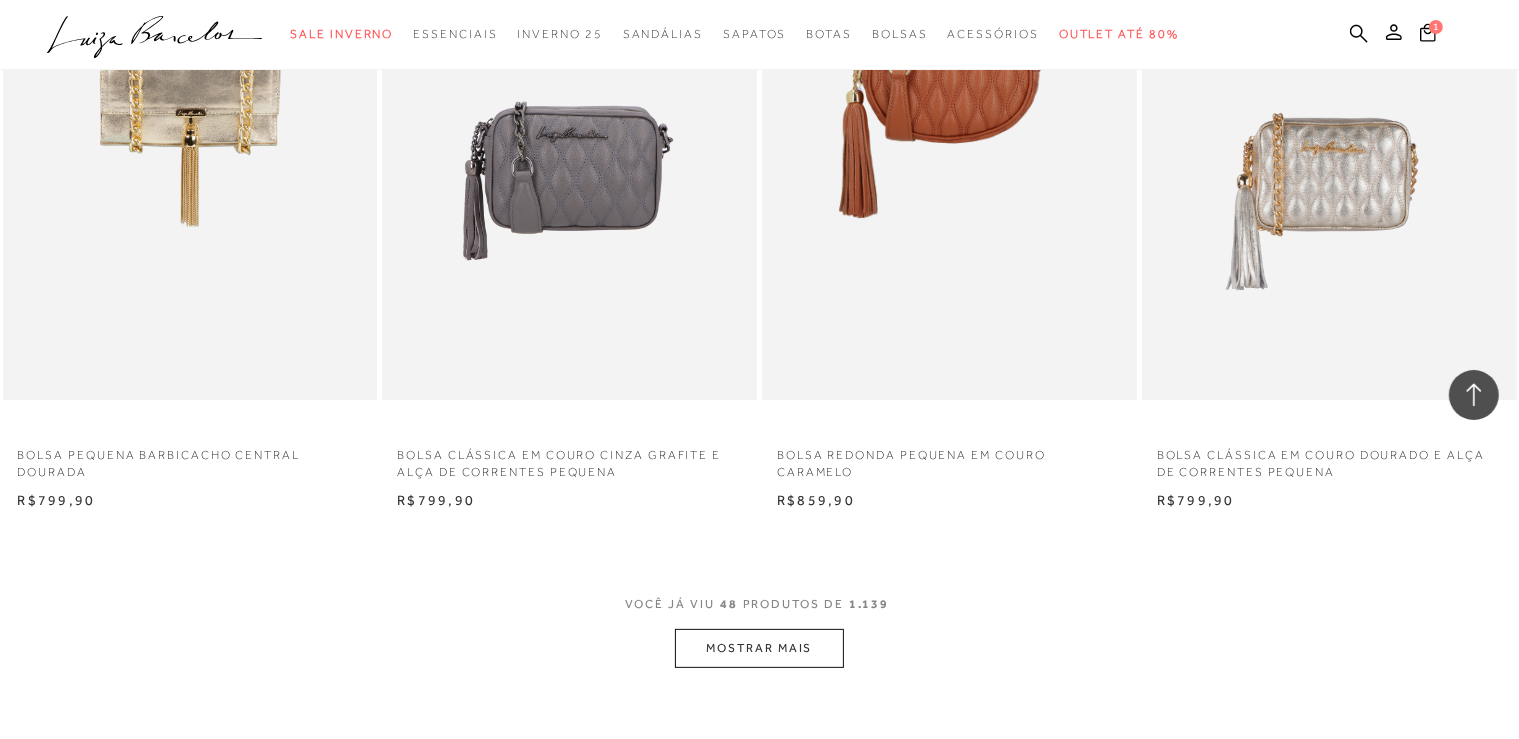 click on "MOSTRAR MAIS" at bounding box center [759, 648] 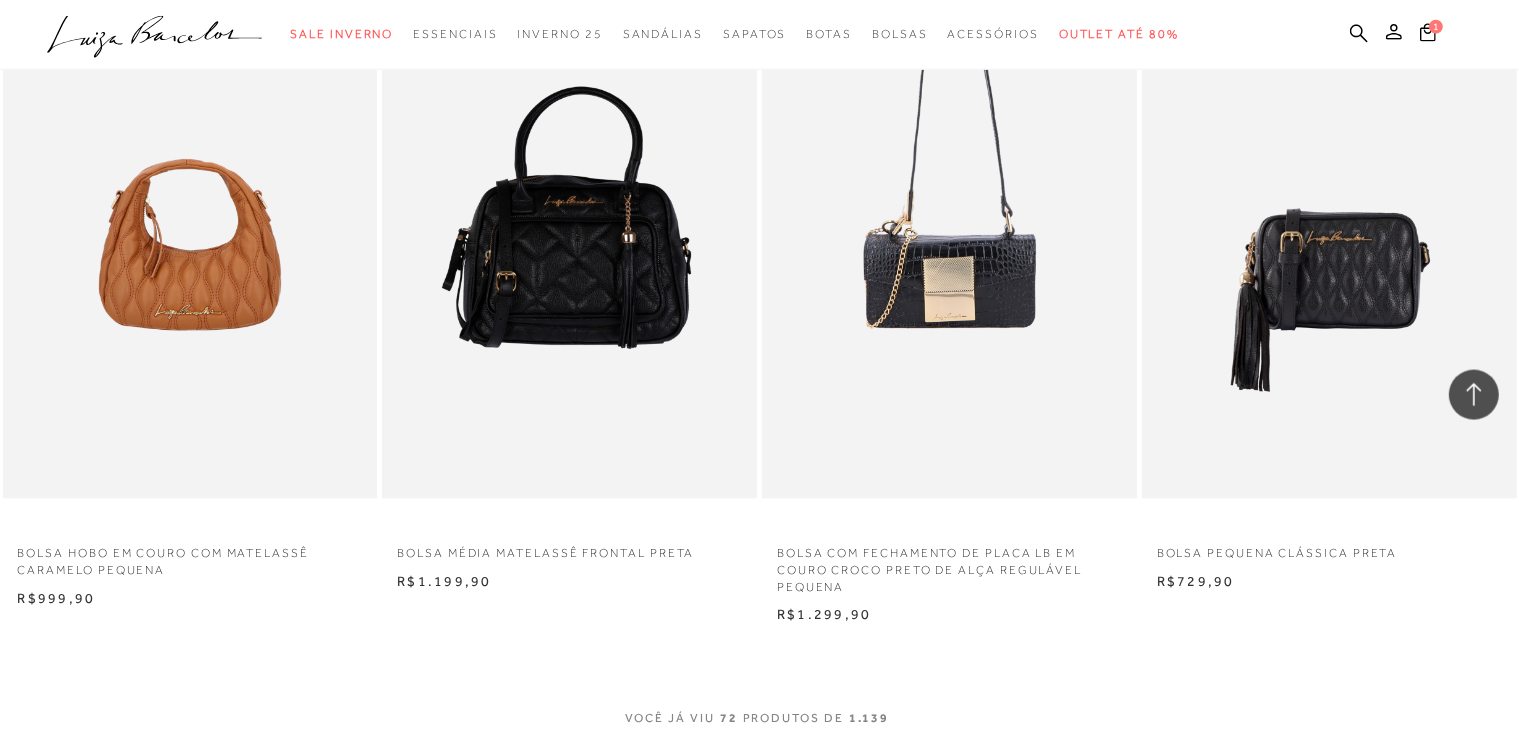 scroll, scrollTop: 12144, scrollLeft: 0, axis: vertical 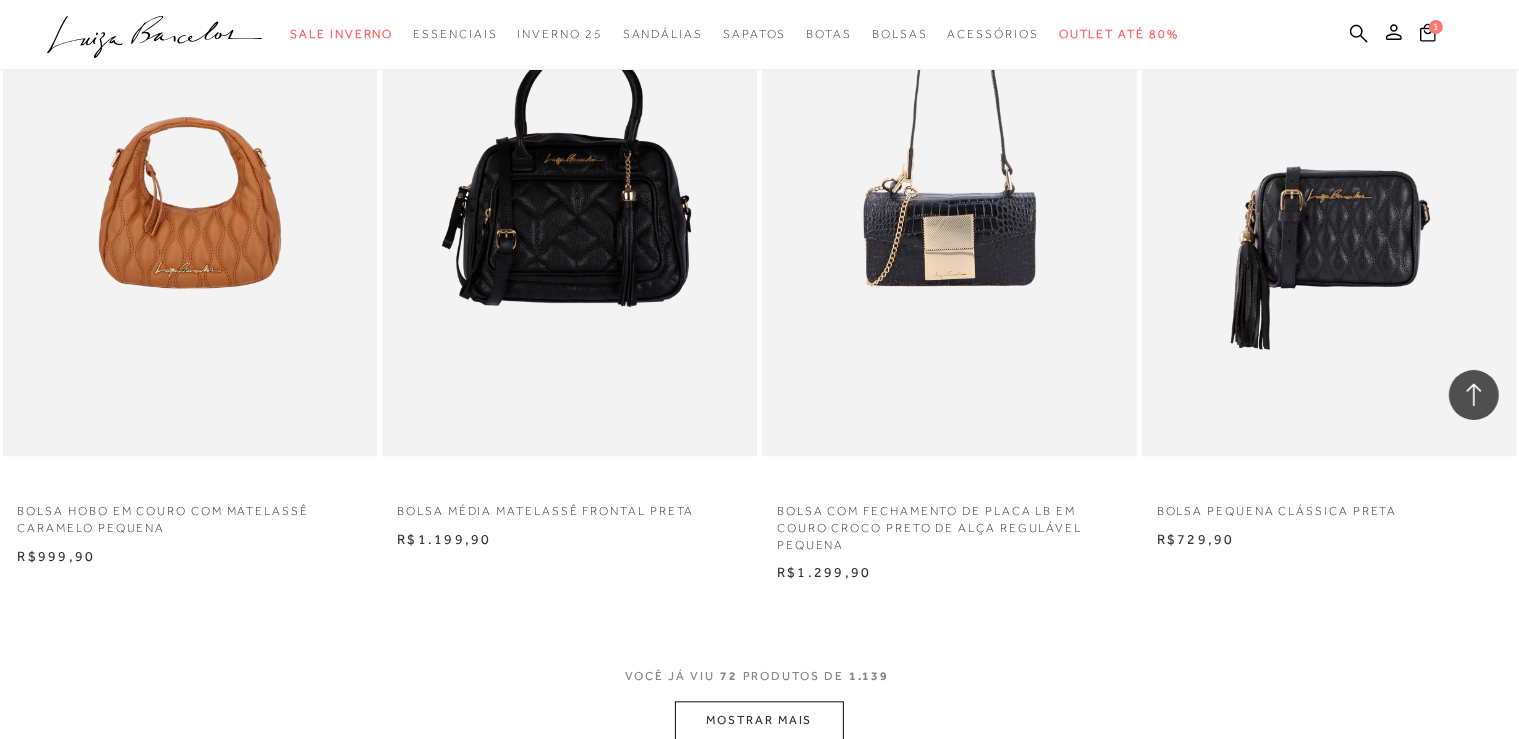 click on "MOSTRAR MAIS" at bounding box center (759, 720) 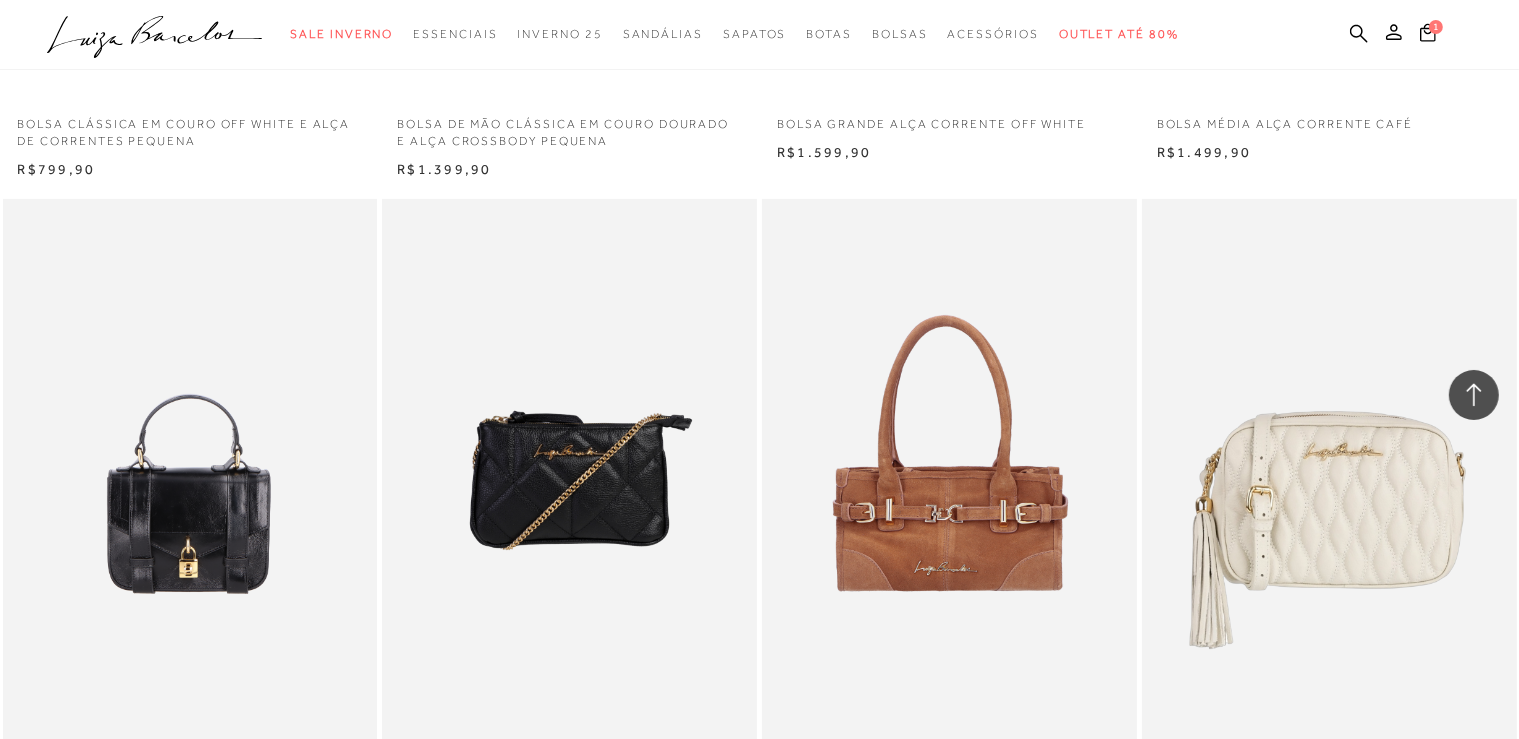 scroll, scrollTop: 16473, scrollLeft: 0, axis: vertical 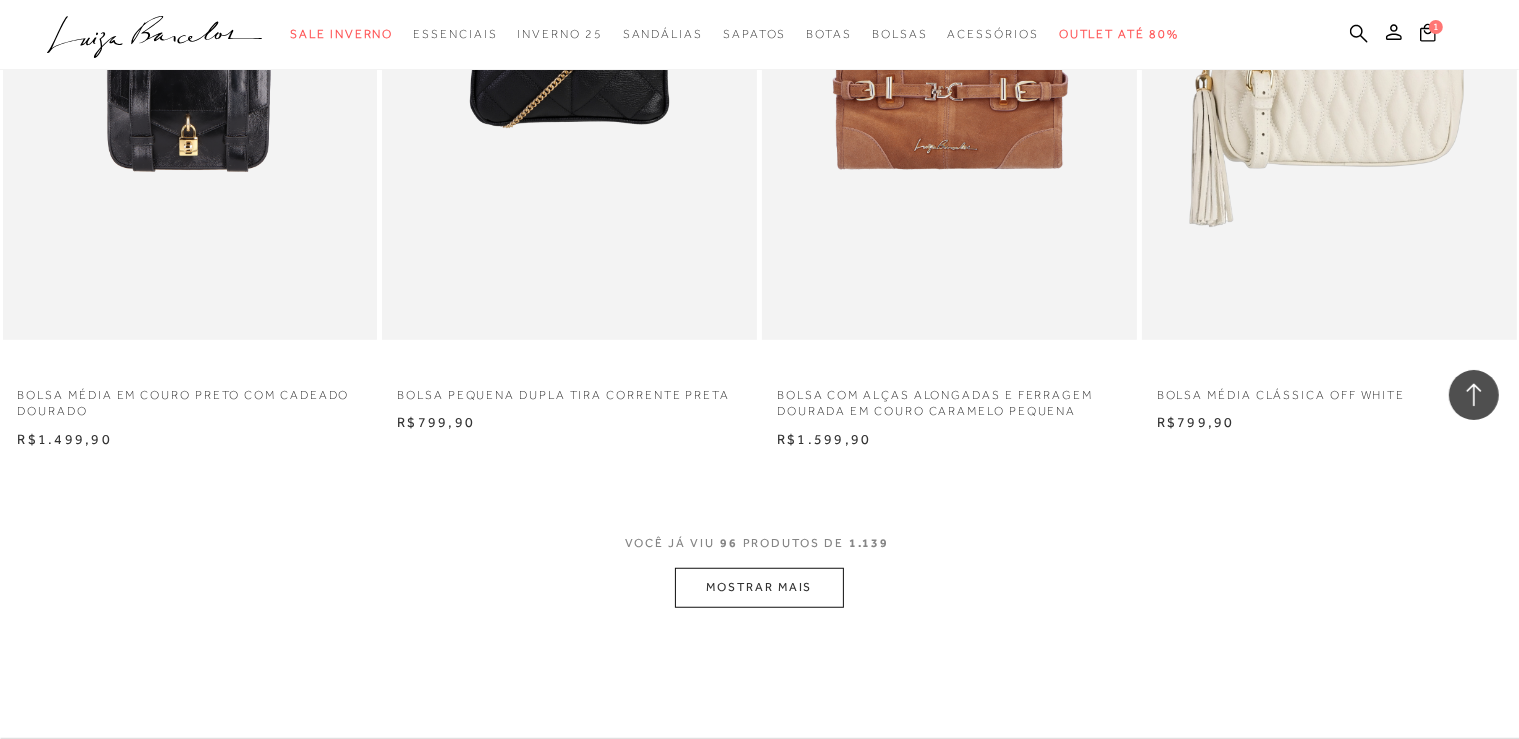 click on "MOSTRAR MAIS" at bounding box center [759, 587] 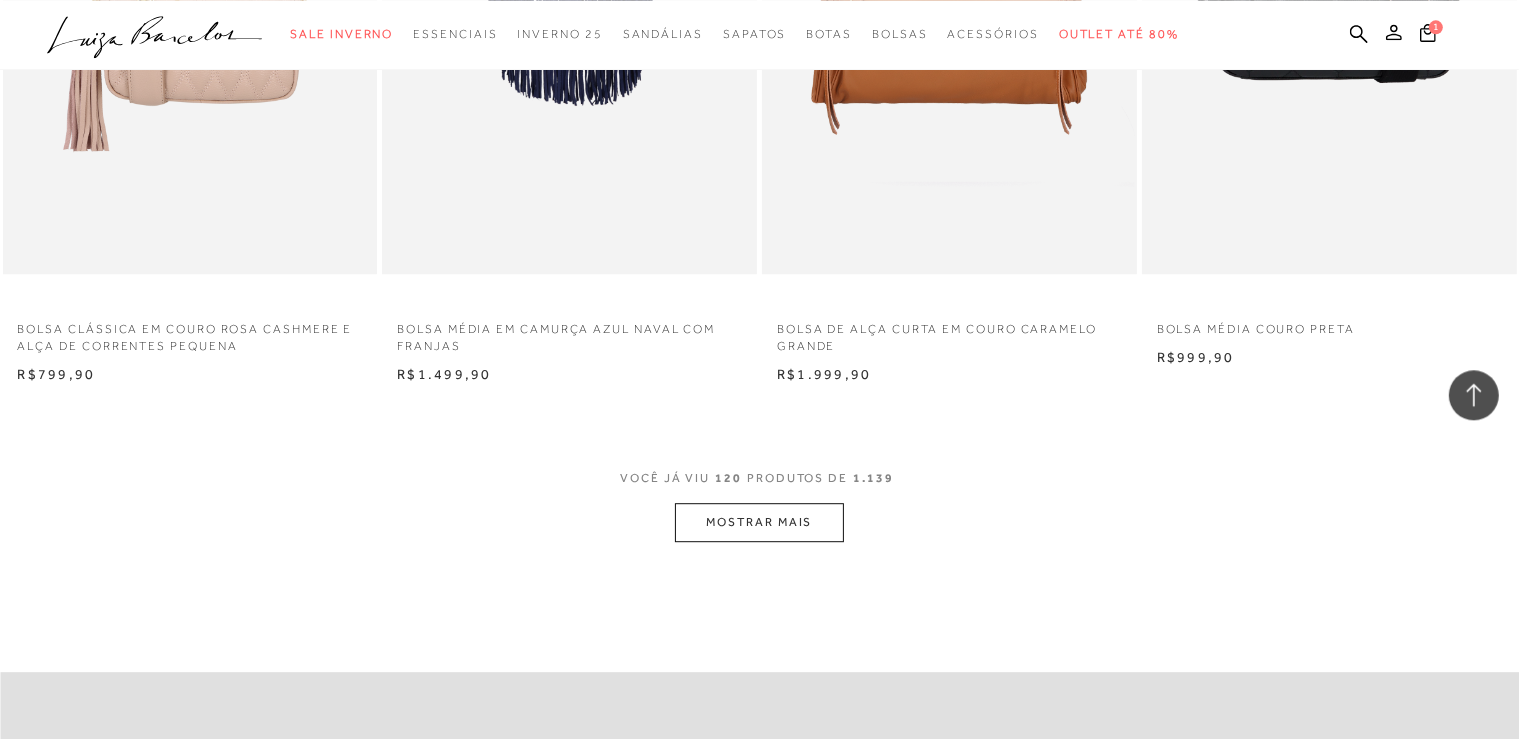 scroll, scrollTop: 20803, scrollLeft: 0, axis: vertical 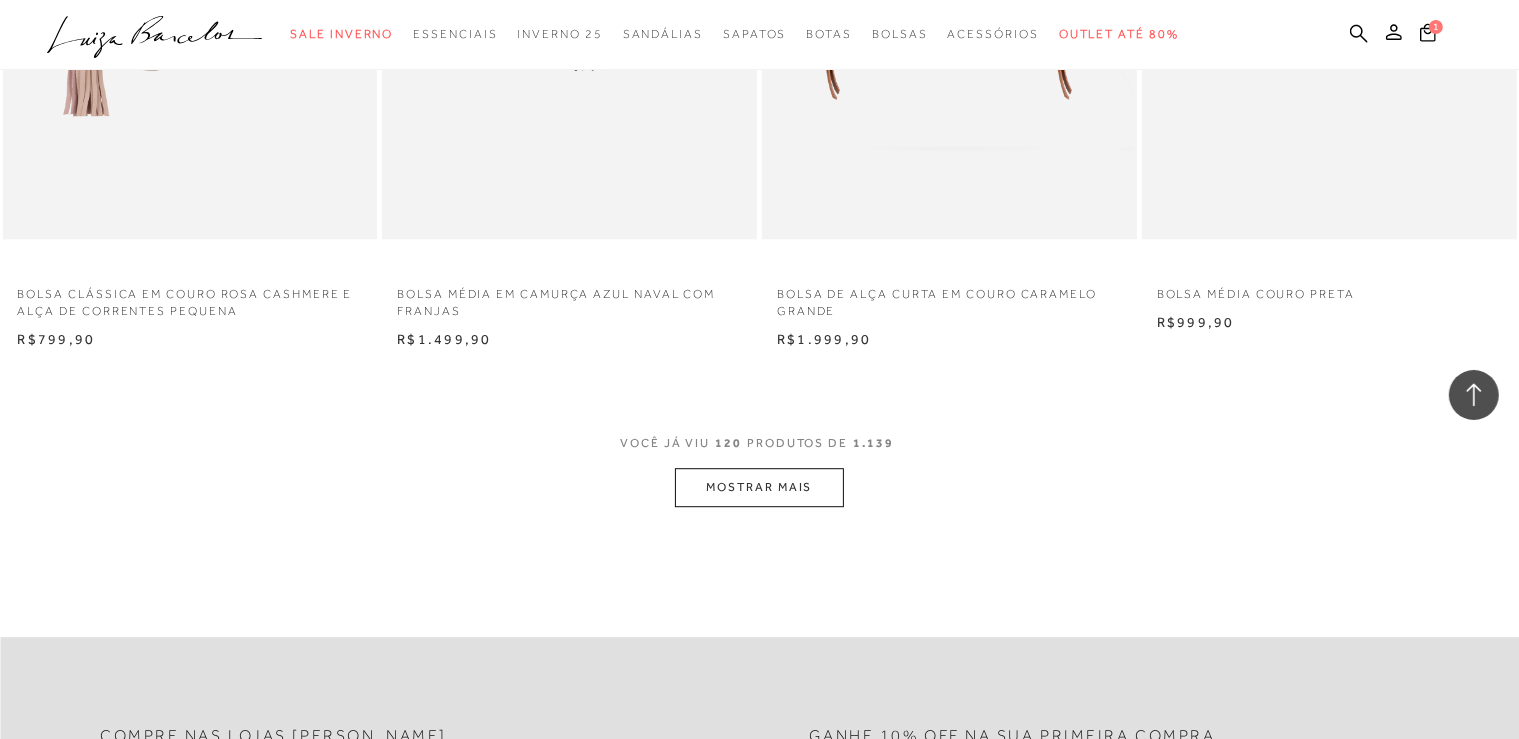 click on "MOSTRAR MAIS" at bounding box center [759, 487] 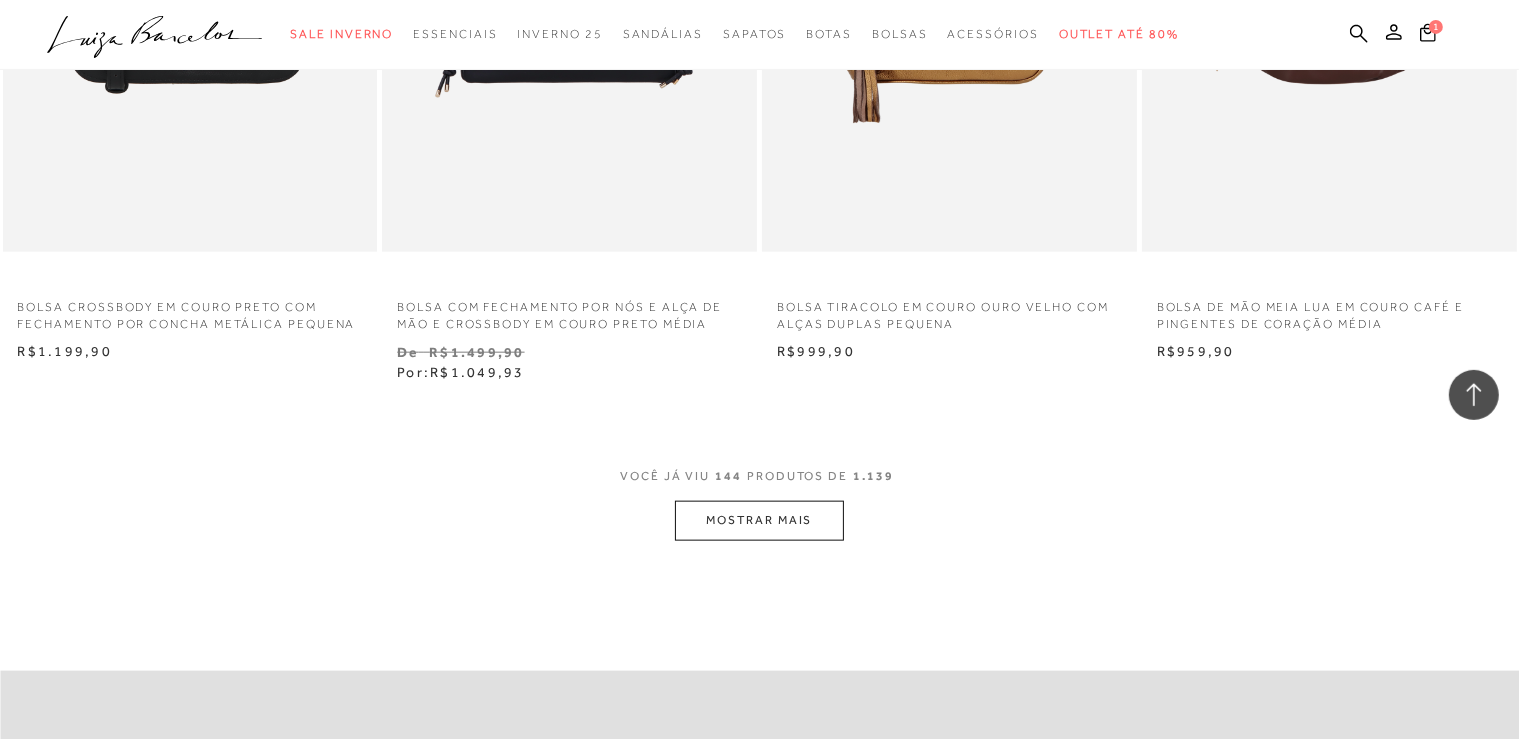 scroll, scrollTop: 25027, scrollLeft: 0, axis: vertical 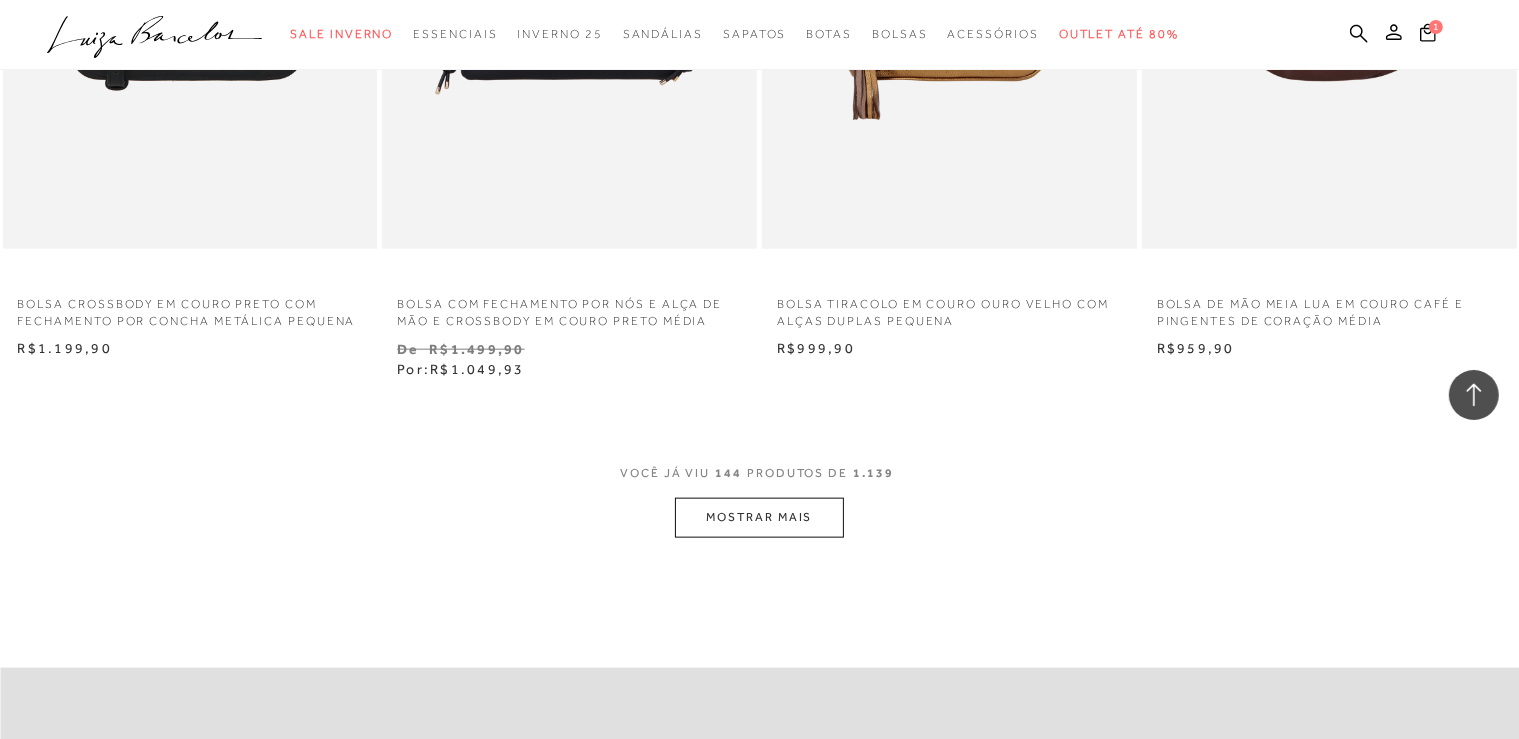 click on "MOSTRAR MAIS" at bounding box center [759, 517] 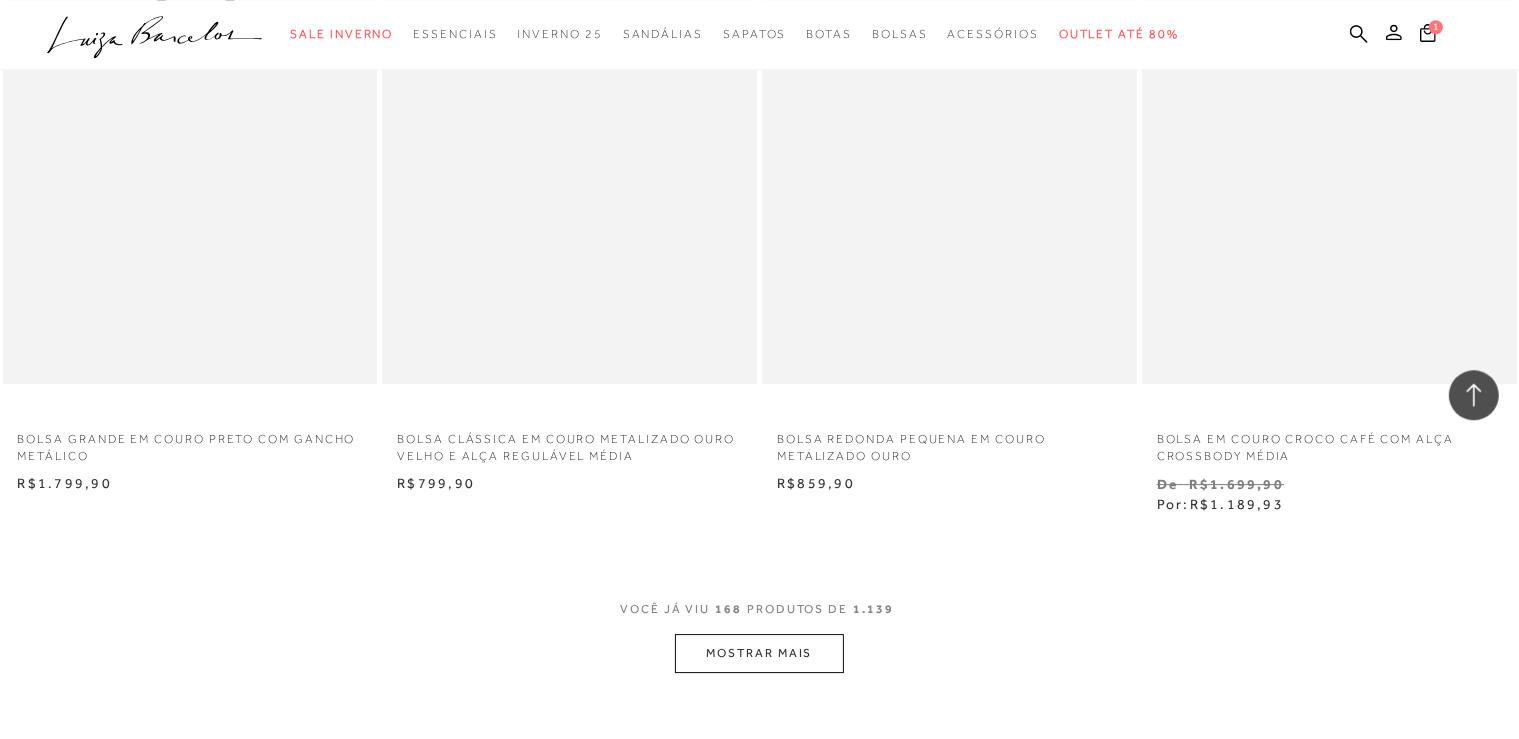 scroll, scrollTop: 29145, scrollLeft: 0, axis: vertical 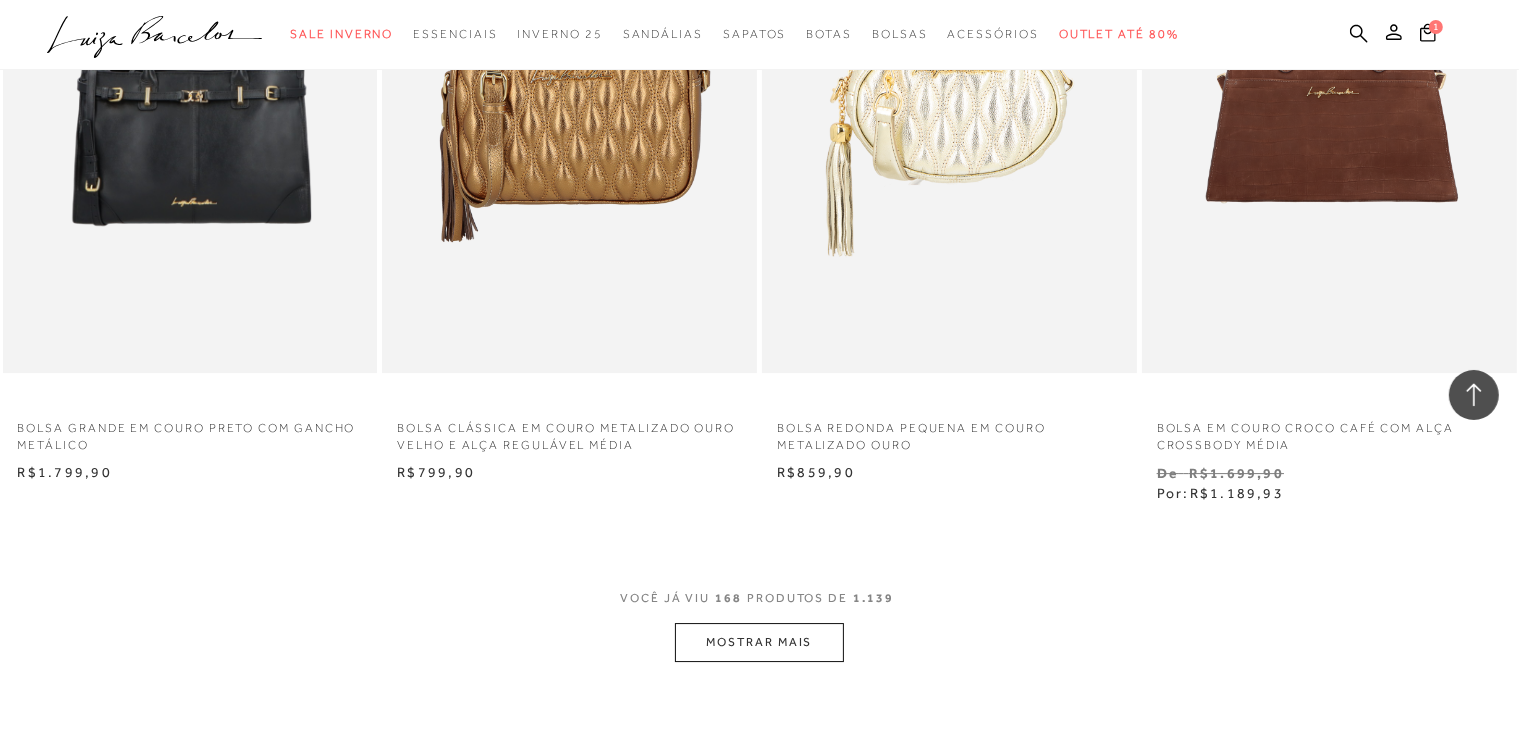 click on "MOSTRAR MAIS" at bounding box center (759, 642) 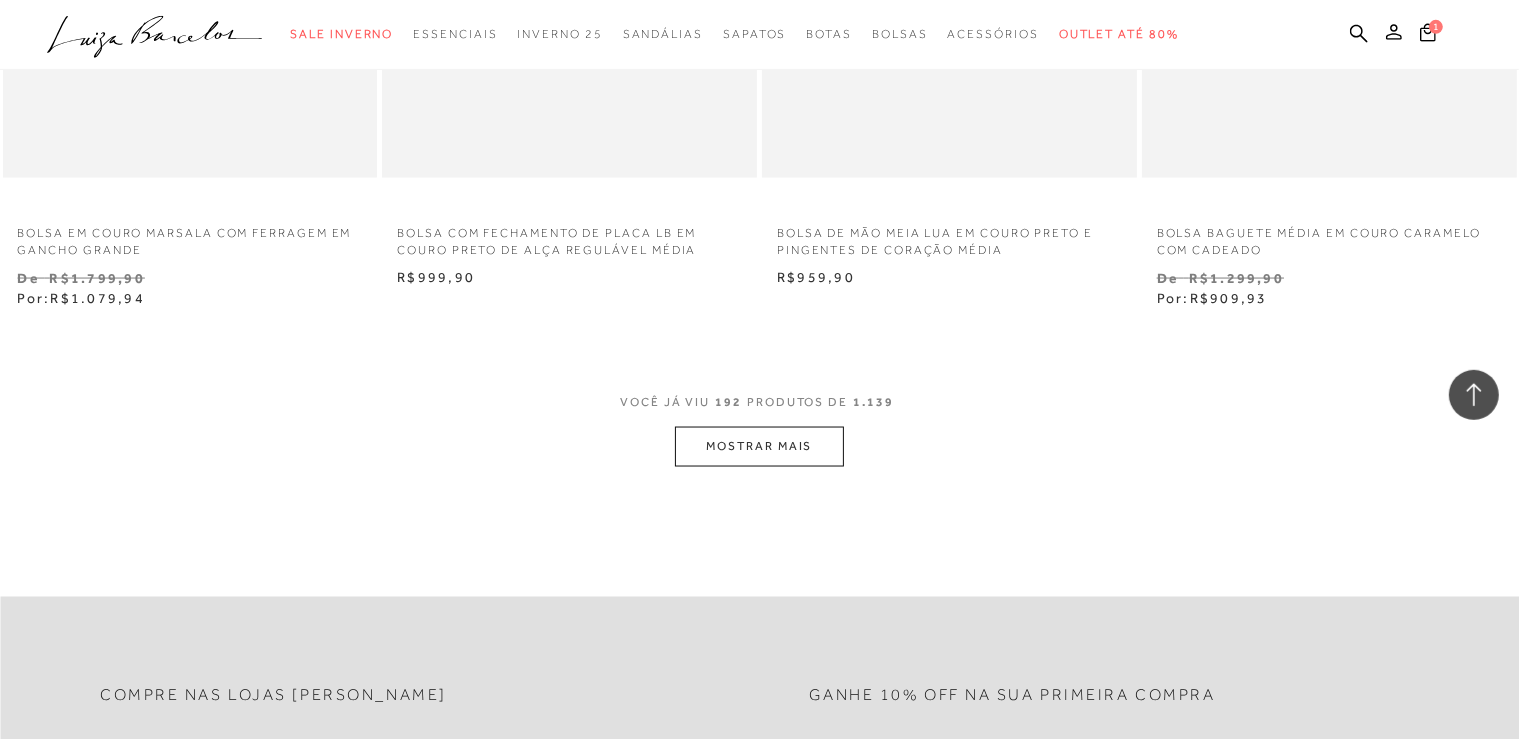 scroll, scrollTop: 33580, scrollLeft: 0, axis: vertical 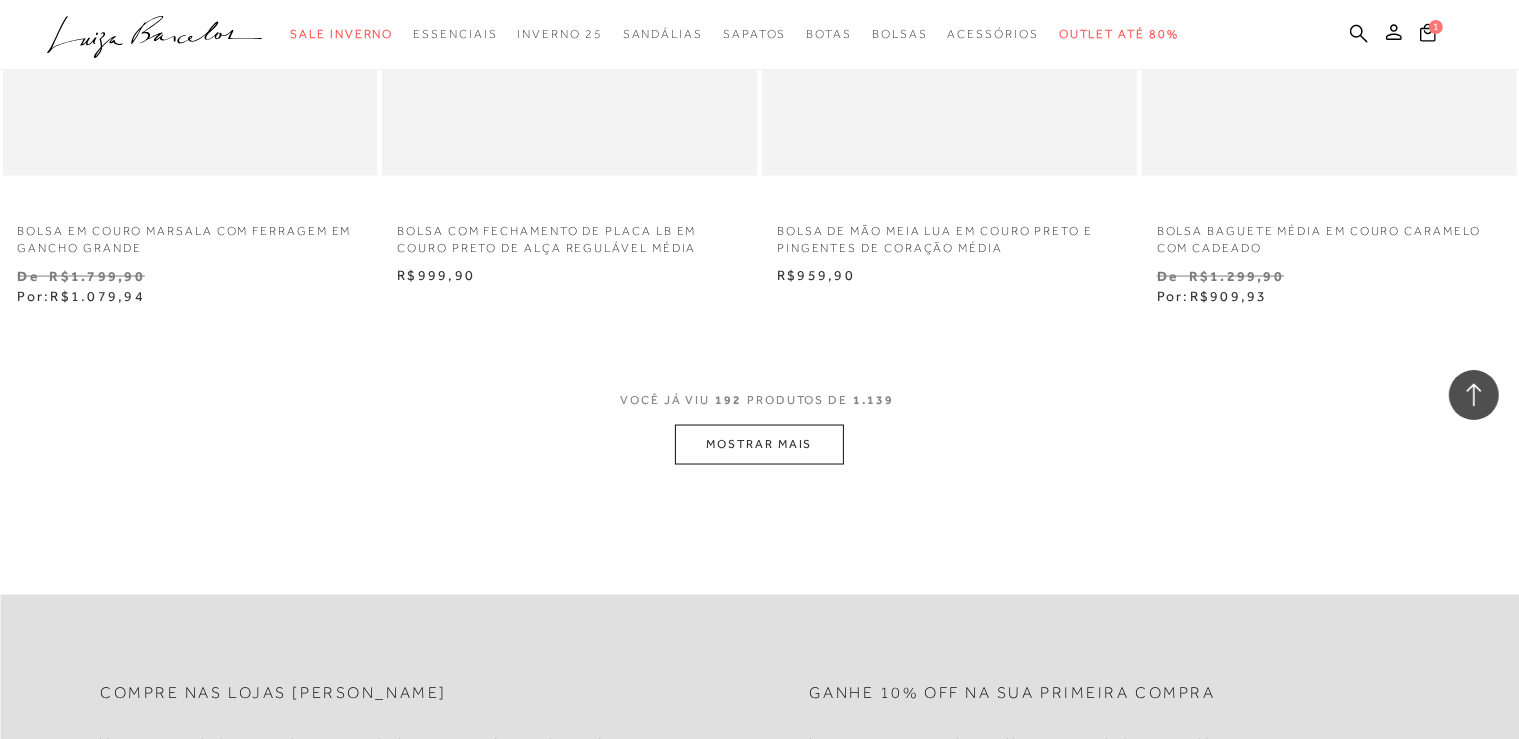 click on "MOSTRAR MAIS" at bounding box center [759, 444] 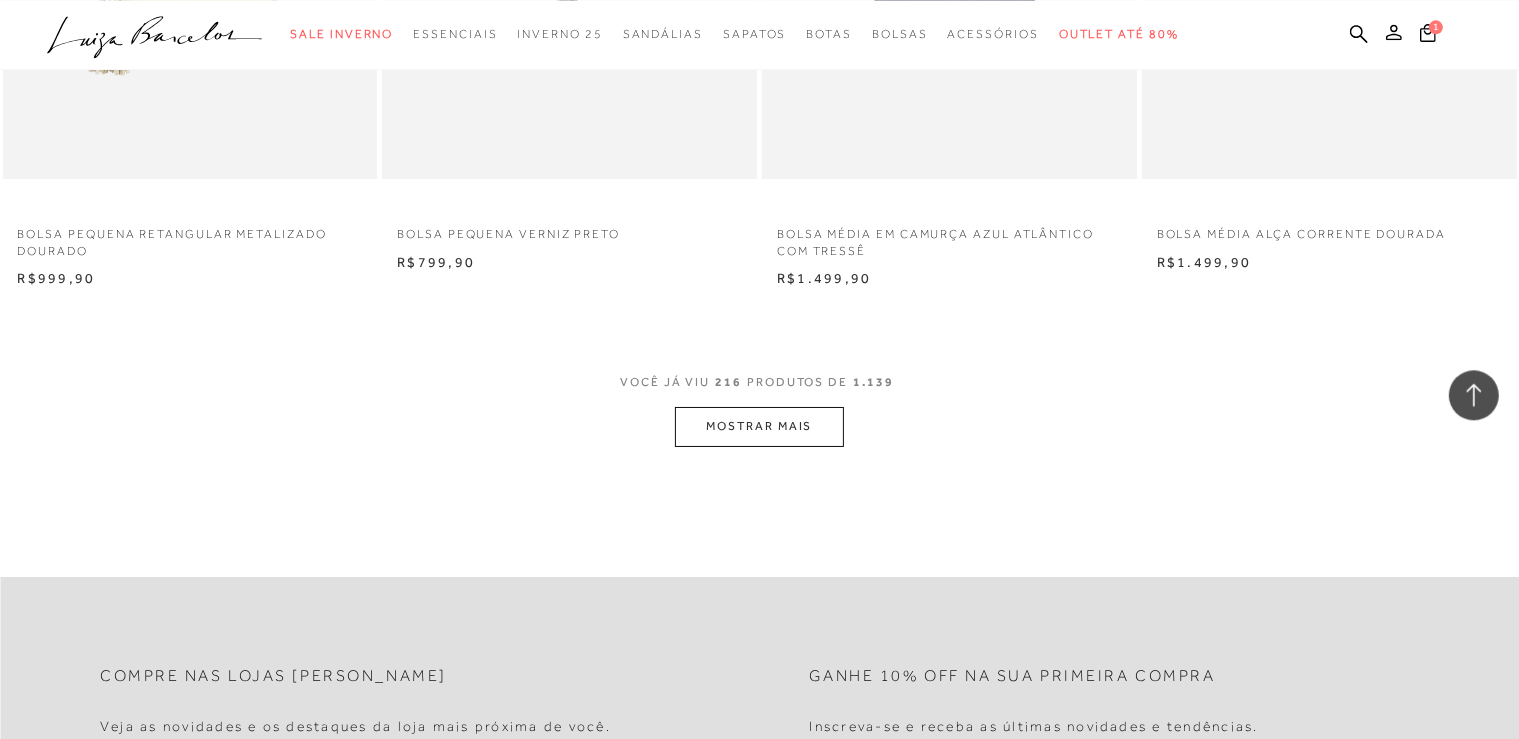 scroll, scrollTop: 37910, scrollLeft: 0, axis: vertical 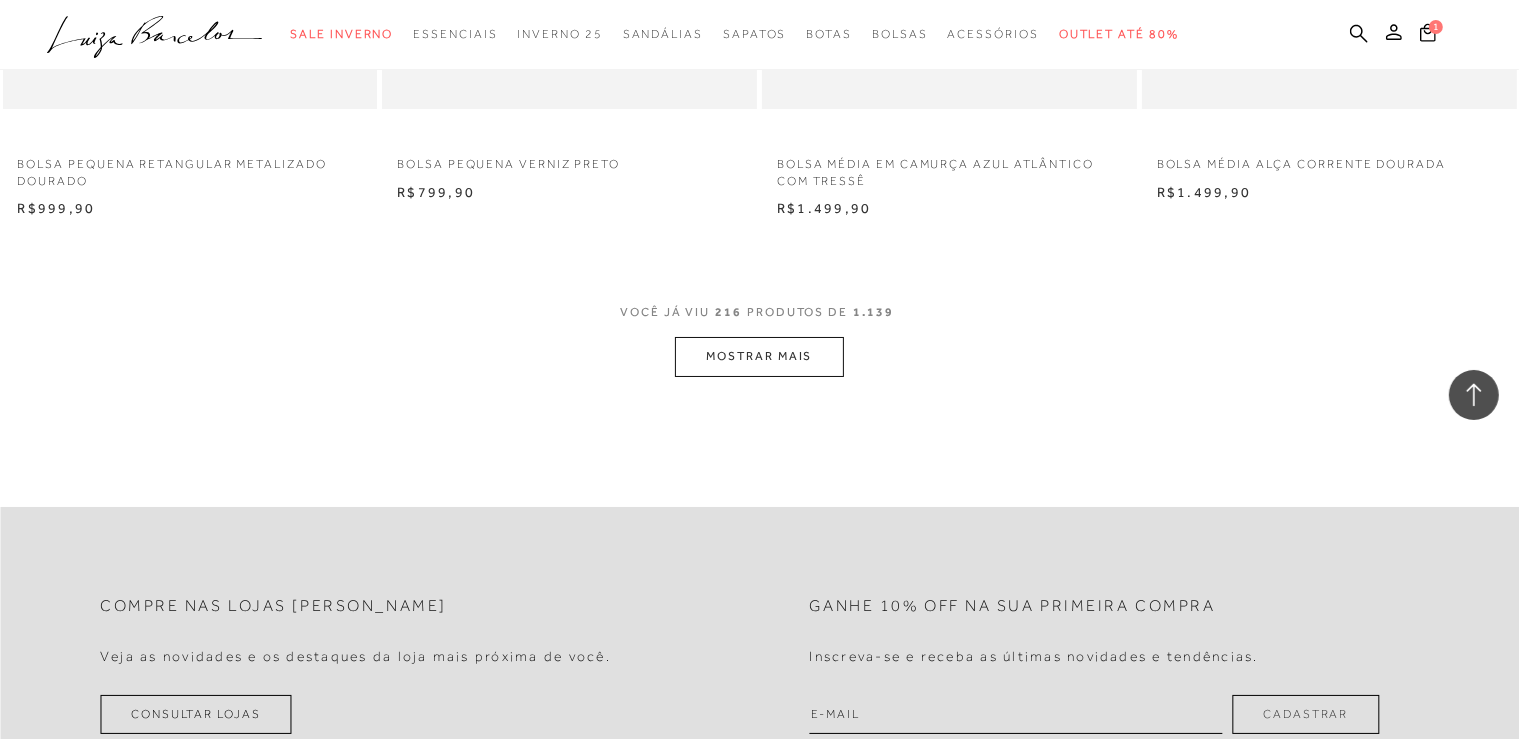 click on "MOSTRAR MAIS" at bounding box center (759, 356) 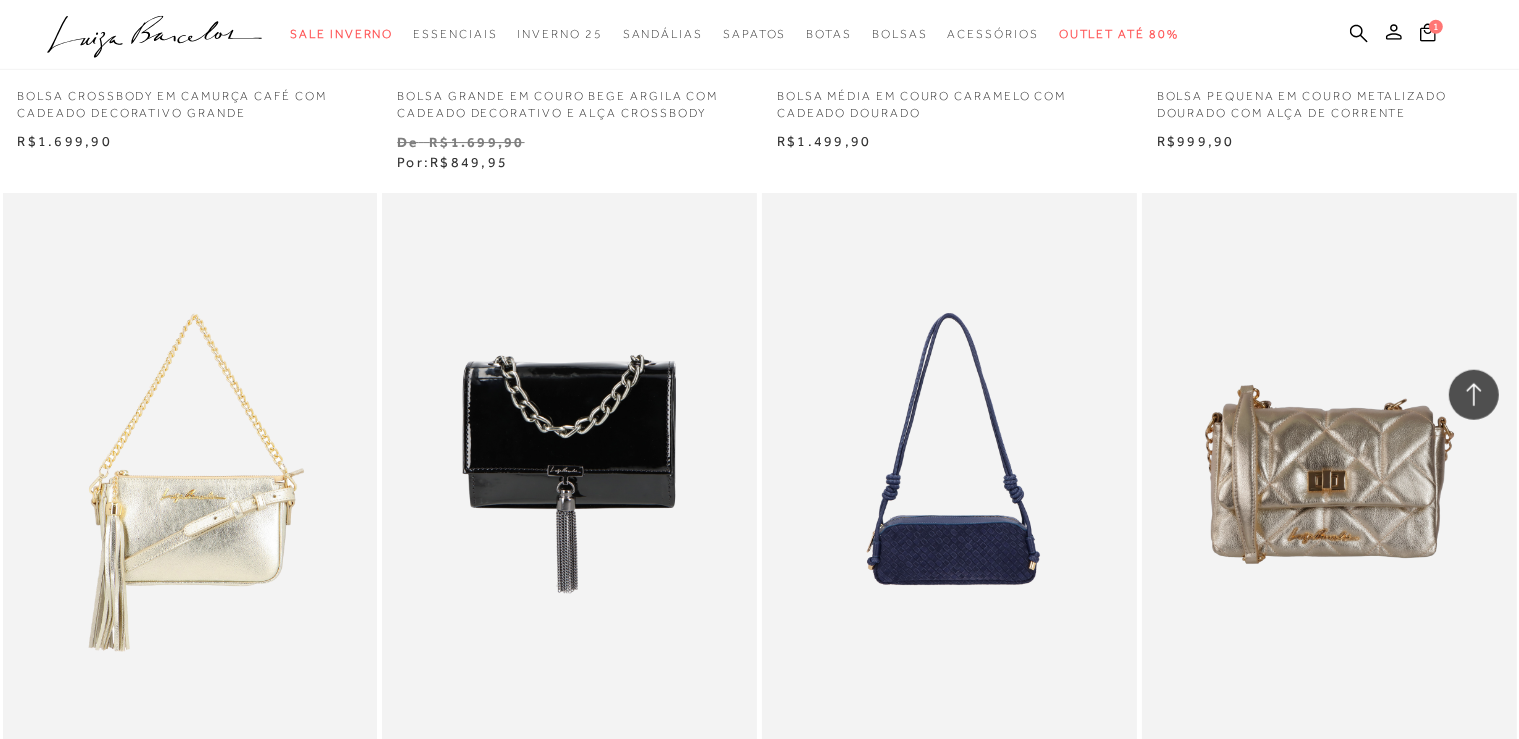 scroll, scrollTop: 37382, scrollLeft: 0, axis: vertical 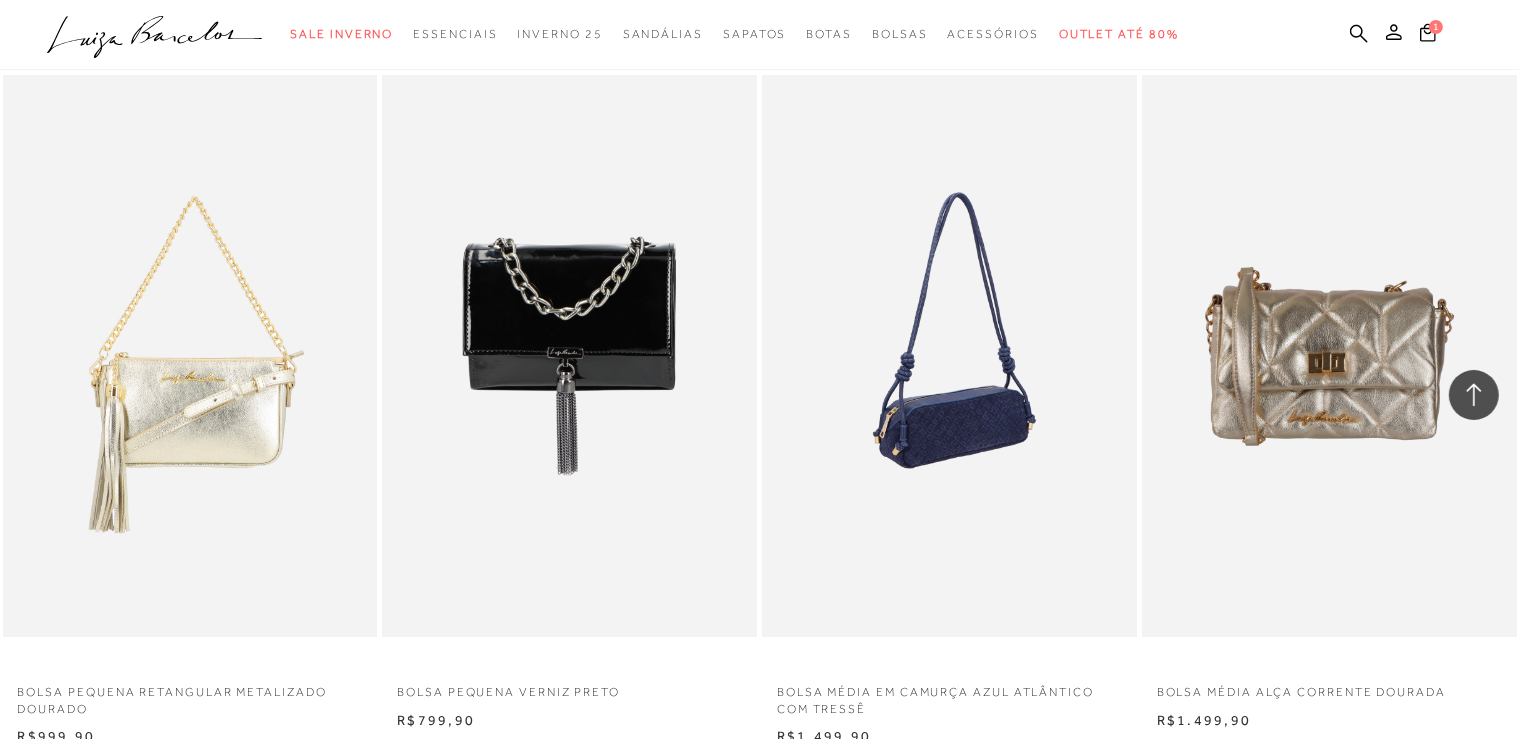 click at bounding box center (950, 356) 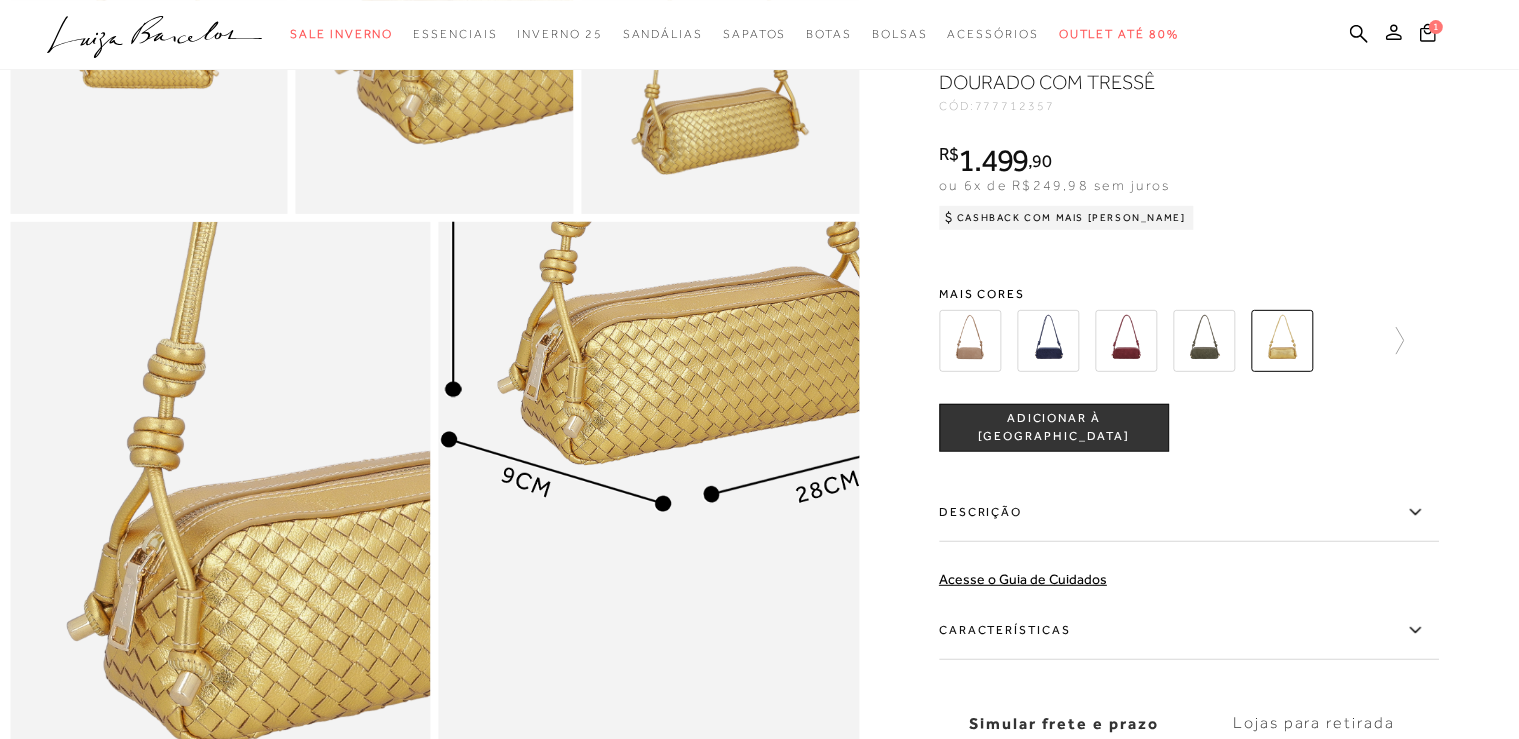 scroll, scrollTop: 844, scrollLeft: 0, axis: vertical 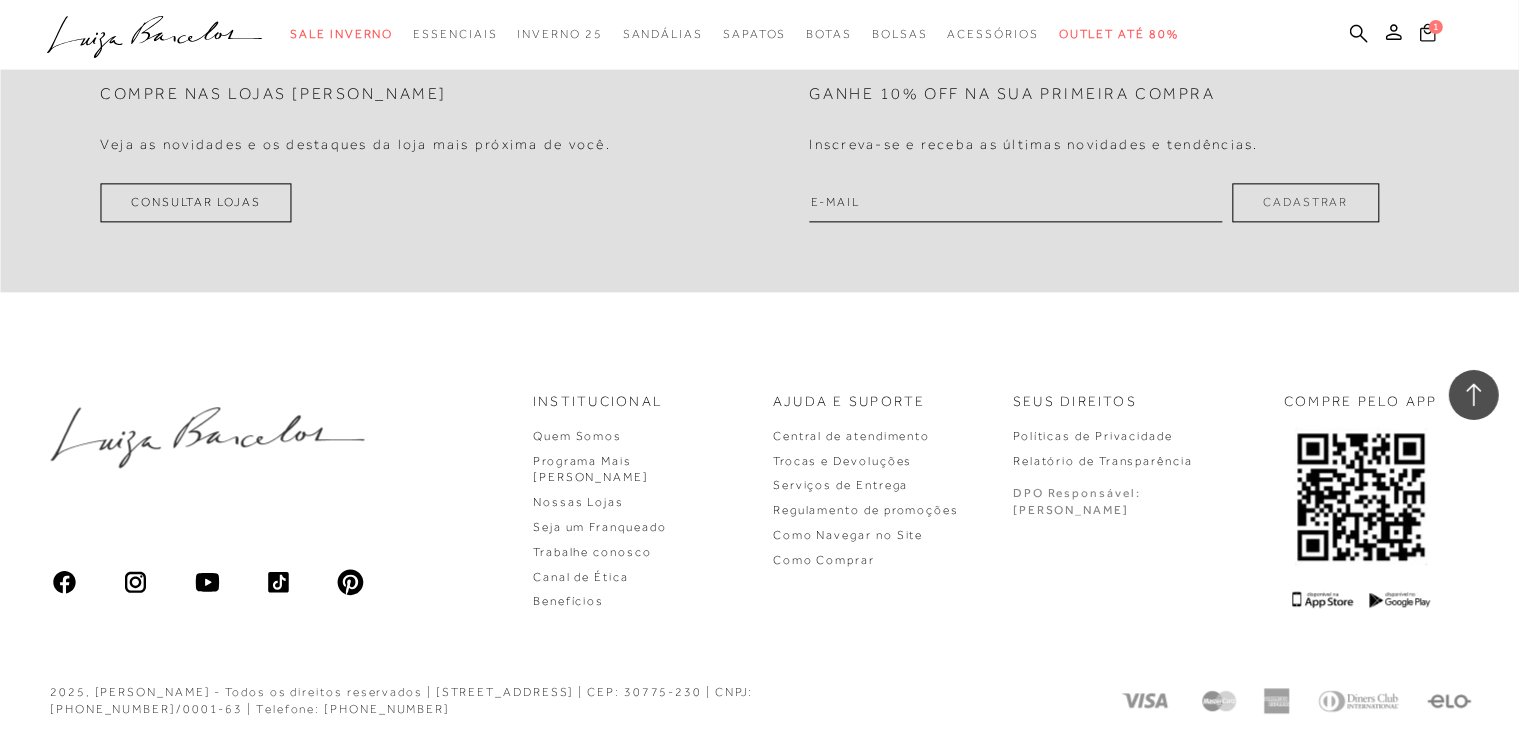 click 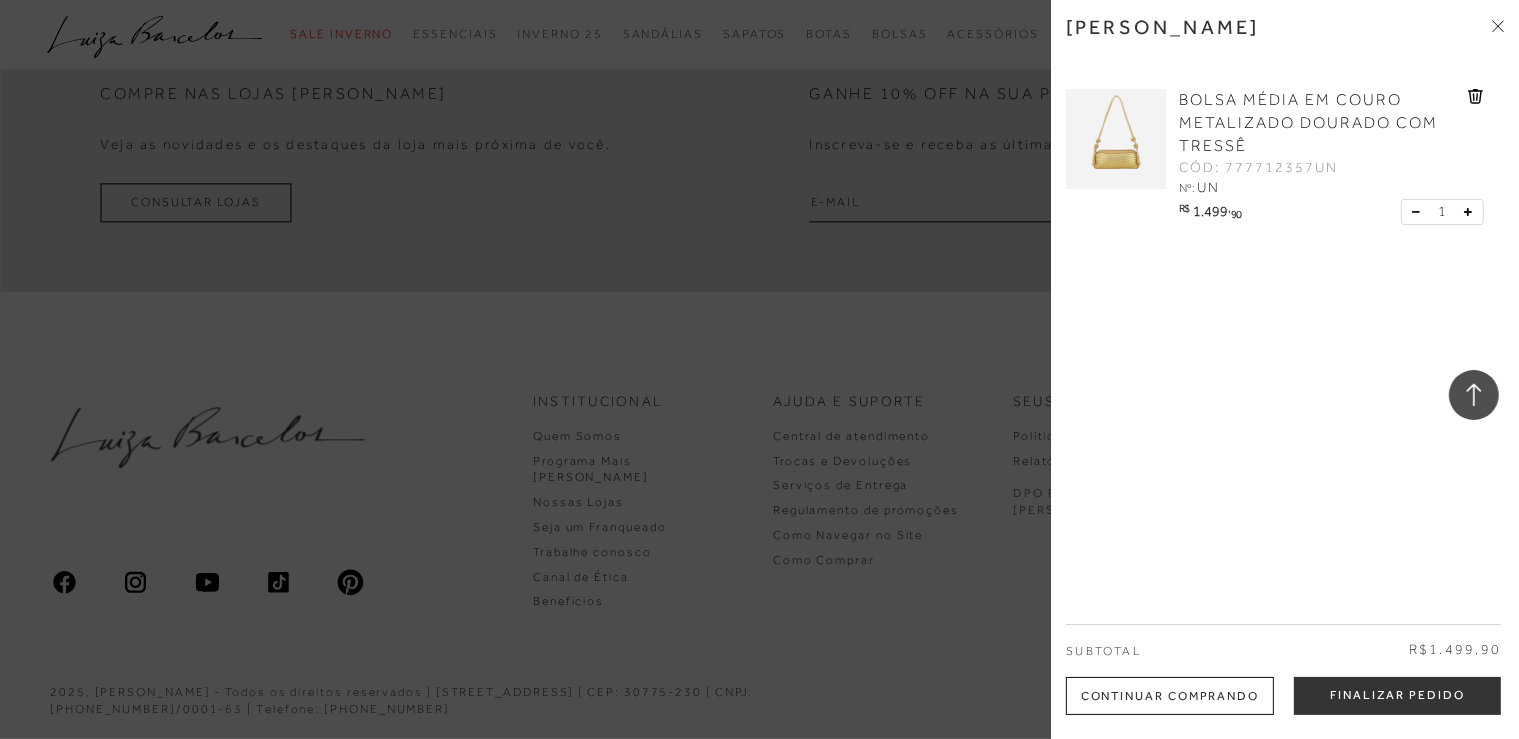 click on "[PERSON_NAME]
BOLSA MÉDIA EM COURO METALIZADO DOURADO COM TRESSÊ
CÓD: 777712357UN
Nº:
UN" at bounding box center (1285, 369) 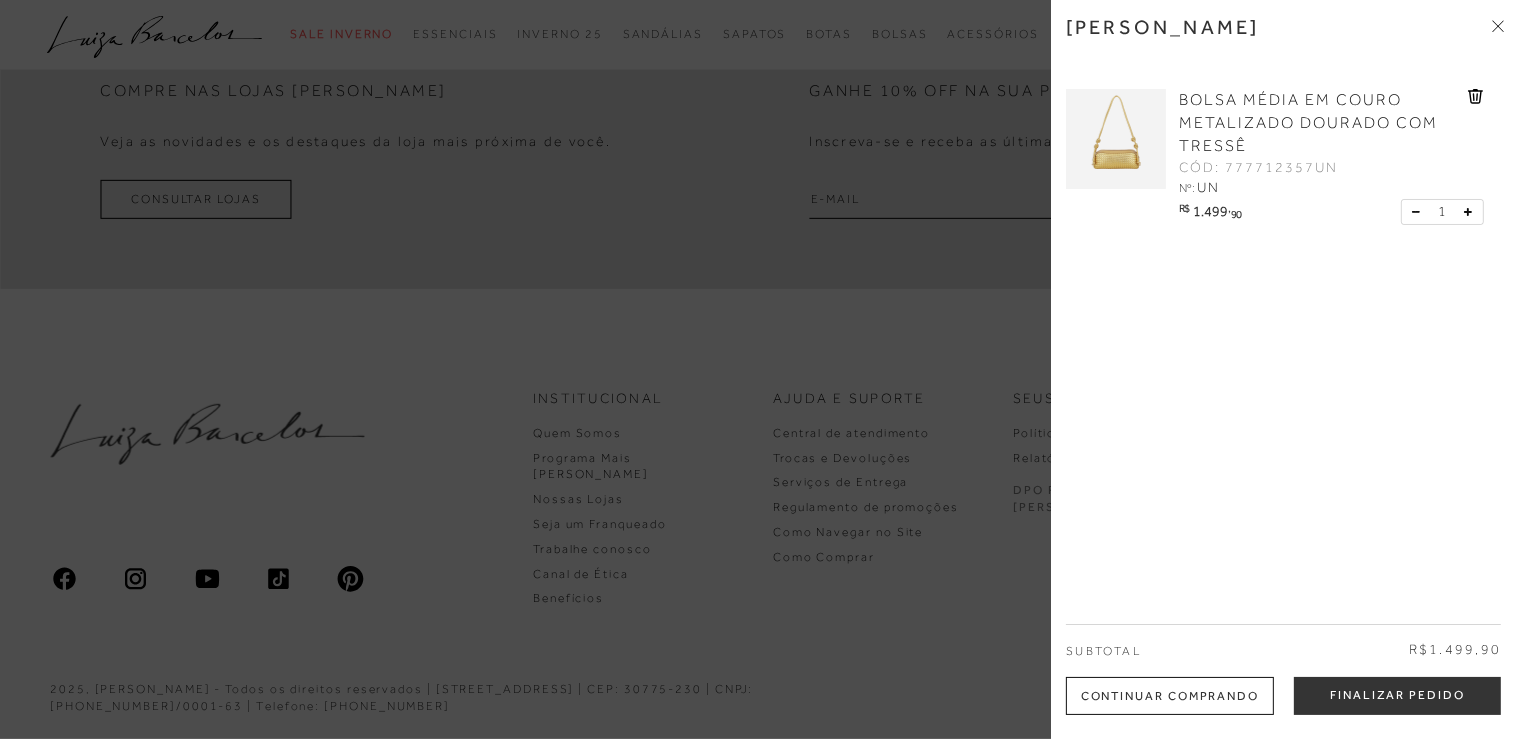 scroll, scrollTop: 0, scrollLeft: 0, axis: both 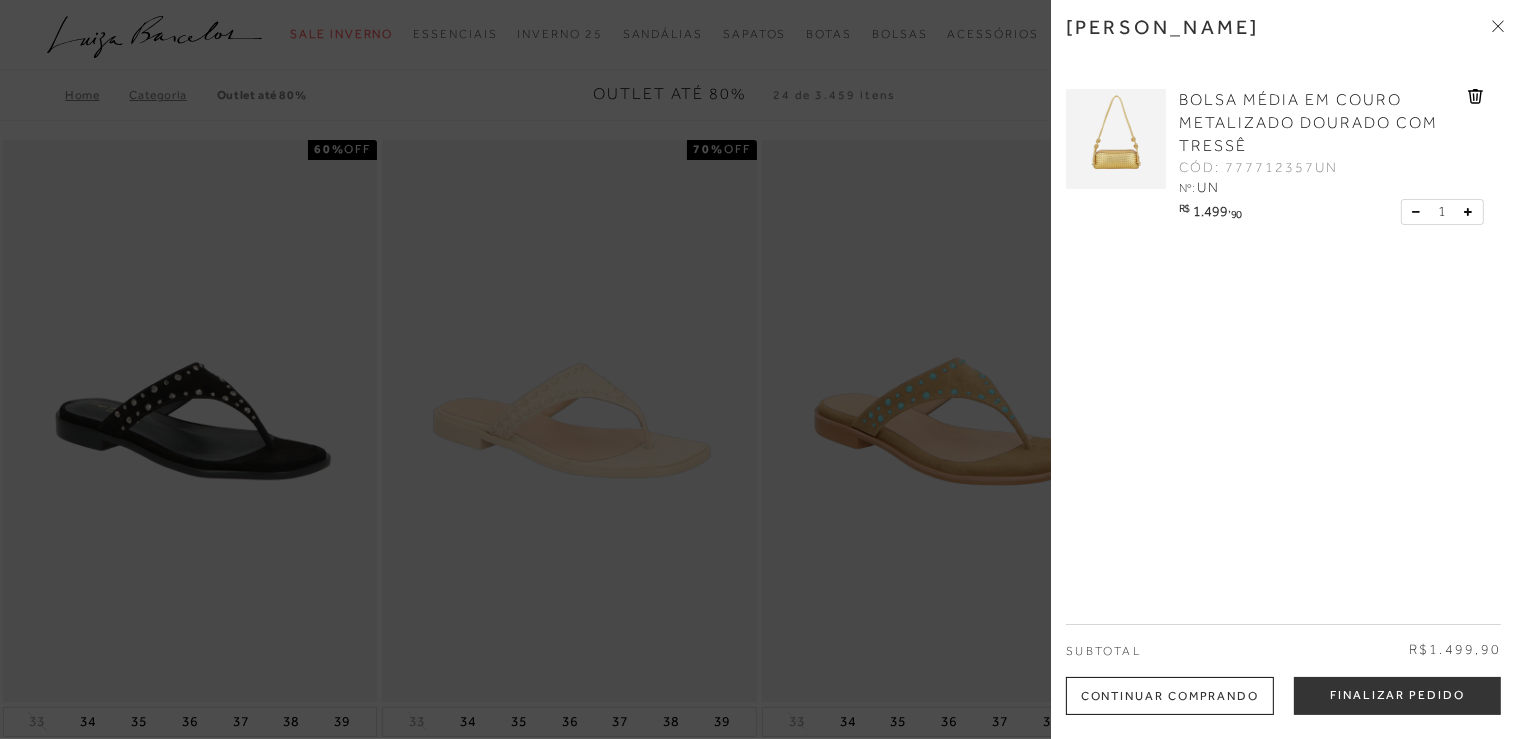 click 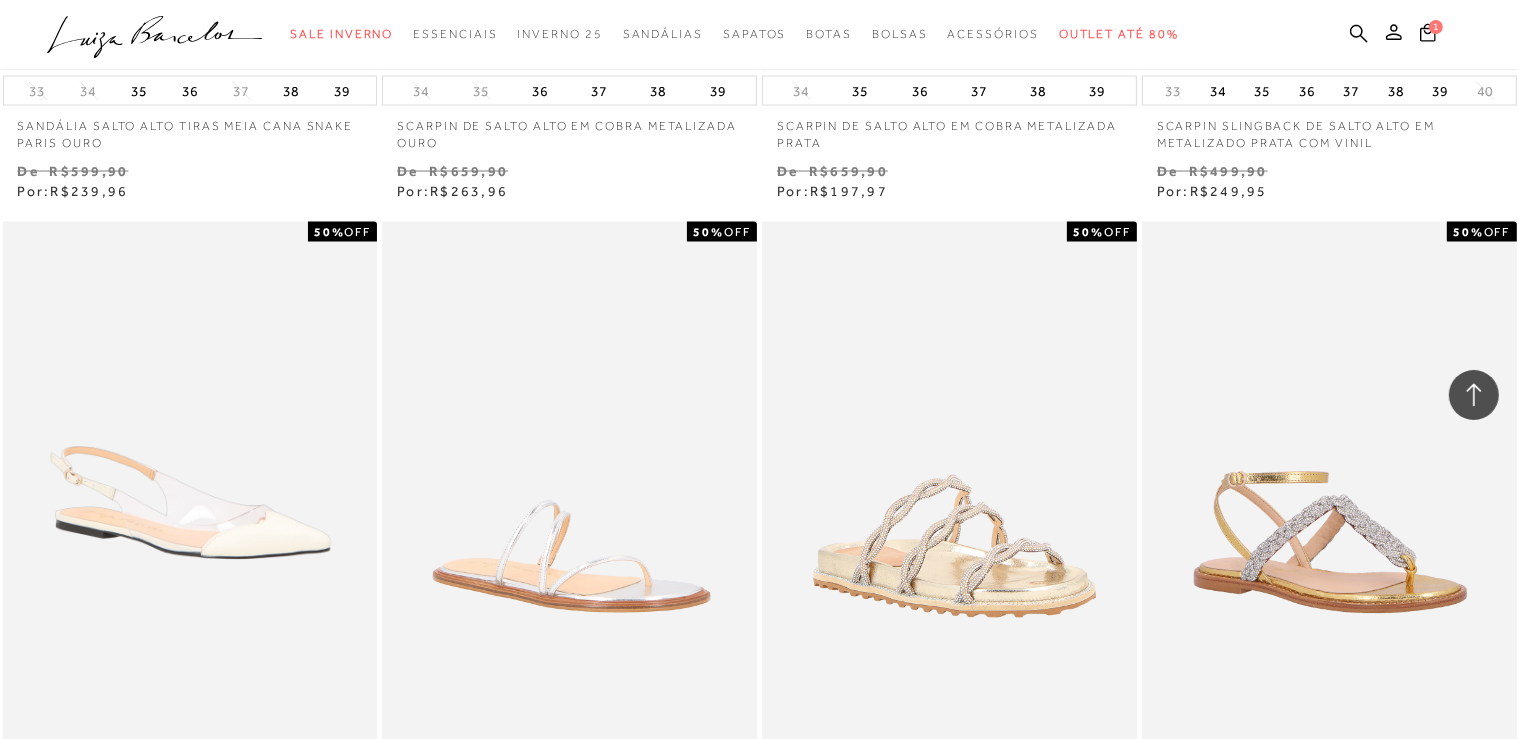 scroll, scrollTop: 4012, scrollLeft: 0, axis: vertical 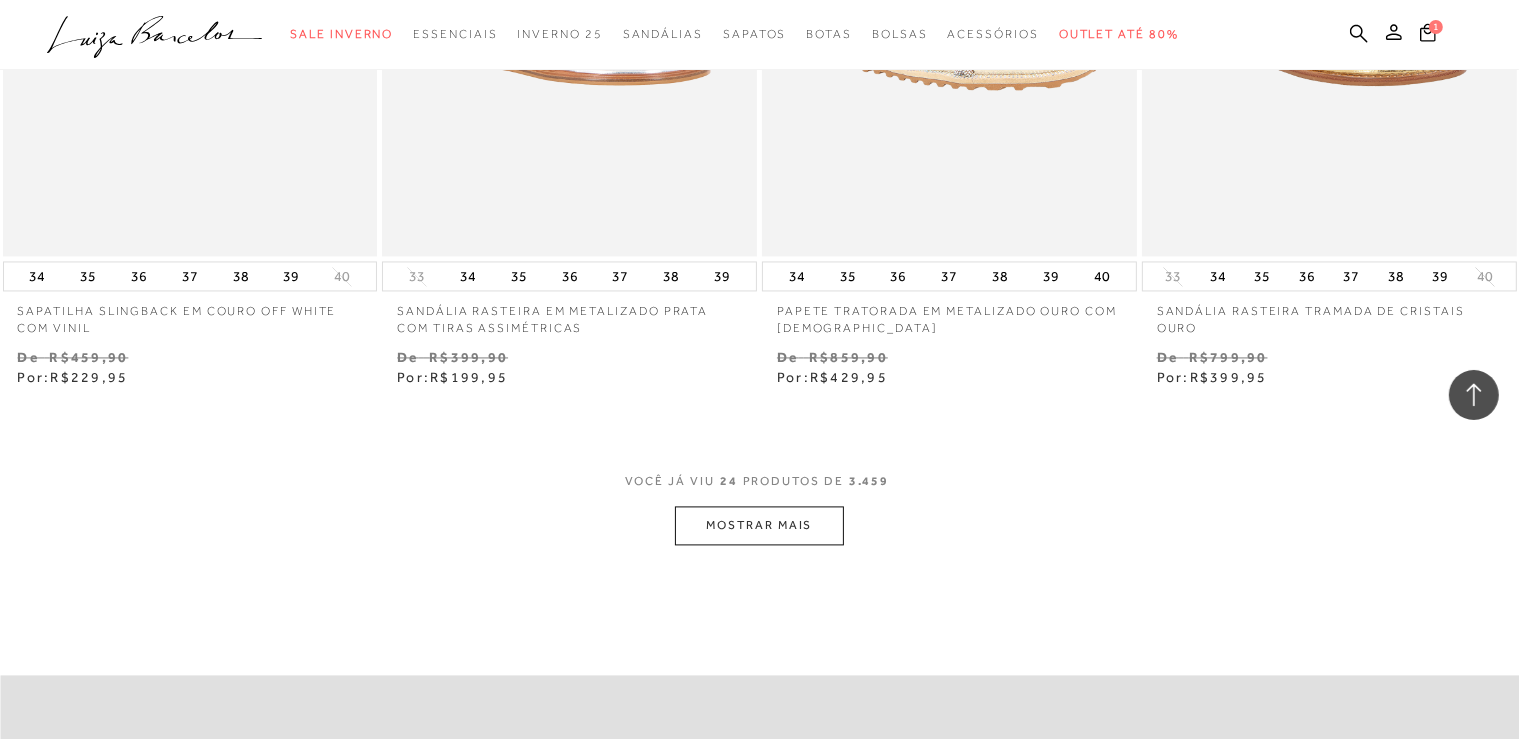 click on "MOSTRAR MAIS" at bounding box center [759, 525] 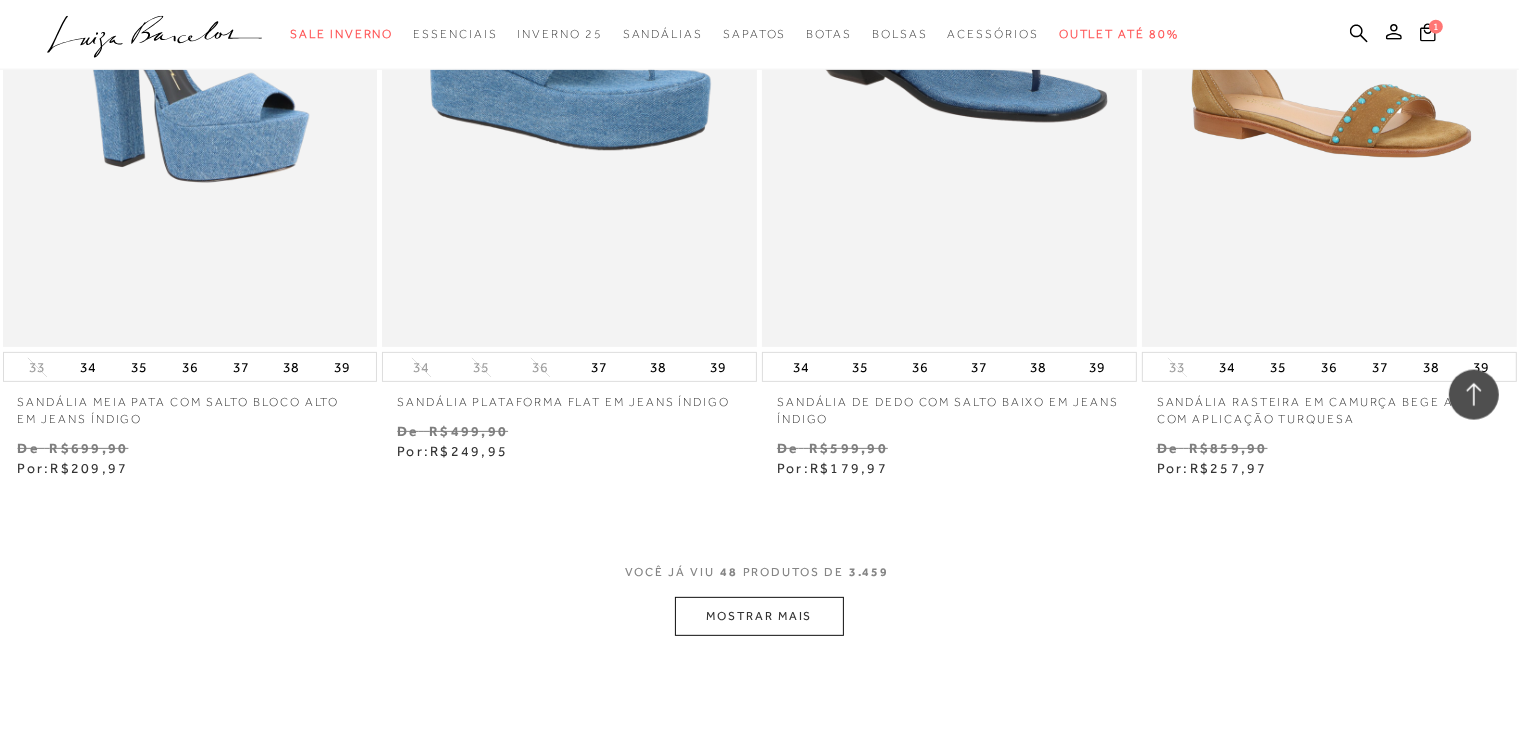 scroll, scrollTop: 8236, scrollLeft: 0, axis: vertical 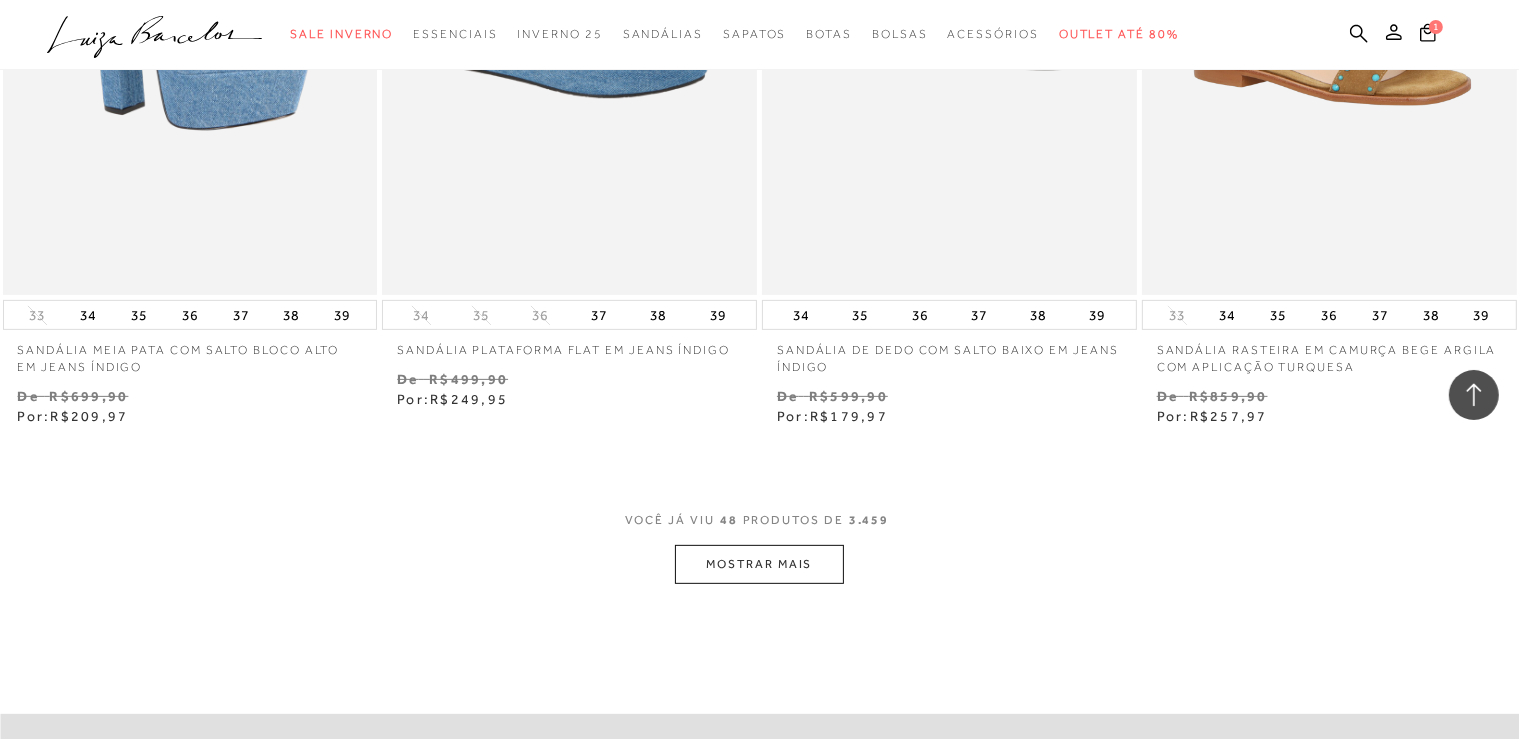 click on "MOSTRAR MAIS" at bounding box center (759, 564) 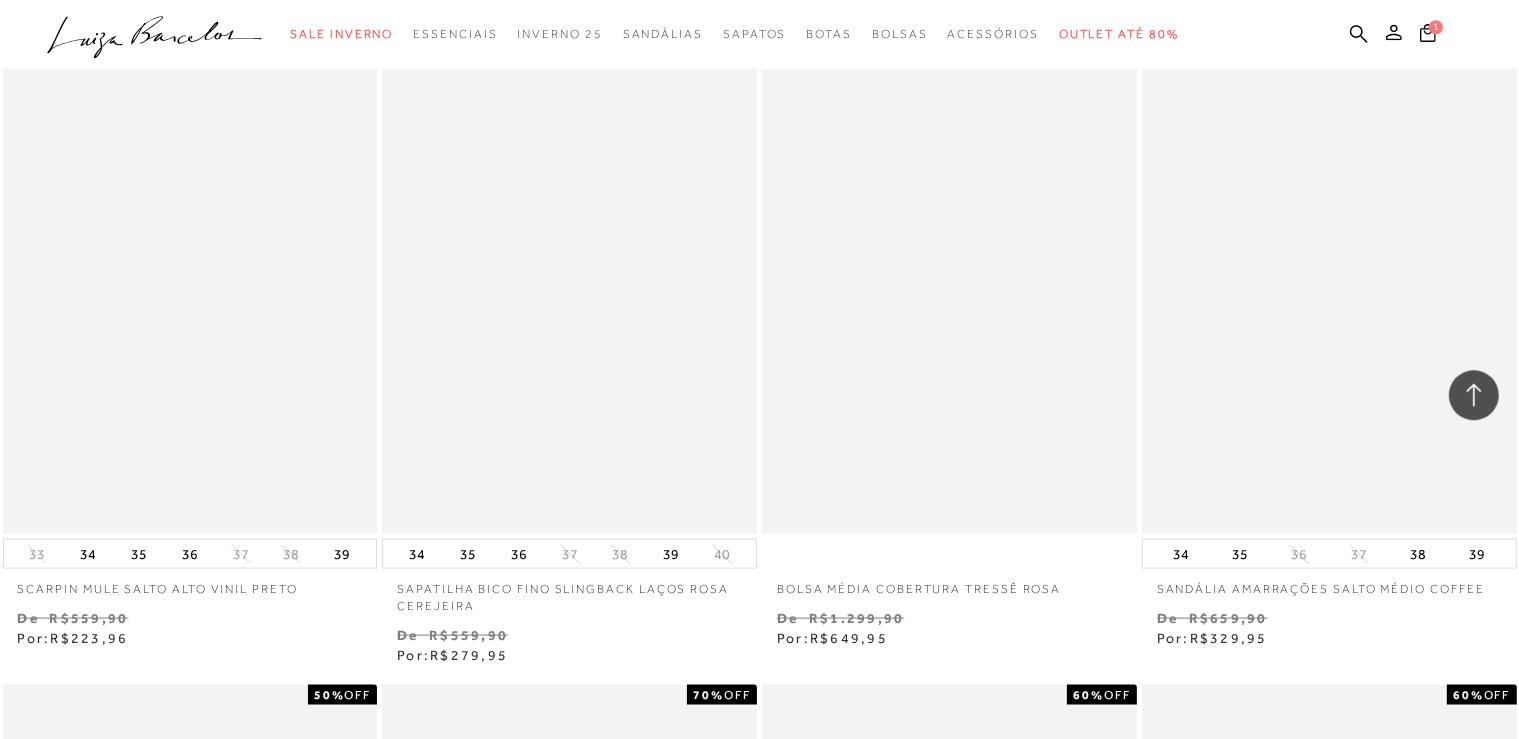 scroll, scrollTop: 10137, scrollLeft: 0, axis: vertical 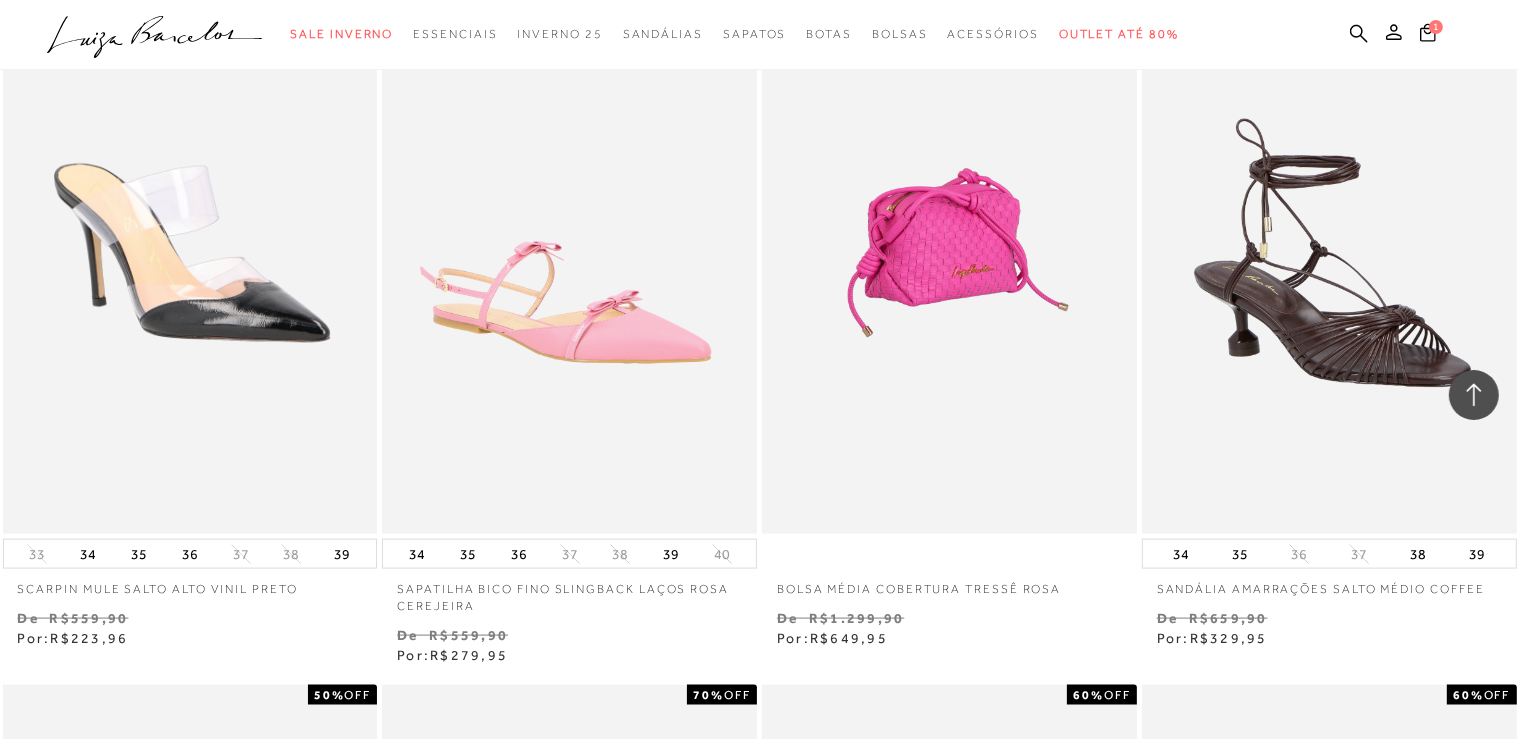click at bounding box center (950, 253) 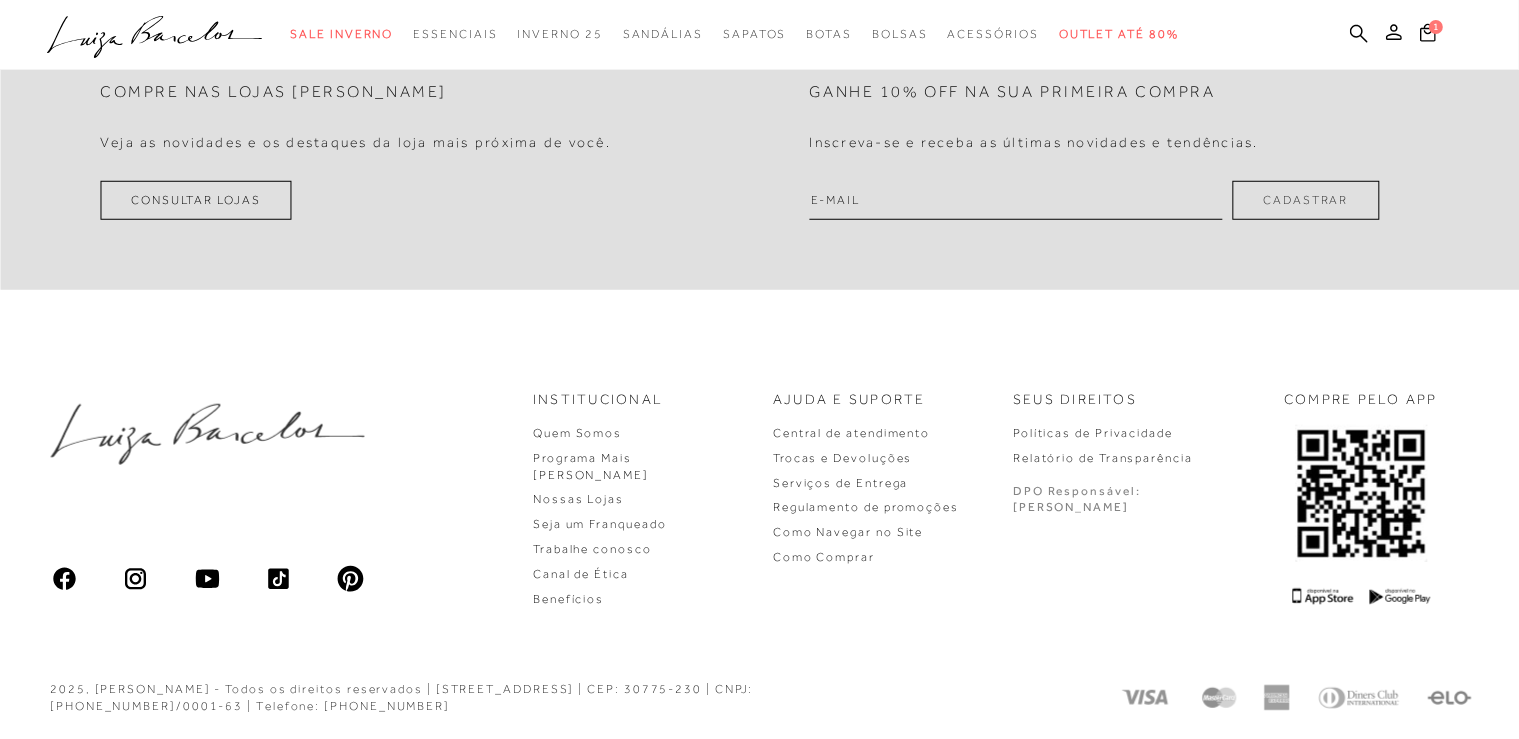 scroll, scrollTop: 0, scrollLeft: 0, axis: both 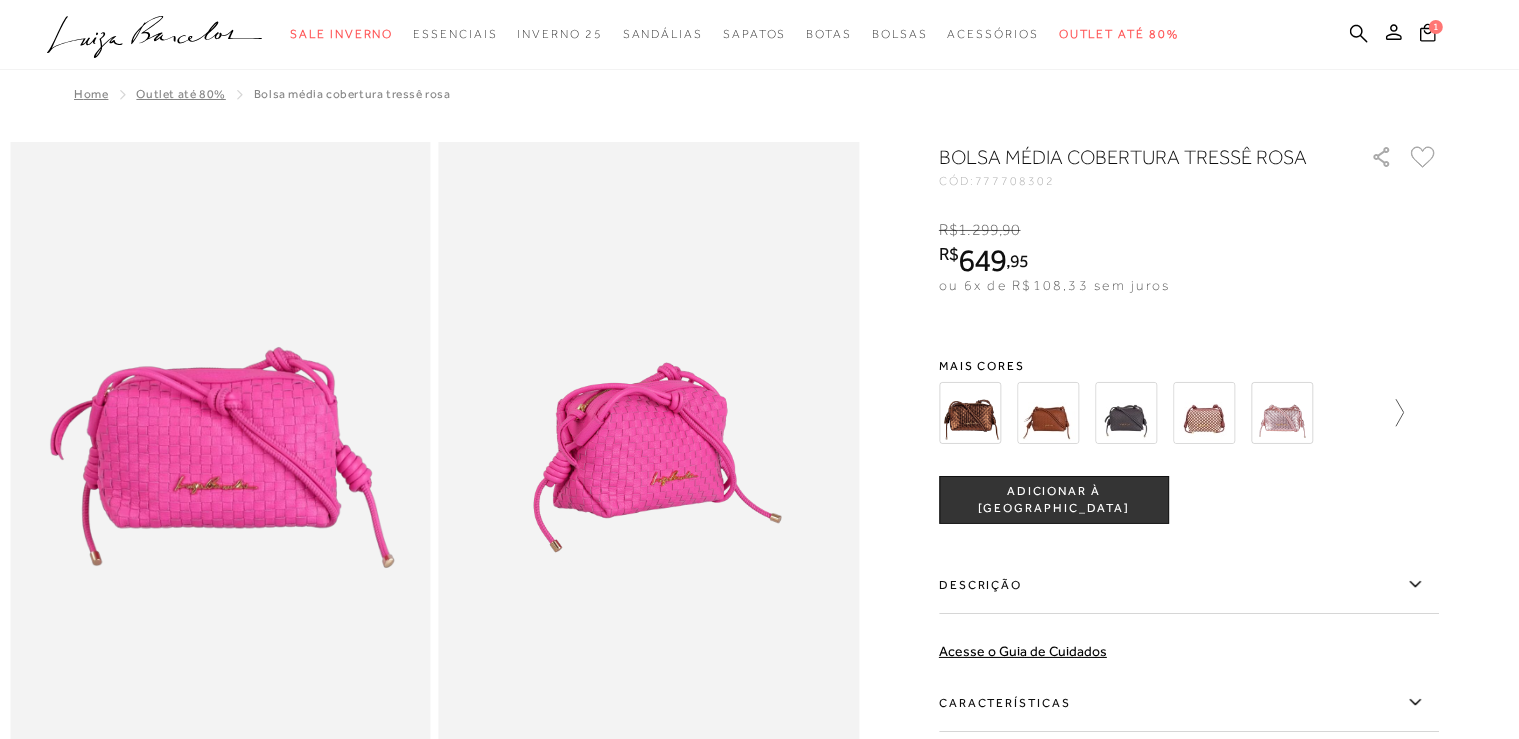 click 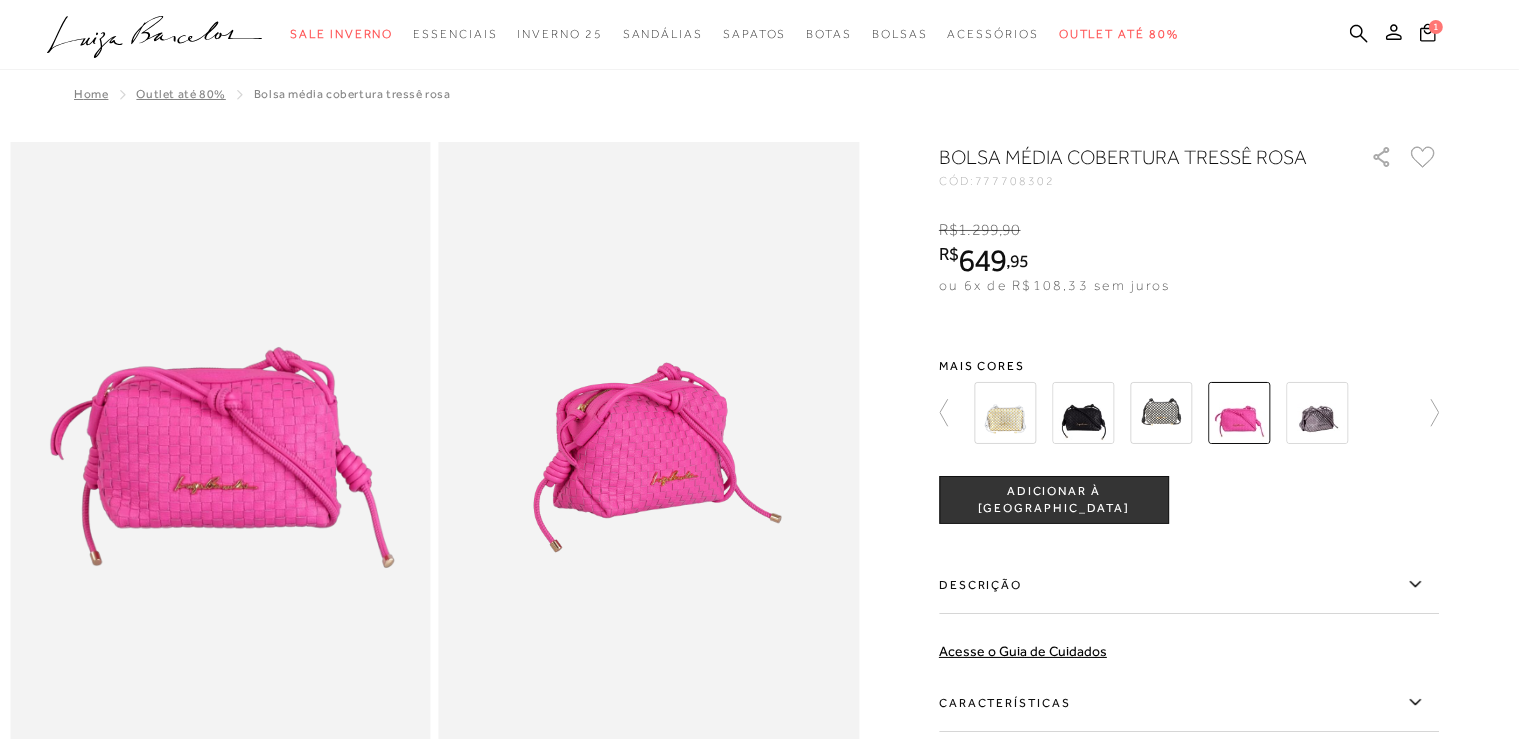 click at bounding box center (1005, 413) 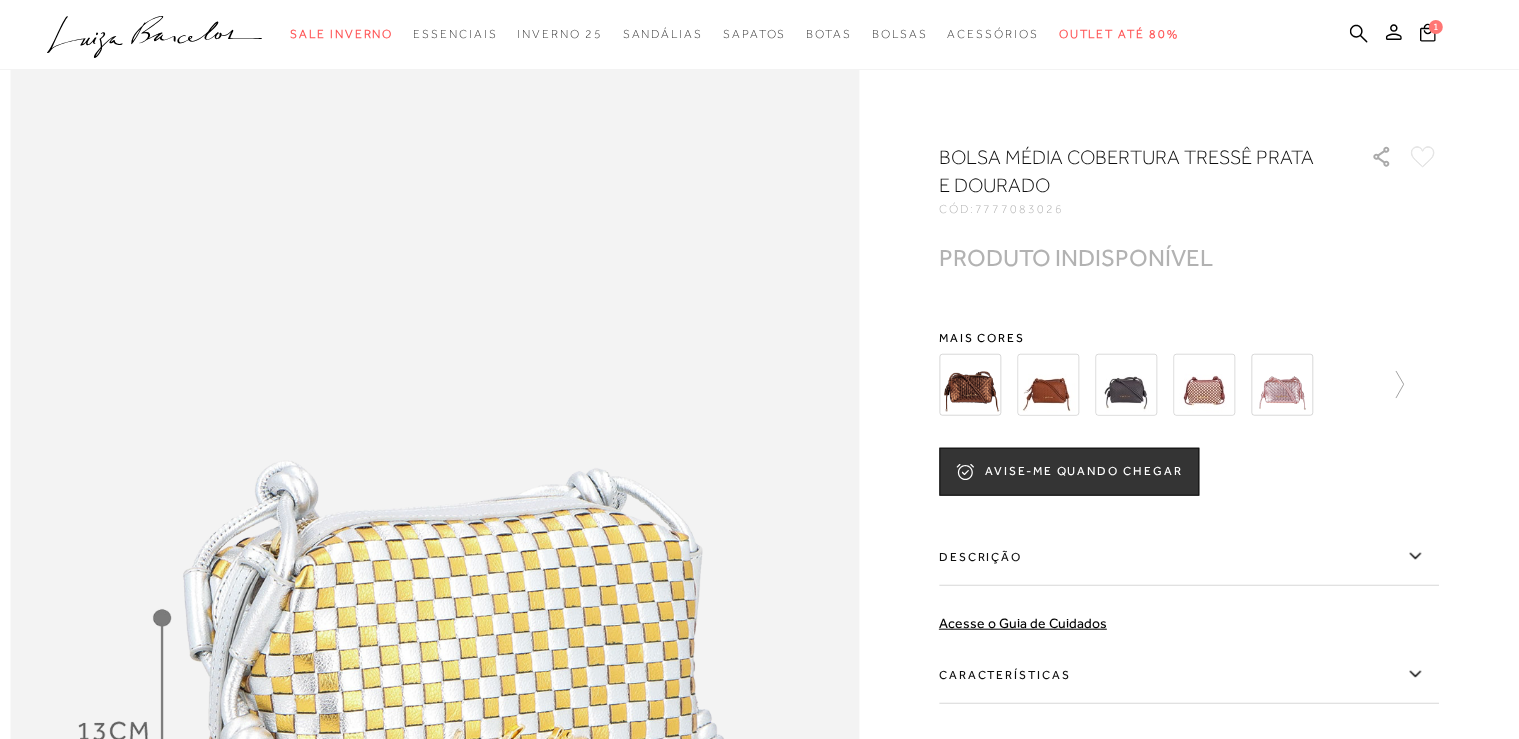 scroll, scrollTop: 2112, scrollLeft: 0, axis: vertical 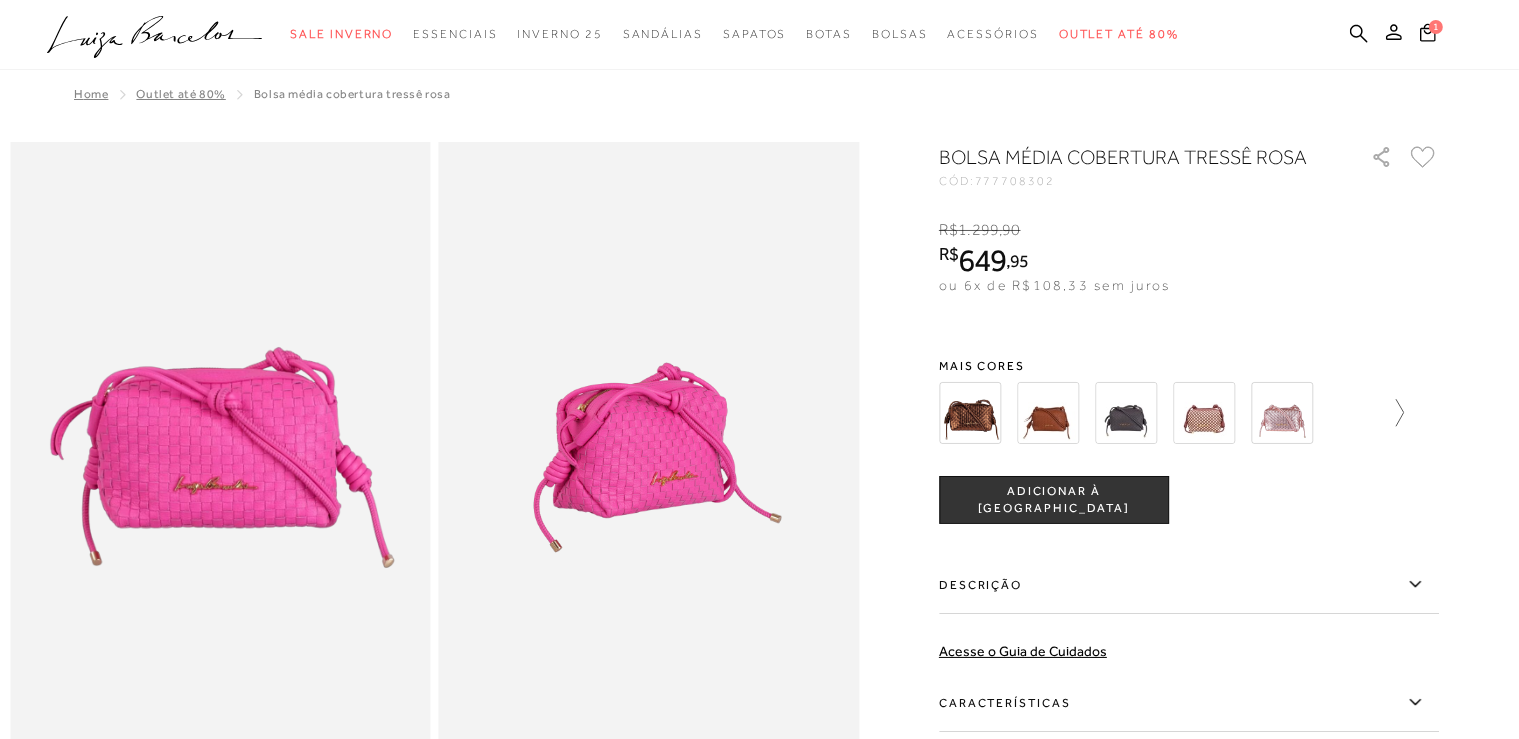 click 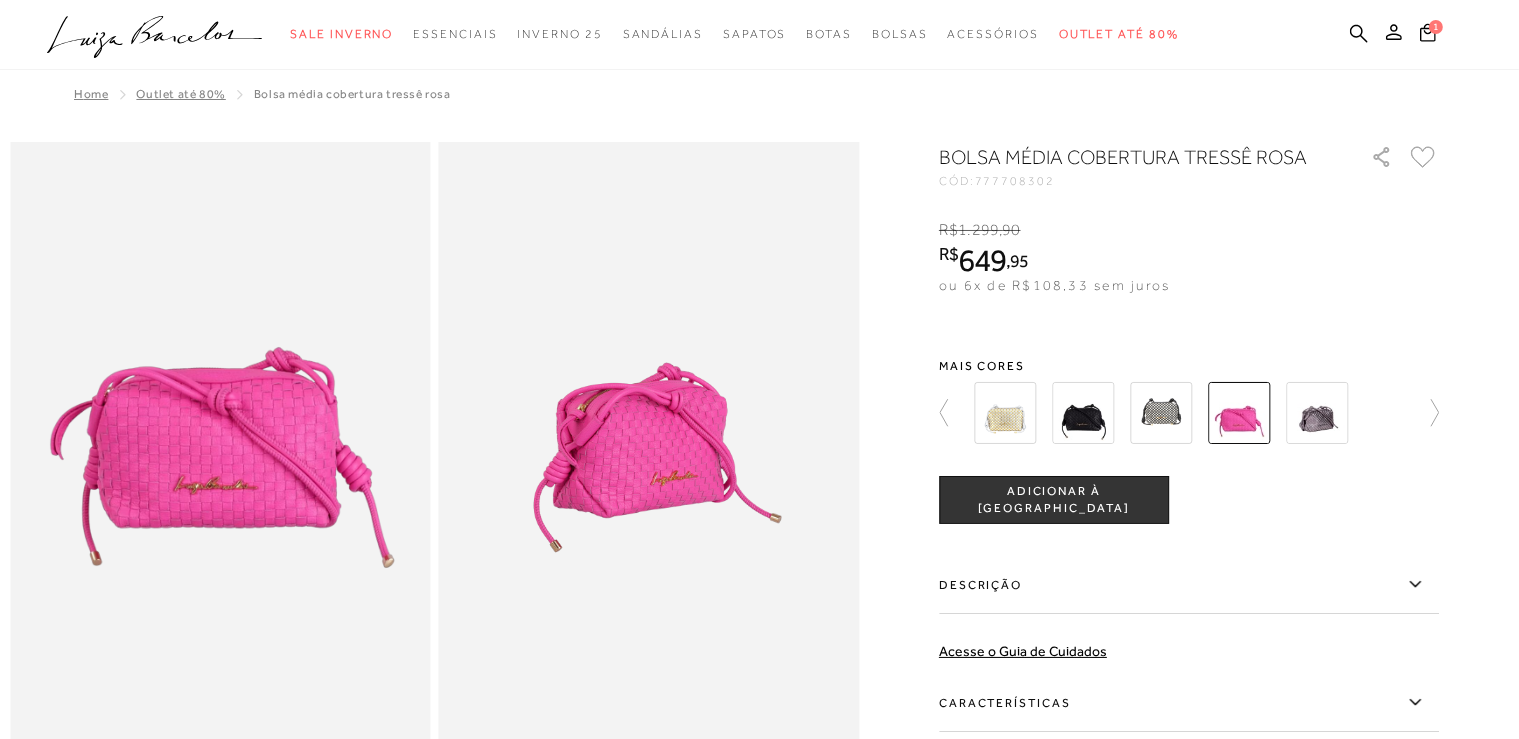 click at bounding box center (1161, 413) 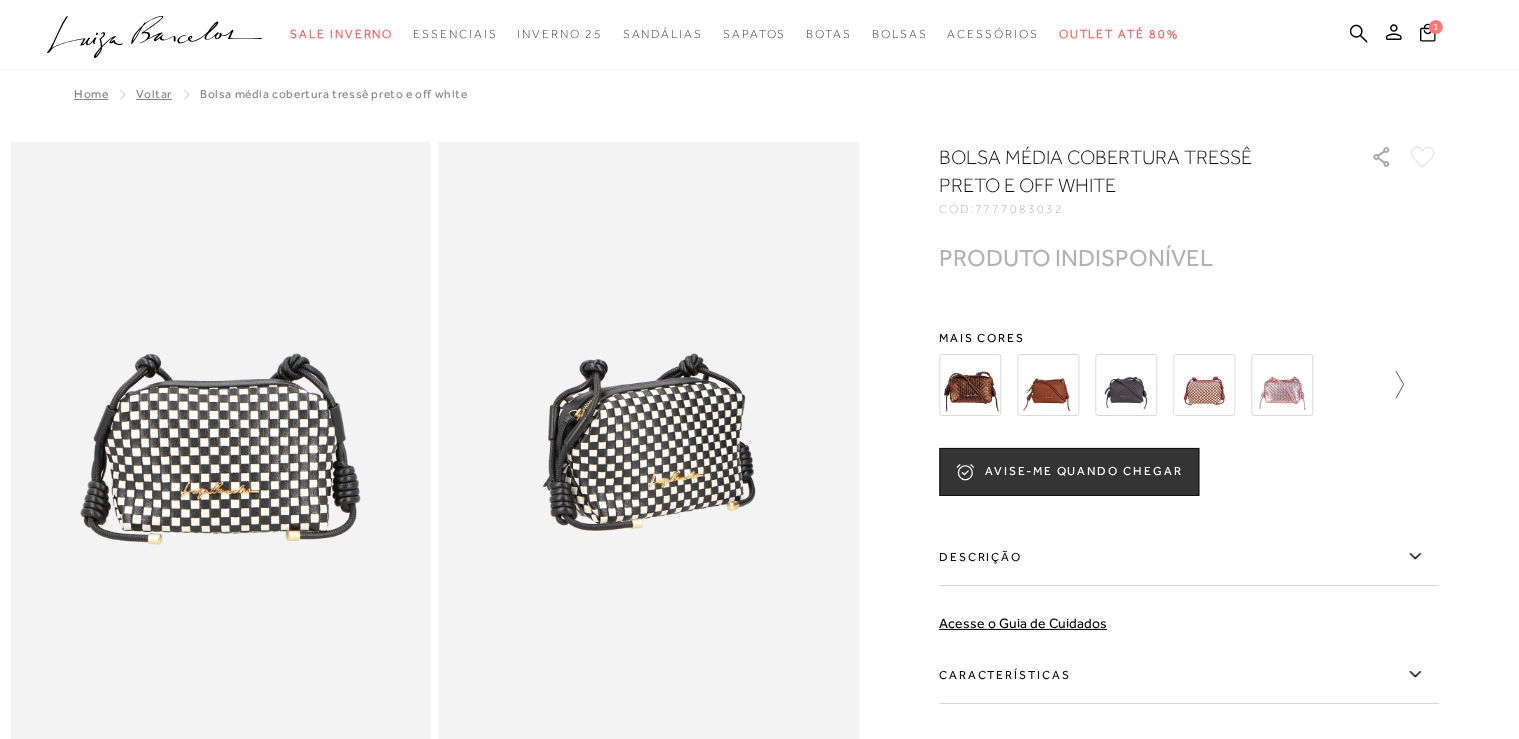 click 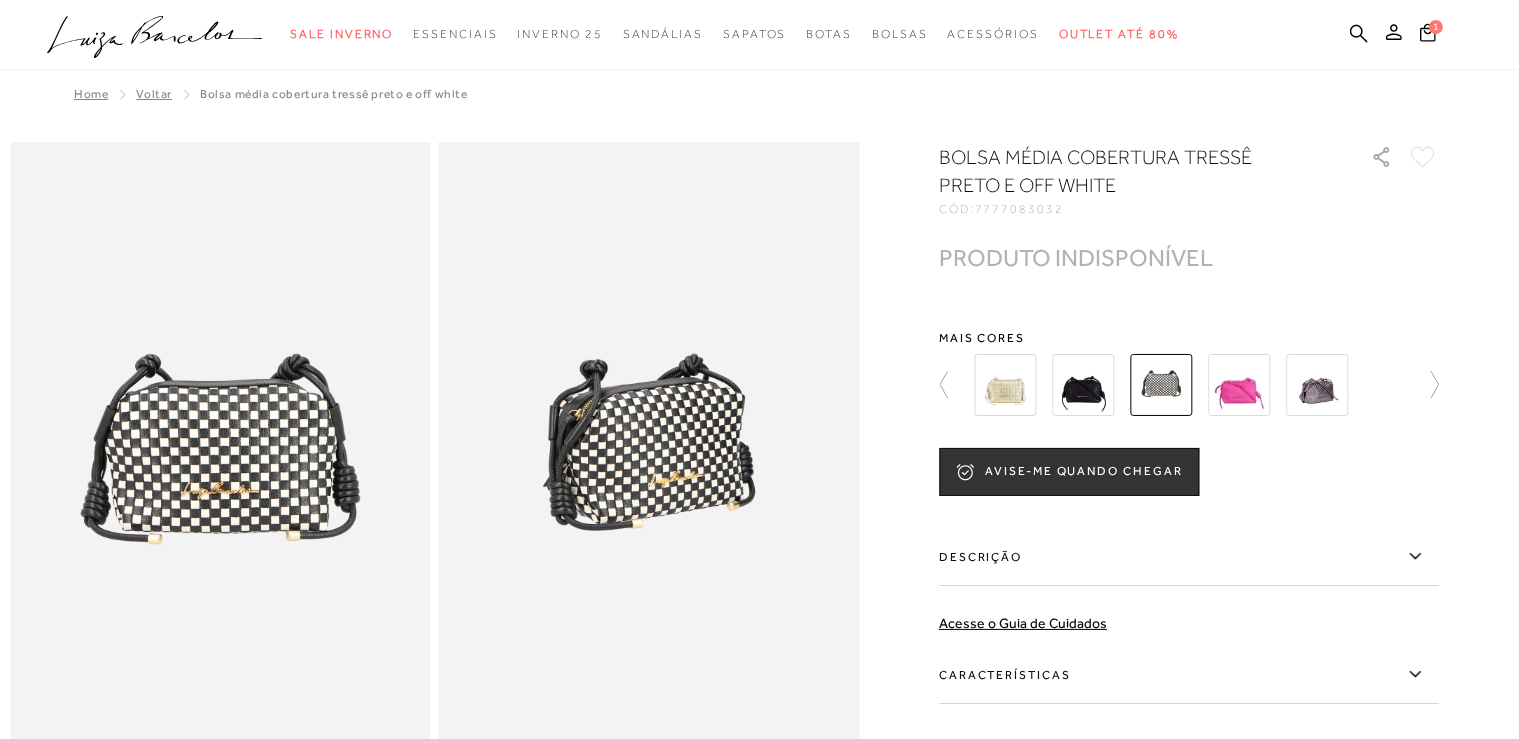 click at bounding box center (759, 1630) 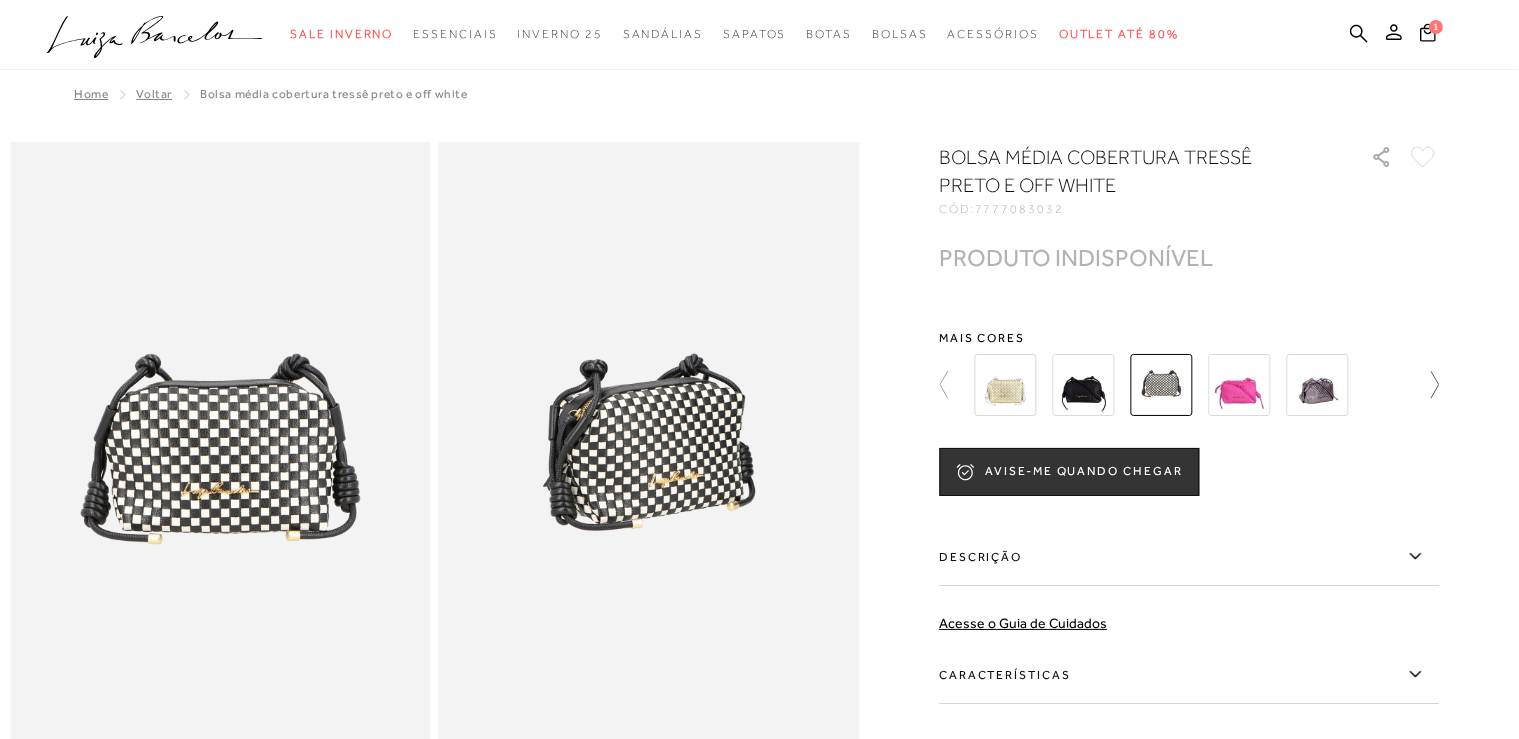 click 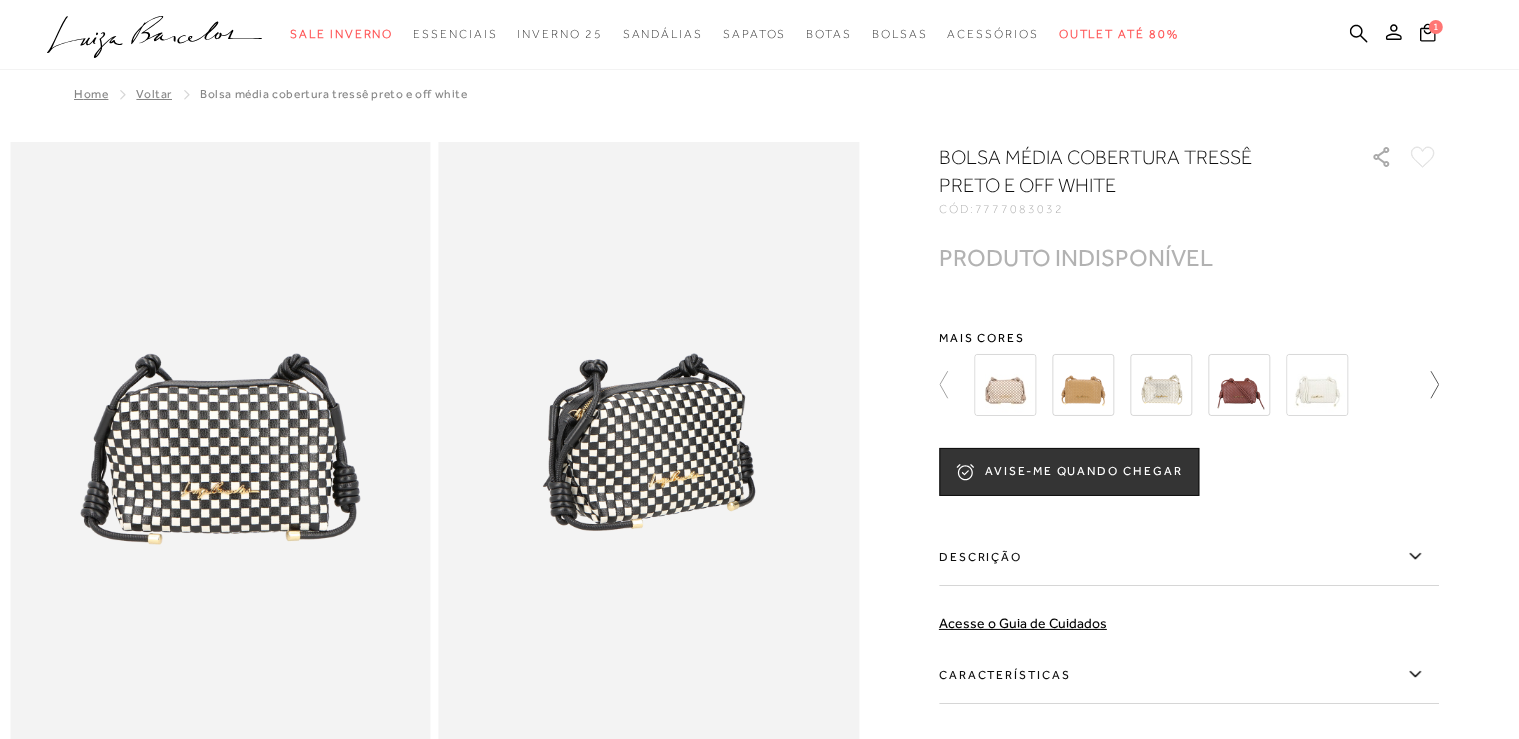 click 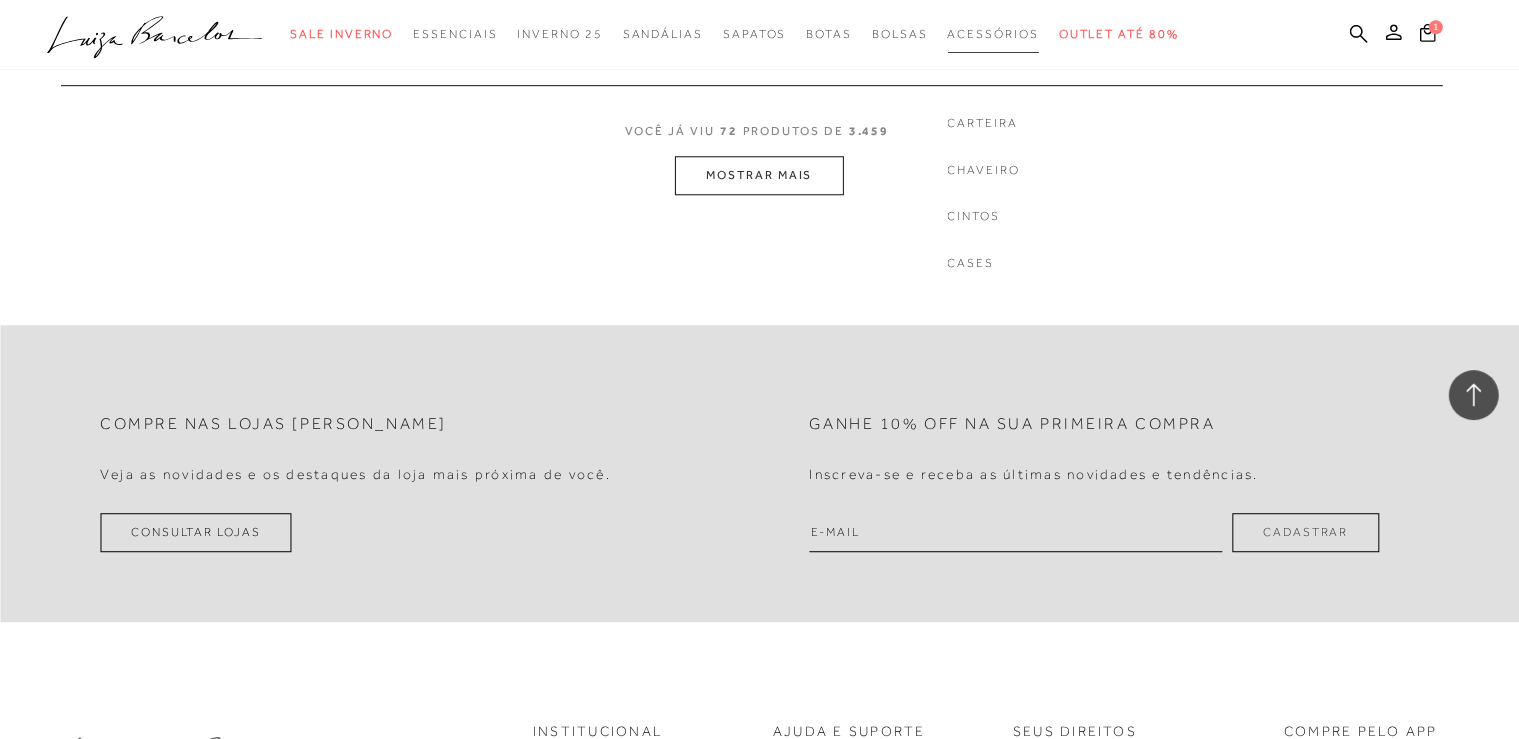 scroll, scrollTop: 12883, scrollLeft: 0, axis: vertical 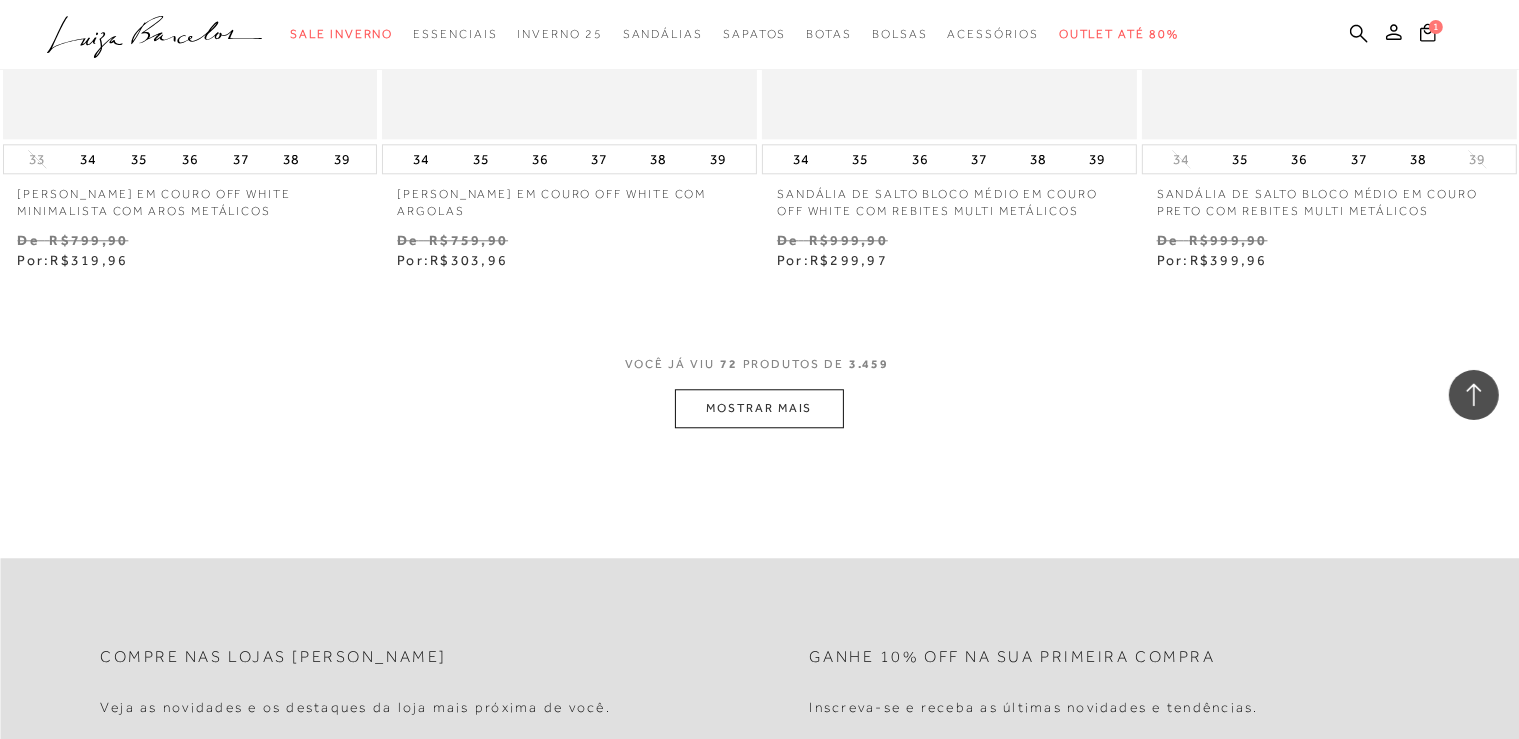 click on "MOSTRAR MAIS" at bounding box center (759, 408) 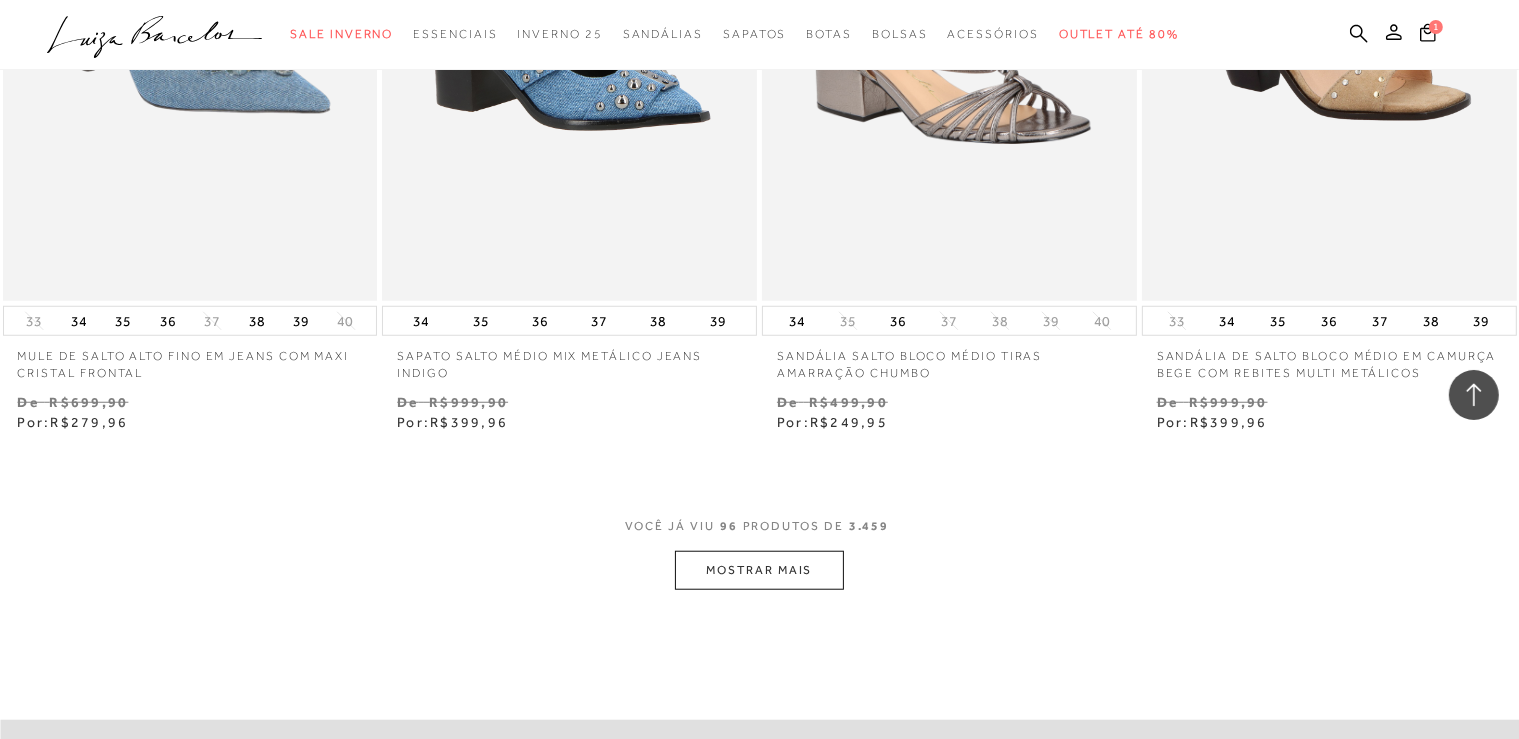 scroll, scrollTop: 17001, scrollLeft: 0, axis: vertical 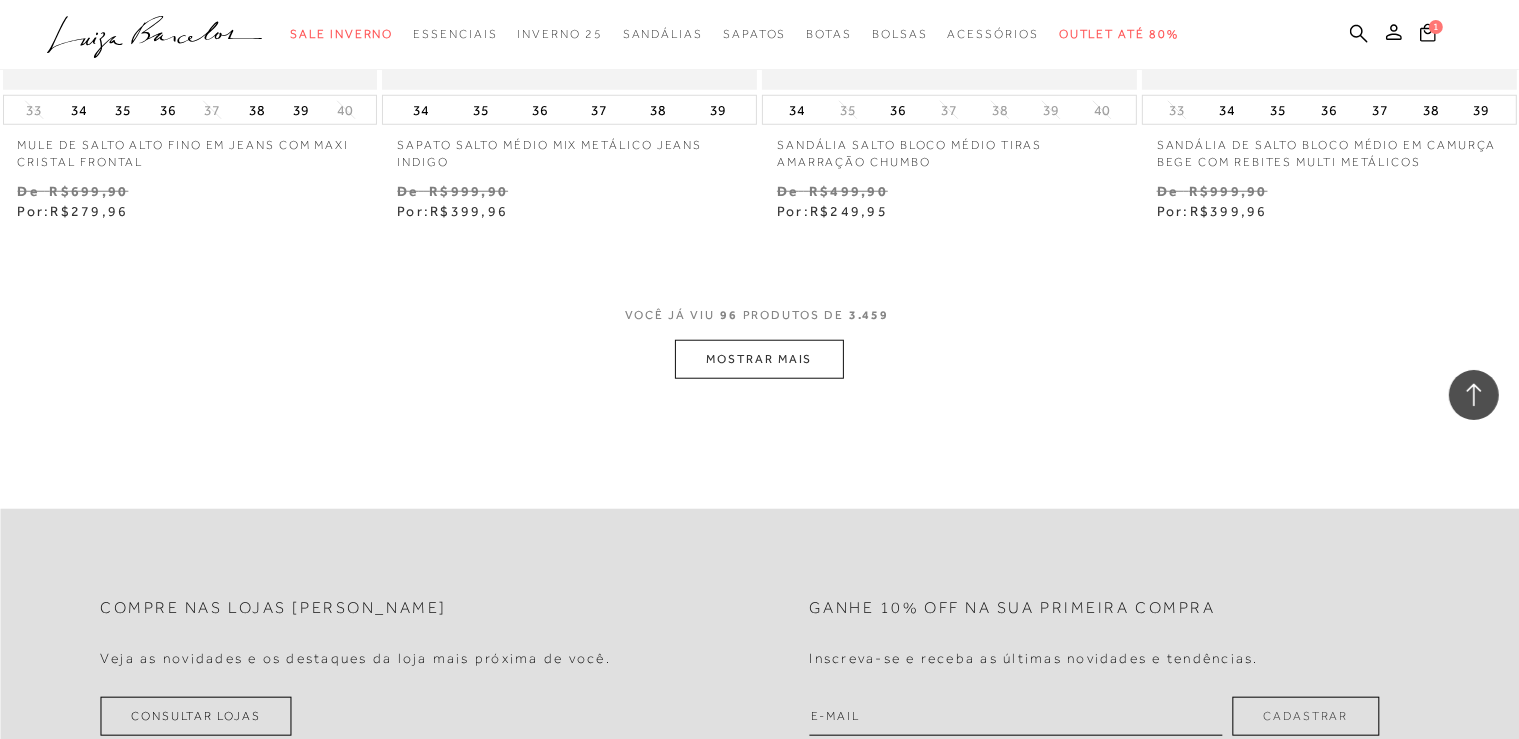 click on "MOSTRAR MAIS" at bounding box center (759, 359) 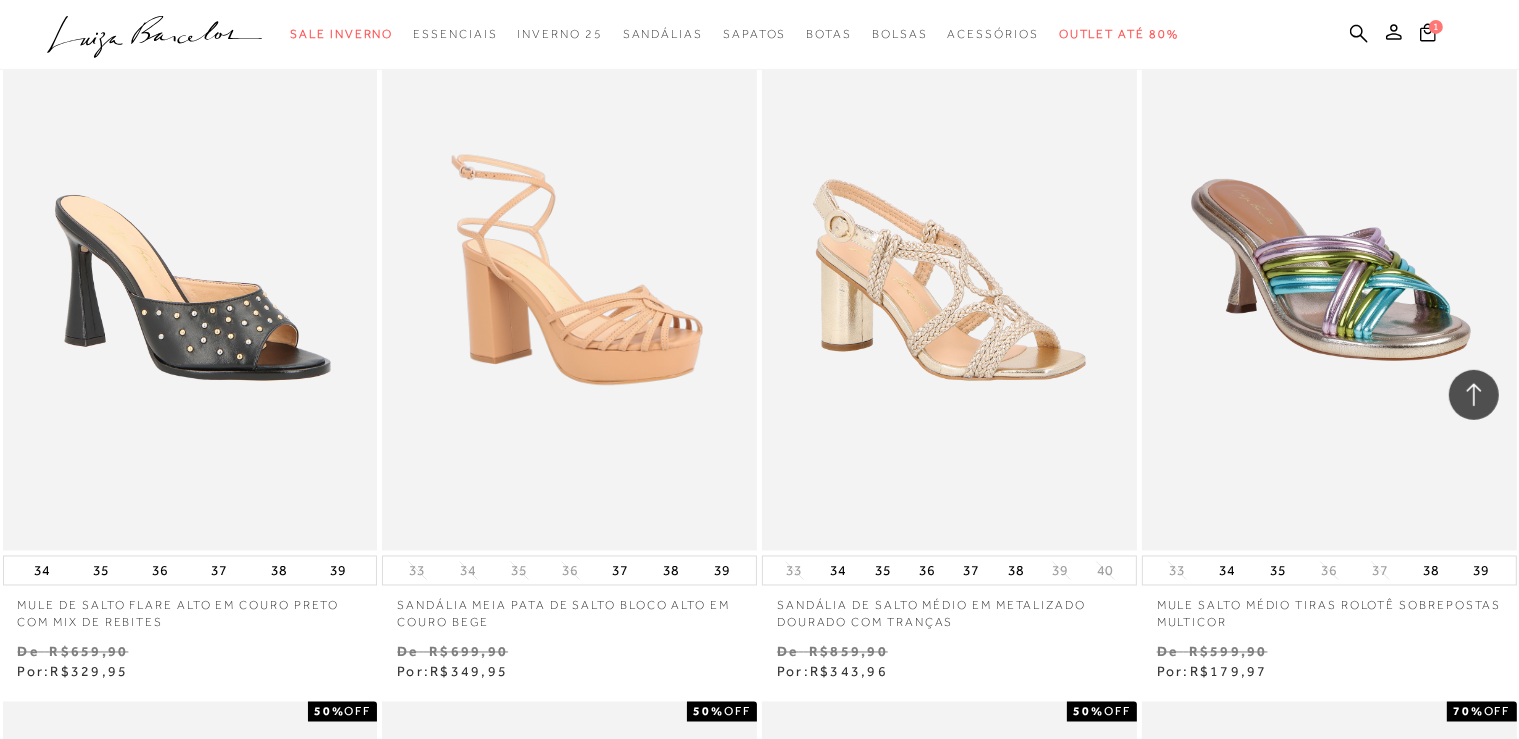 scroll, scrollTop: 18691, scrollLeft: 0, axis: vertical 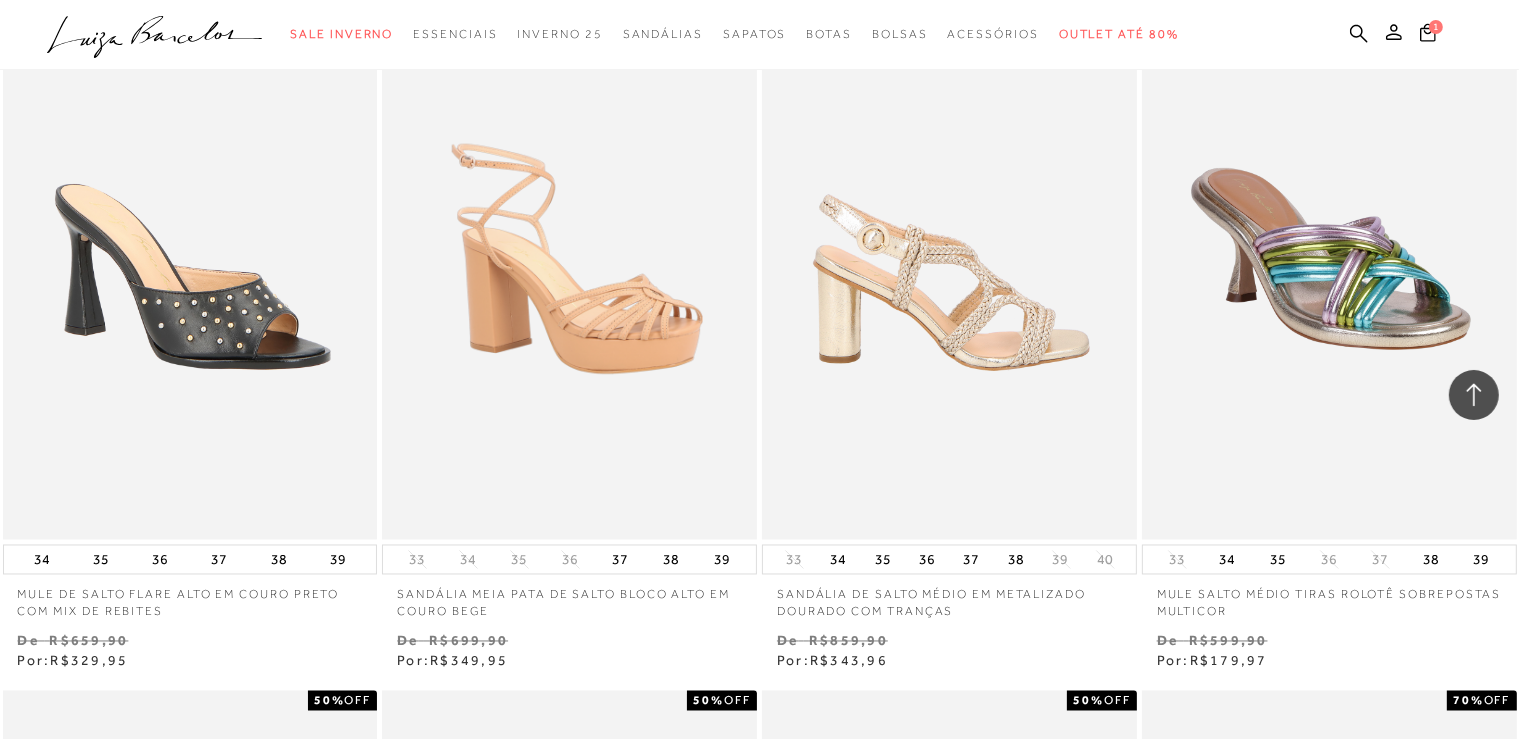 click at bounding box center (950, 259) 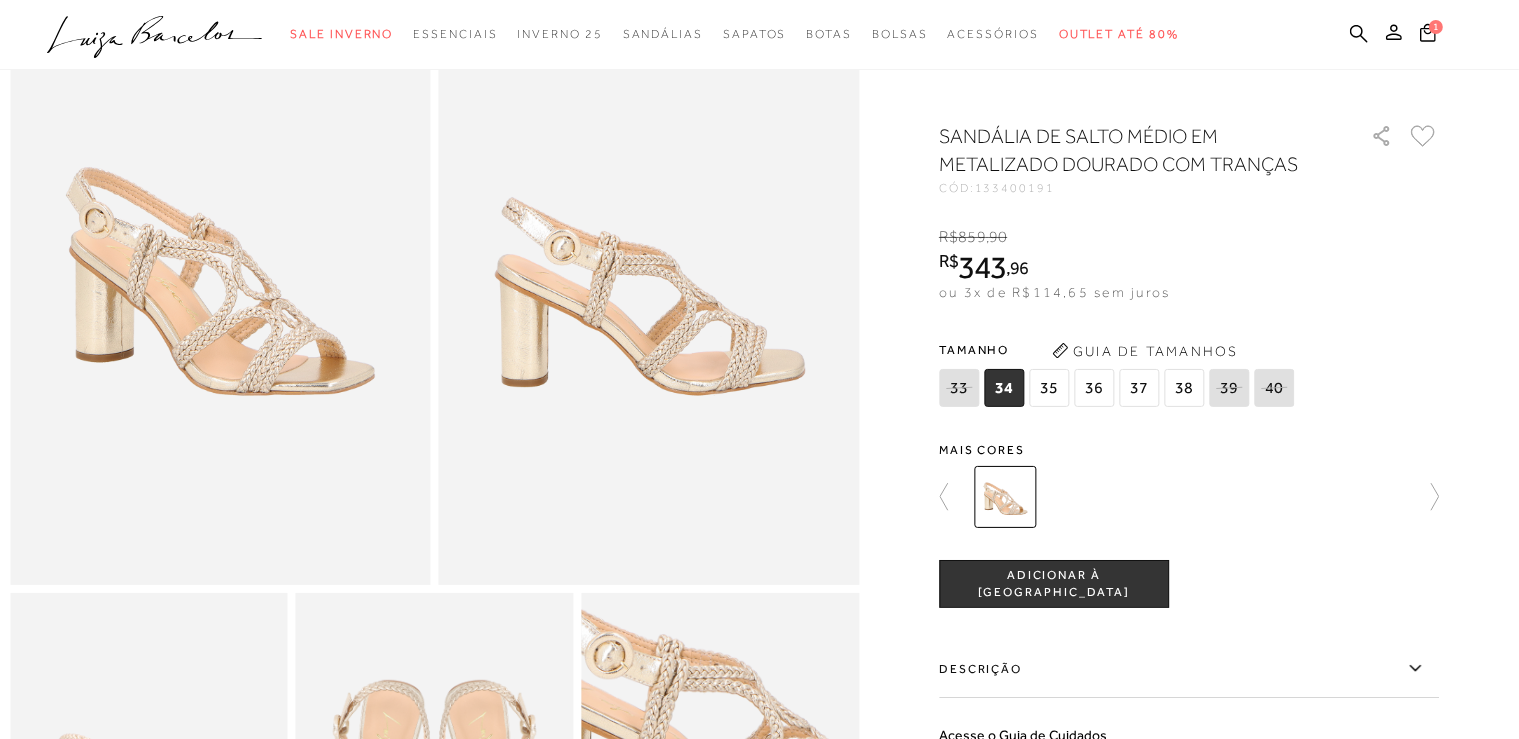 scroll, scrollTop: 0, scrollLeft: 0, axis: both 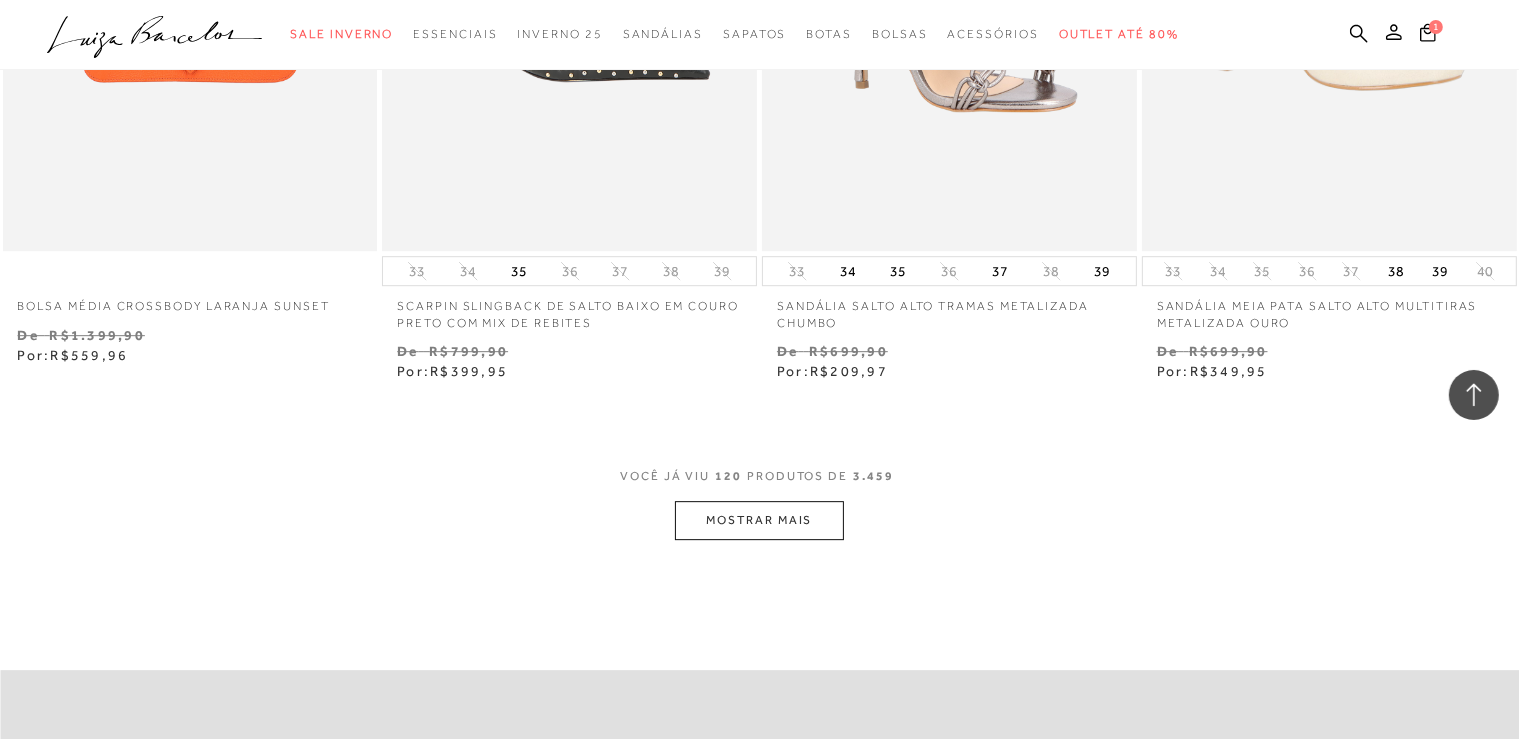 click on "MOSTRAR MAIS" at bounding box center [759, 520] 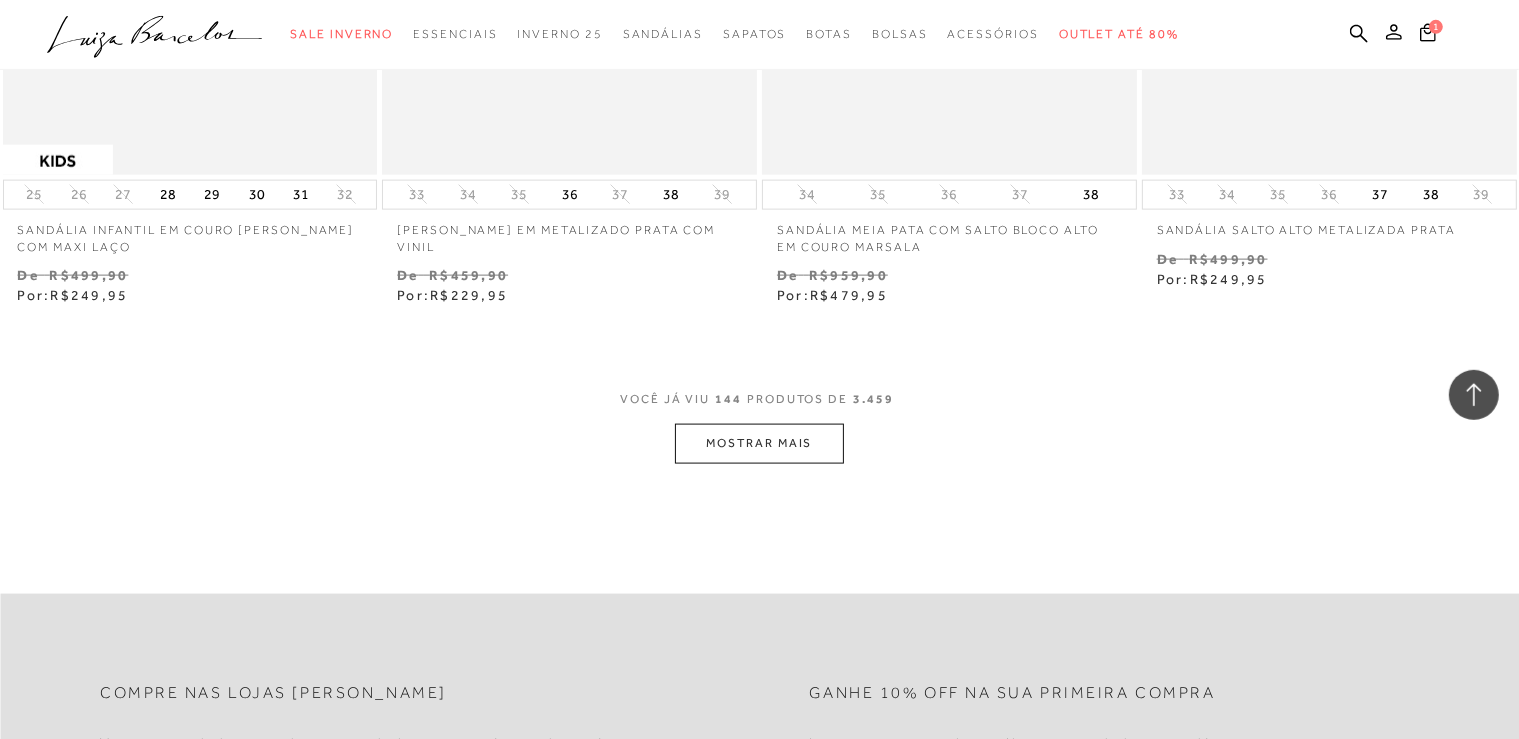 scroll, scrollTop: 25449, scrollLeft: 0, axis: vertical 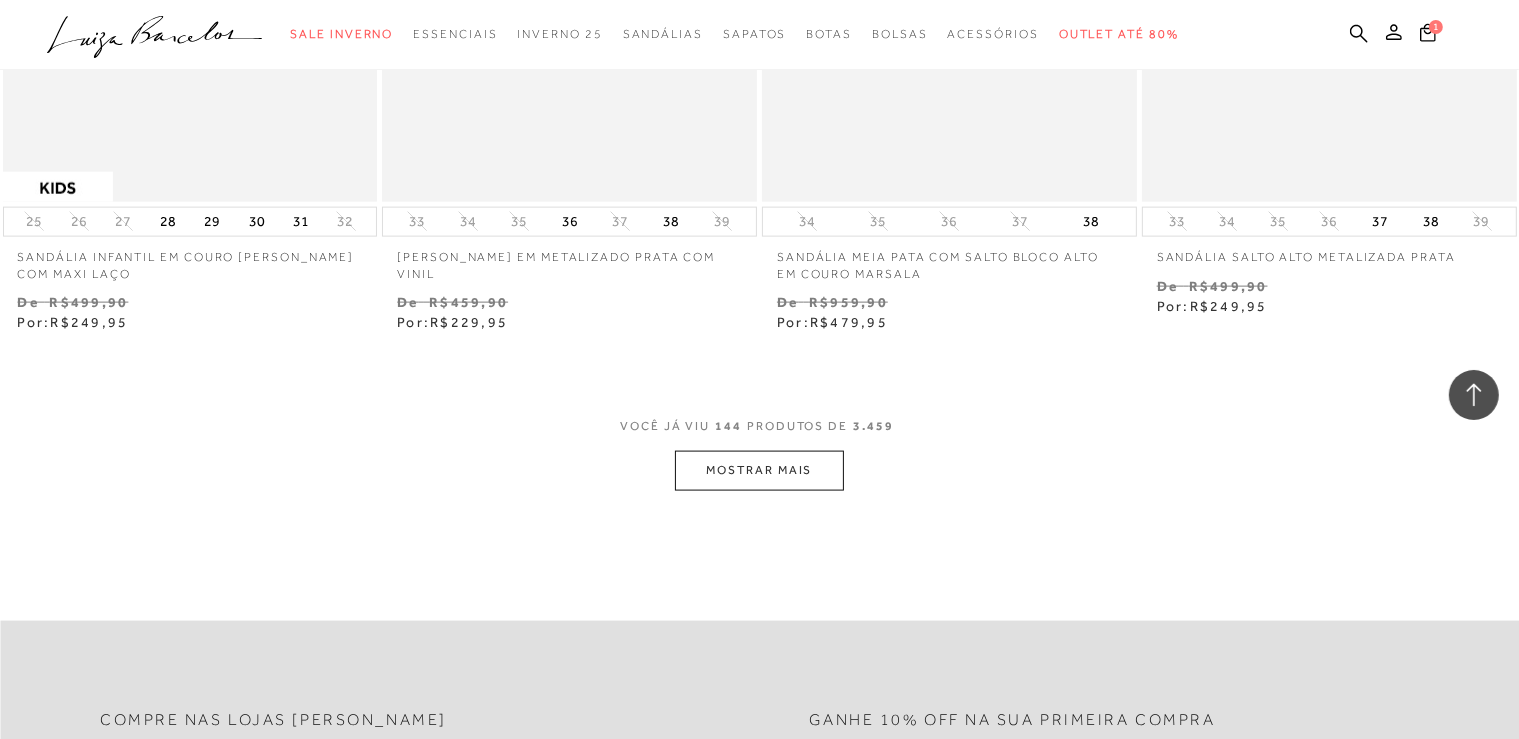 click on "MOSTRAR MAIS" at bounding box center (759, 470) 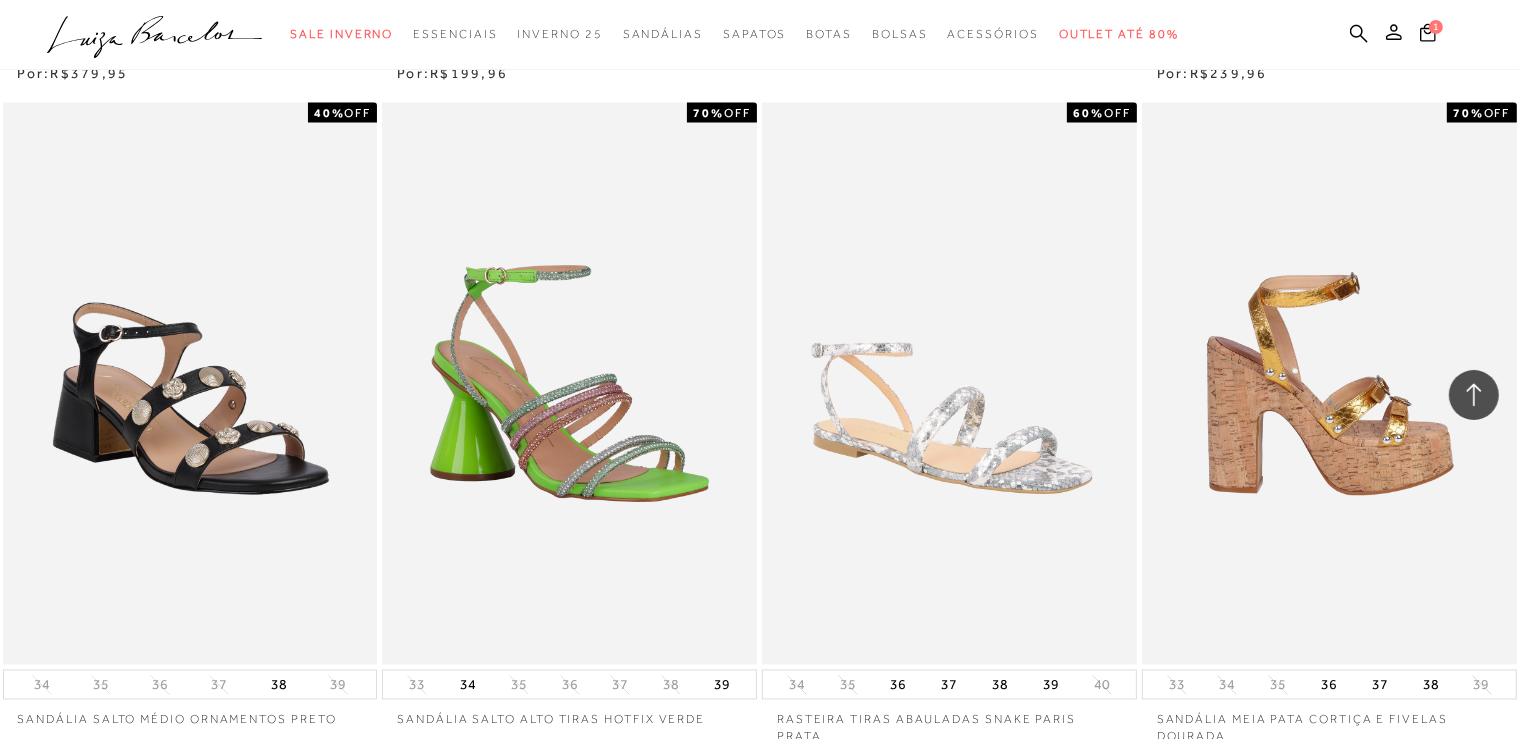 scroll, scrollTop: 26505, scrollLeft: 0, axis: vertical 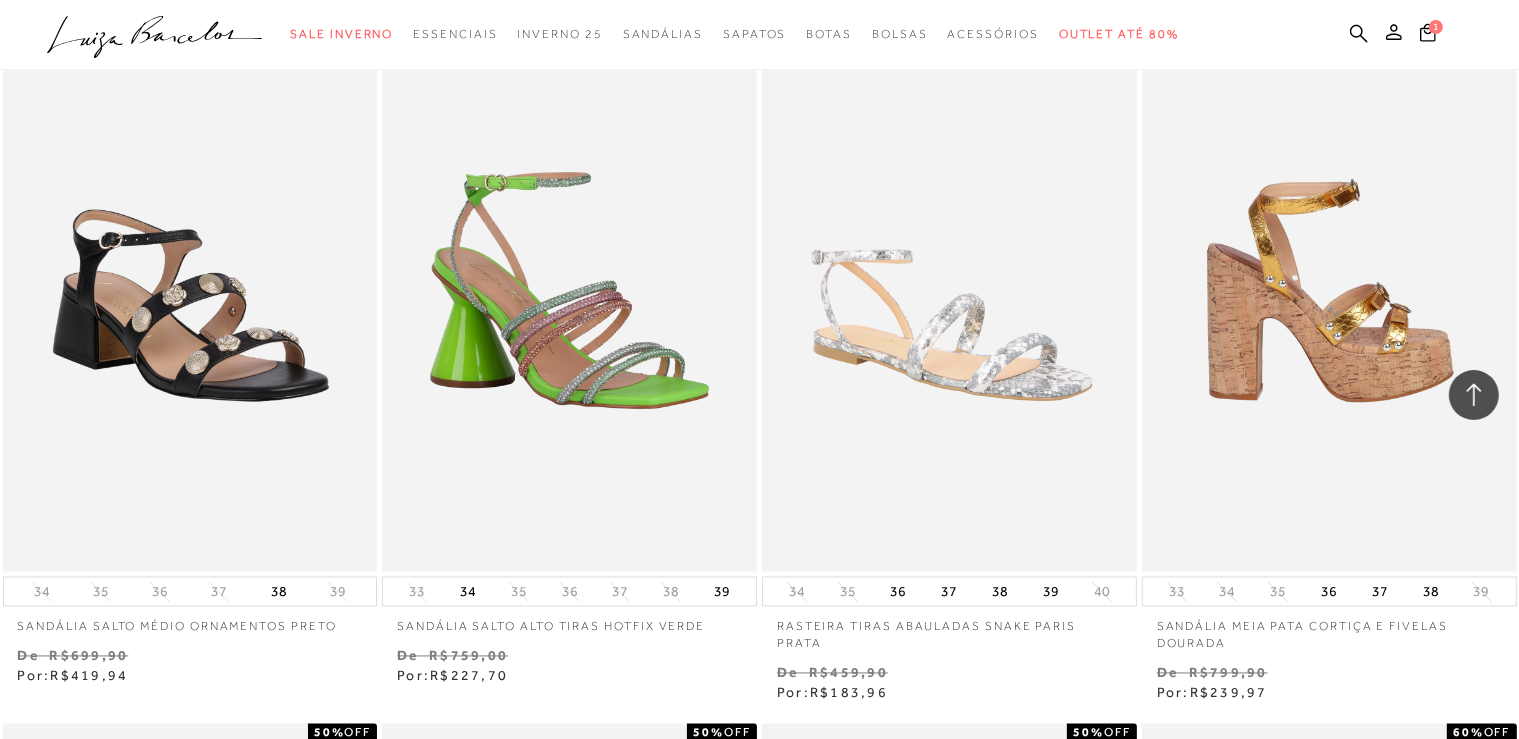 click at bounding box center (1330, 291) 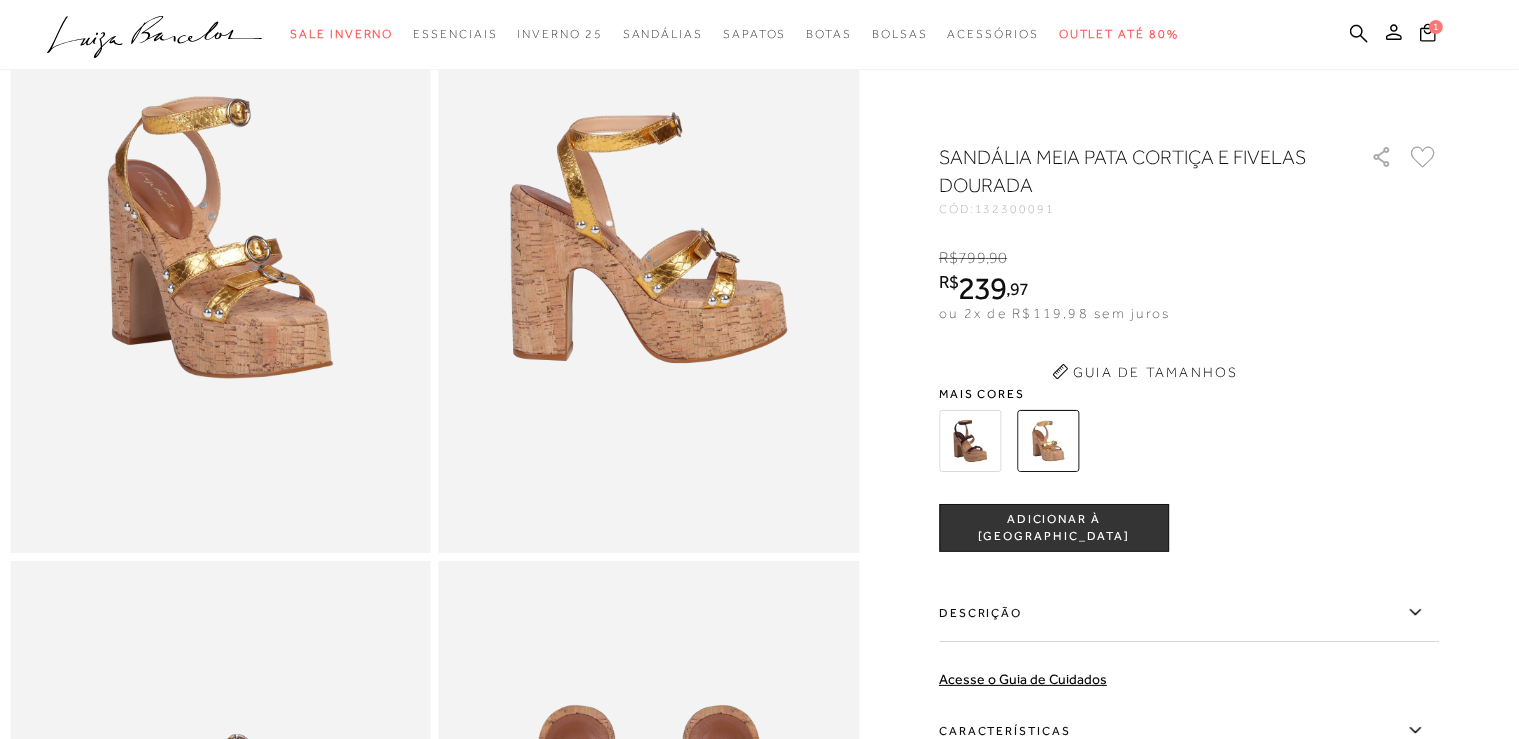 scroll, scrollTop: 0, scrollLeft: 0, axis: both 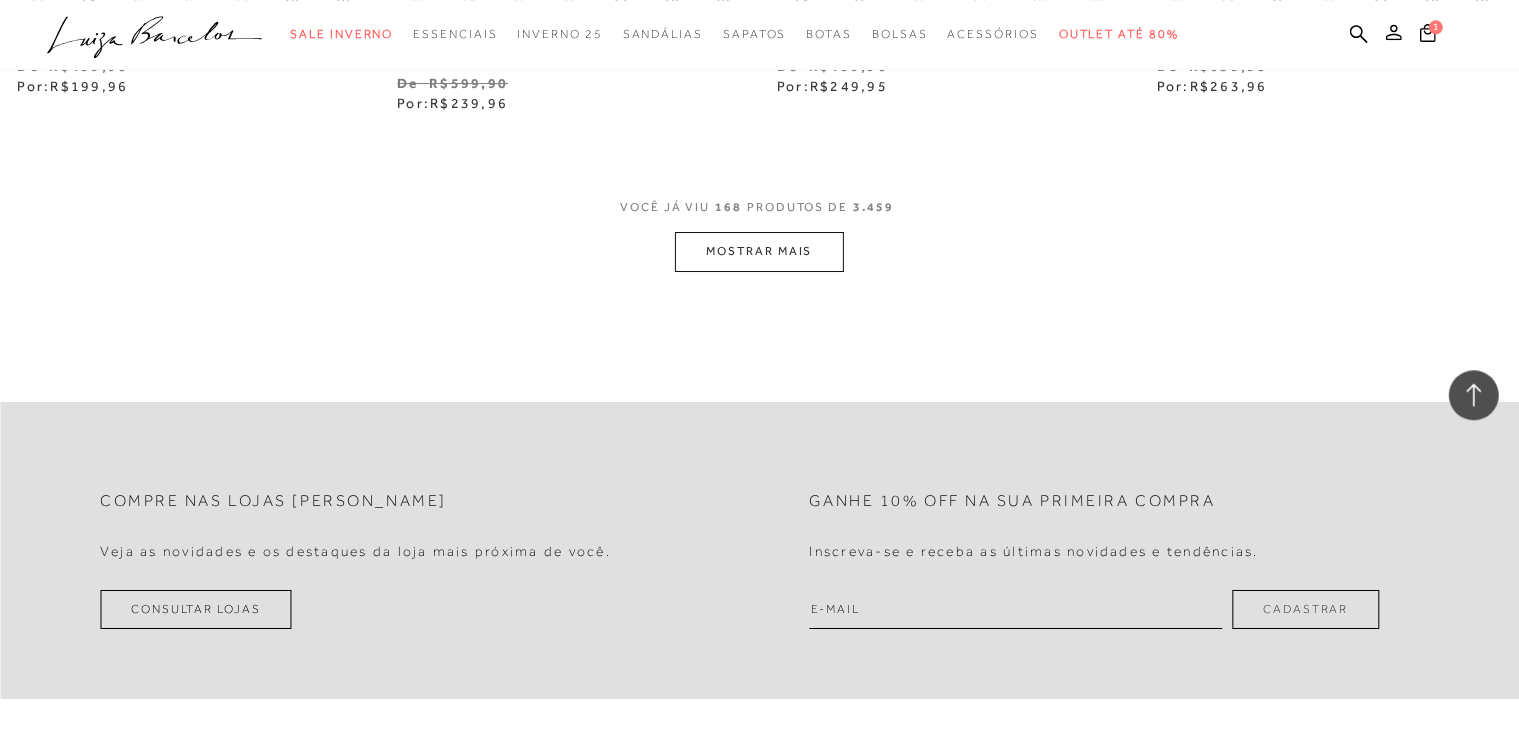 click on "MOSTRAR MAIS" at bounding box center (759, 251) 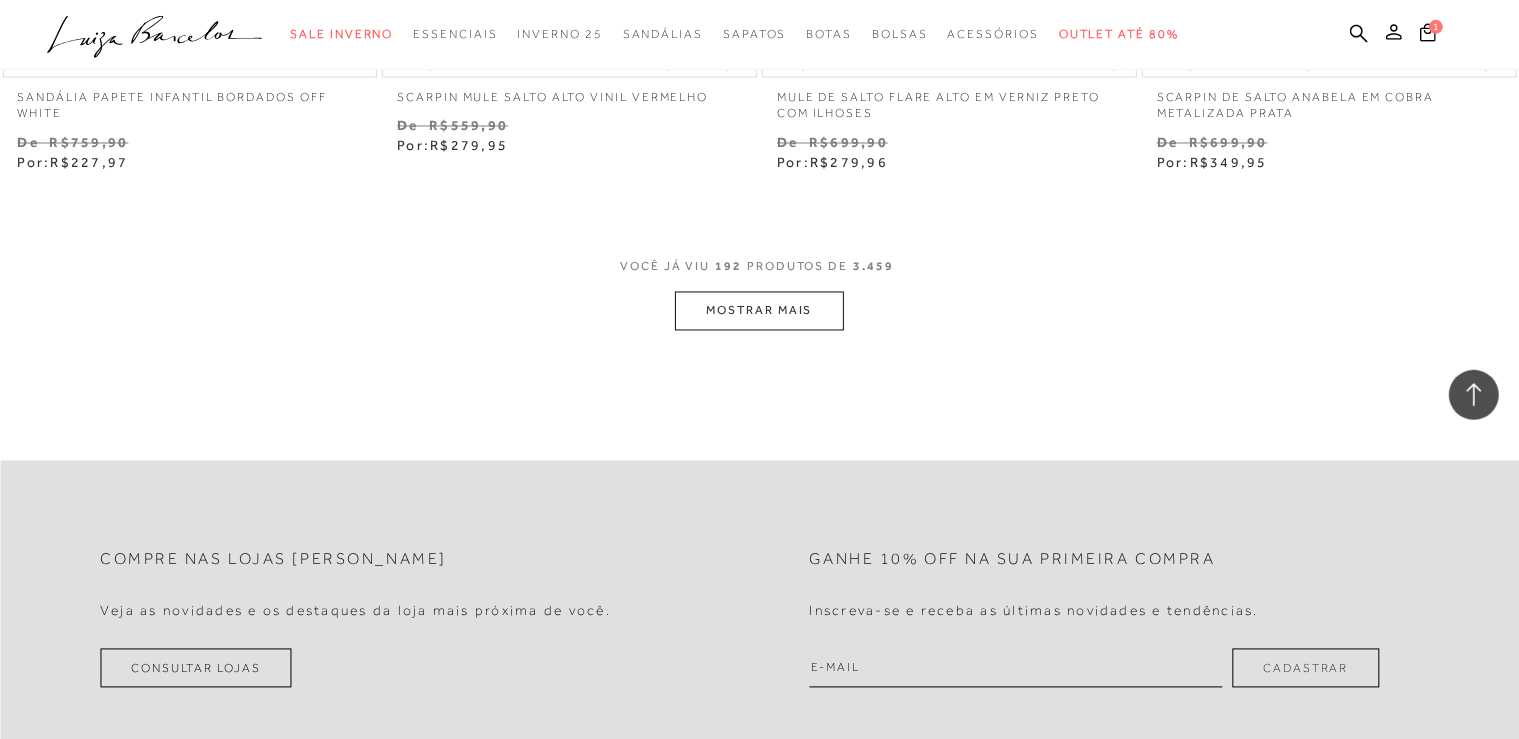 scroll, scrollTop: 34172, scrollLeft: 0, axis: vertical 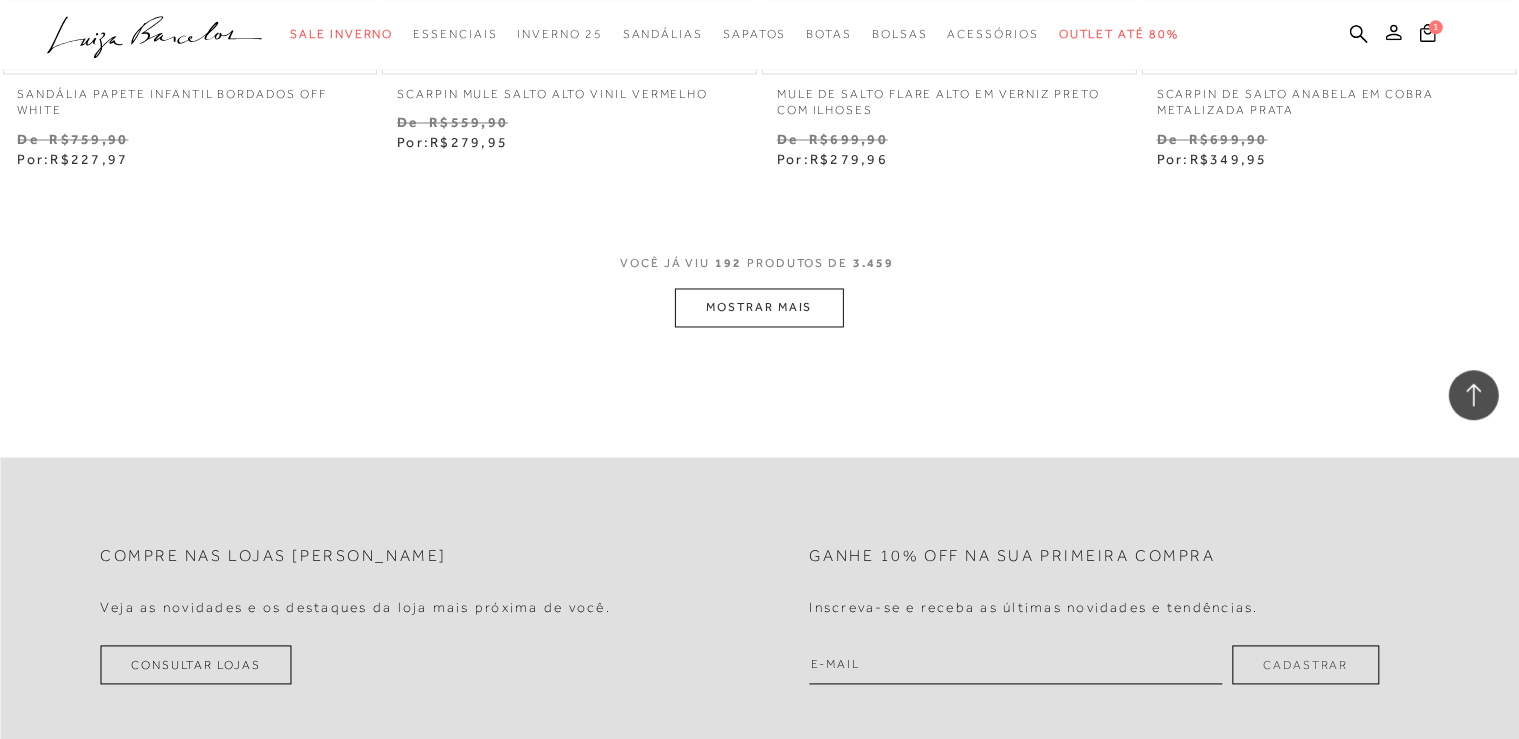 click on "MOSTRAR MAIS" at bounding box center [759, 307] 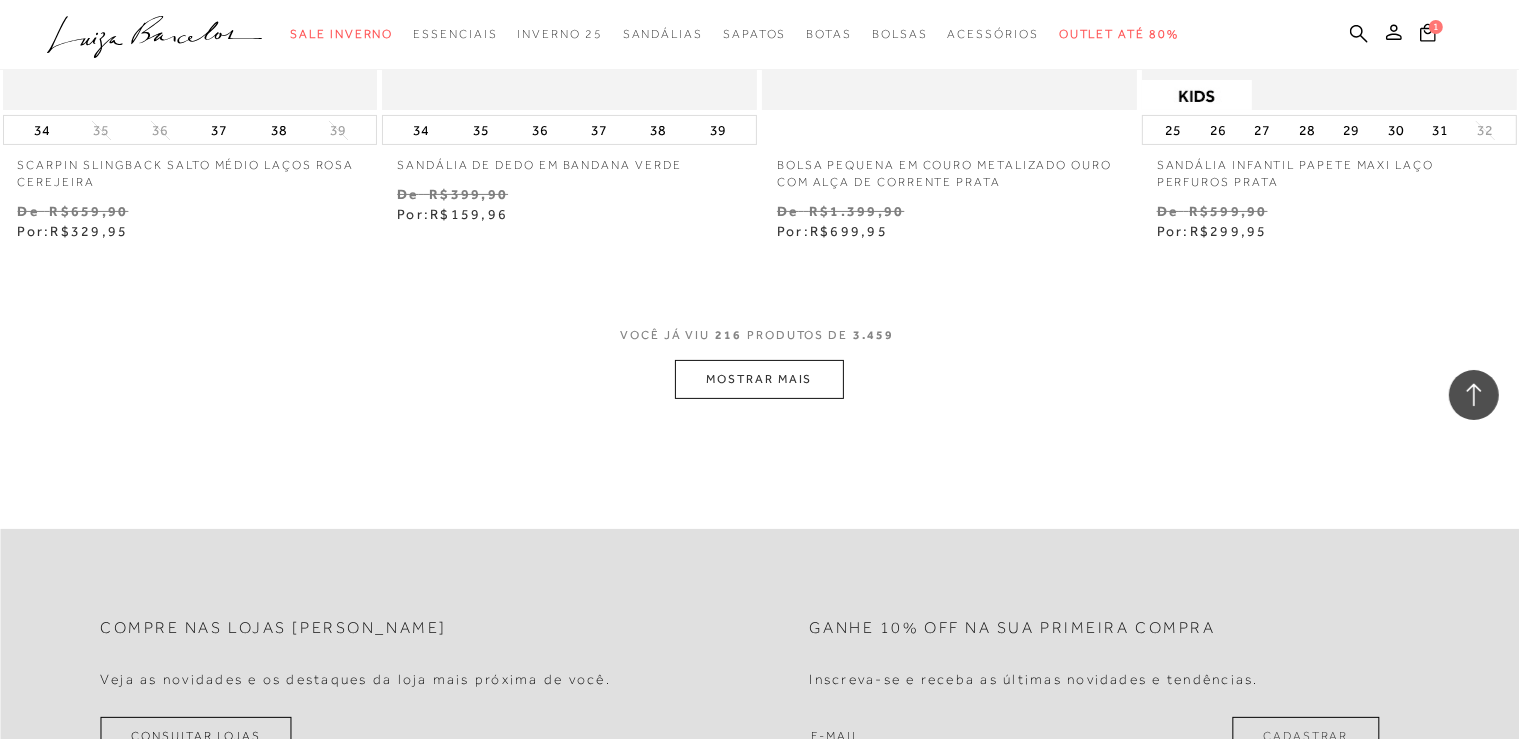 scroll, scrollTop: 38396, scrollLeft: 0, axis: vertical 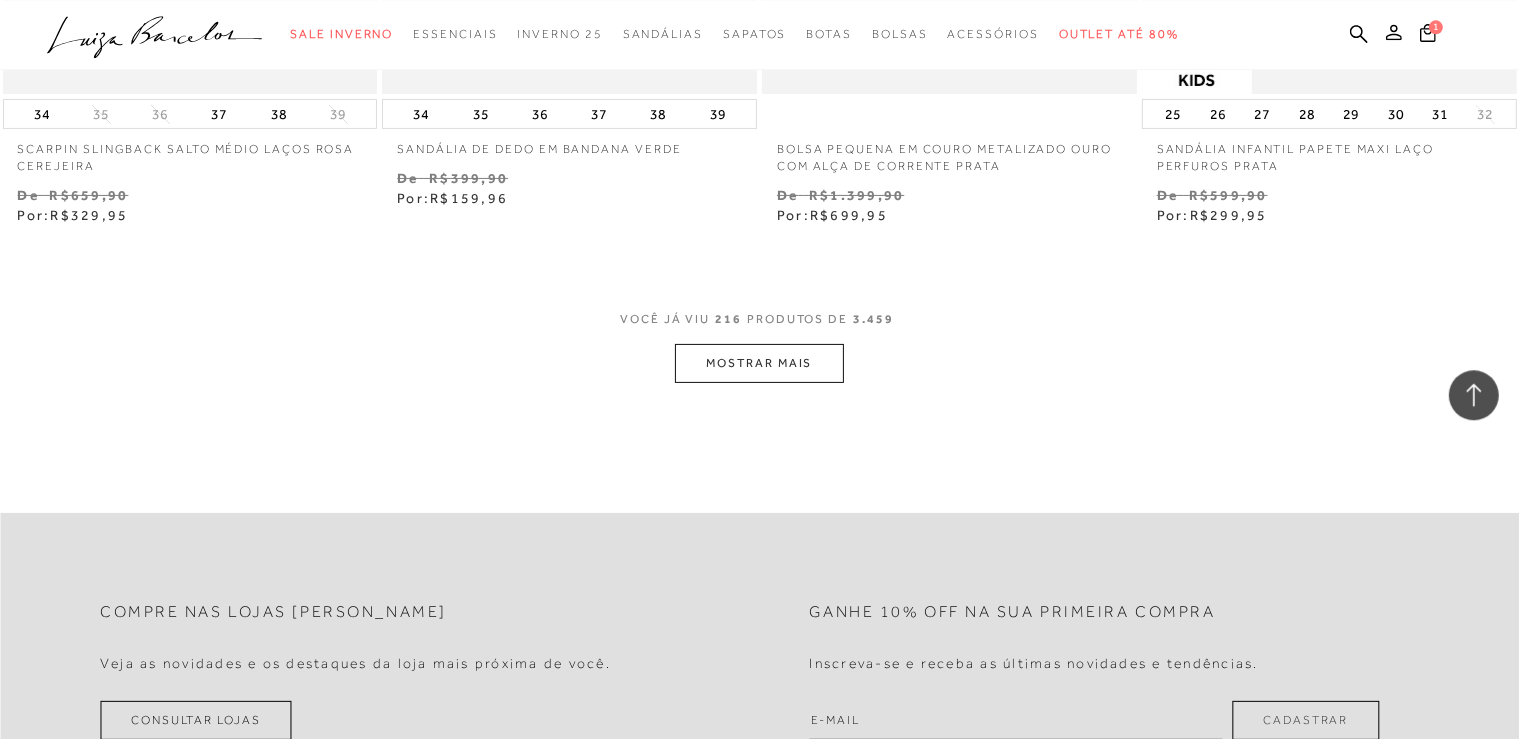 click on "MOSTRAR MAIS" at bounding box center (759, 363) 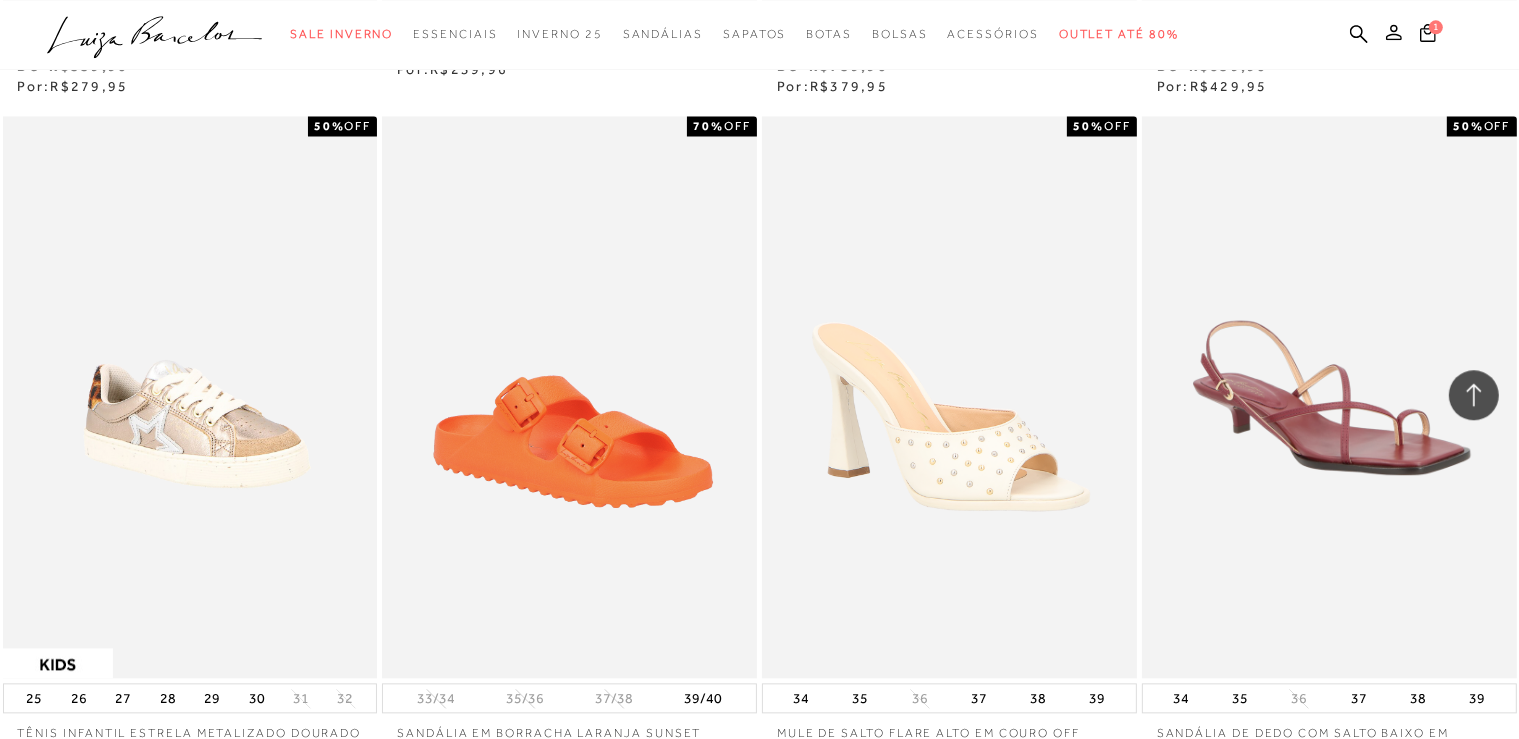 scroll, scrollTop: 42515, scrollLeft: 0, axis: vertical 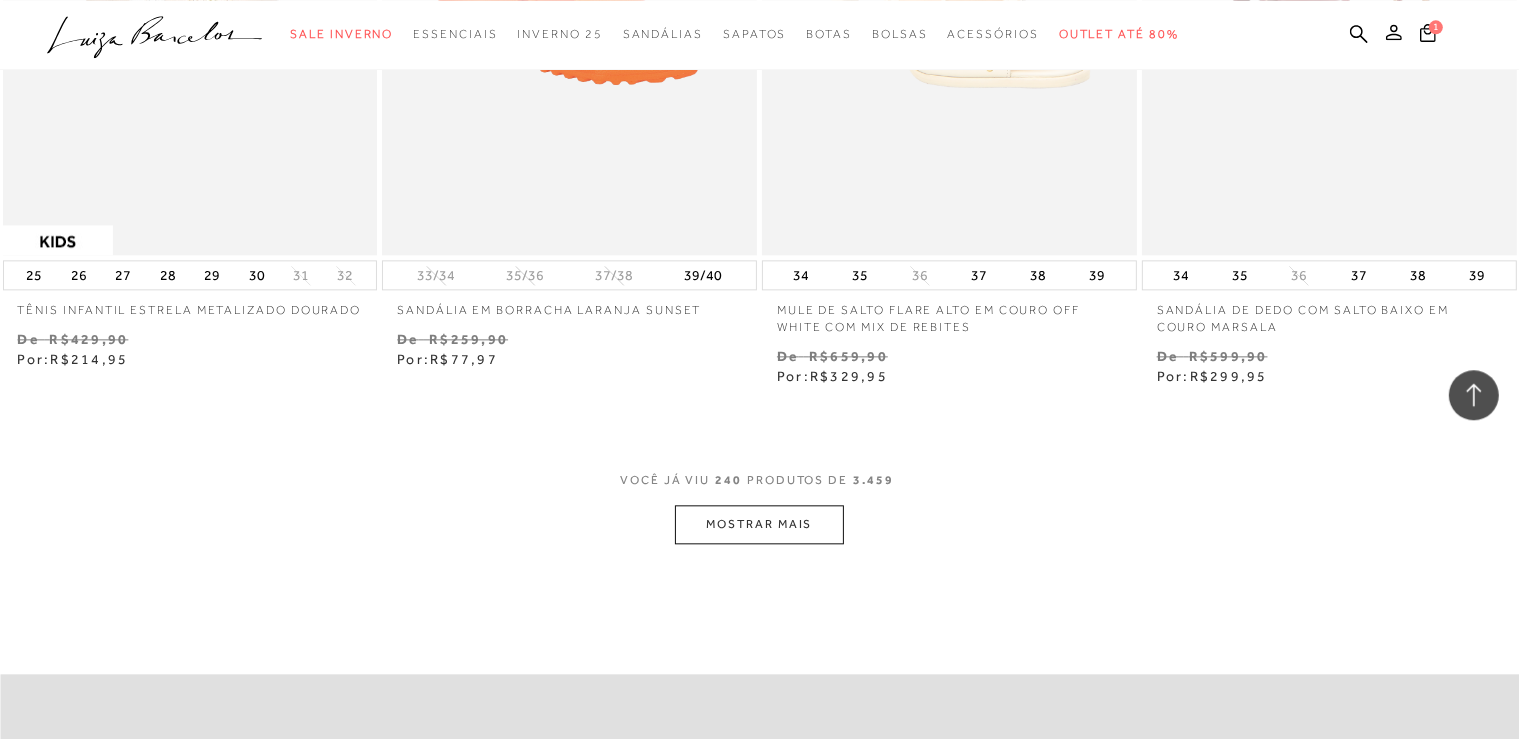 click on "MOSTRAR MAIS" at bounding box center (759, 524) 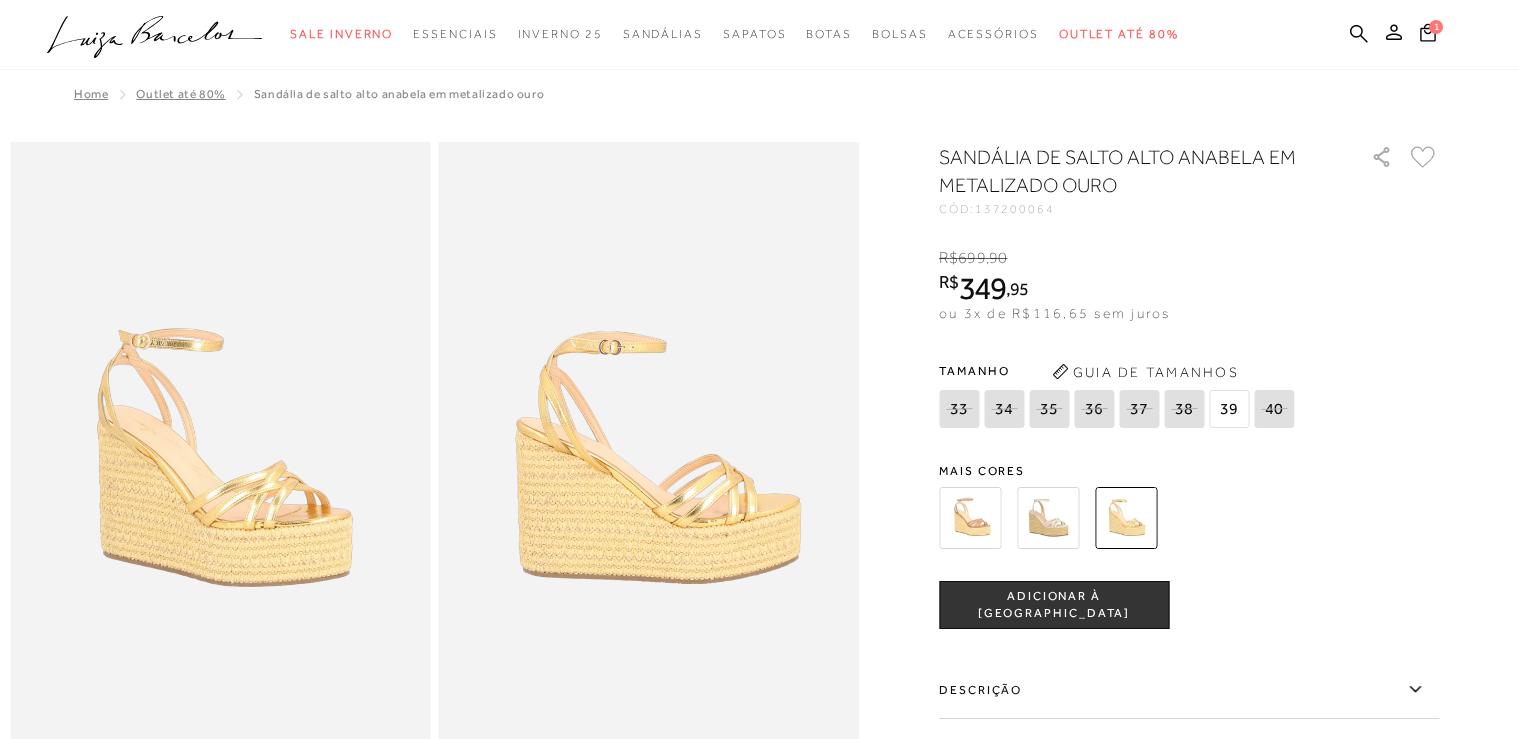 scroll, scrollTop: 0, scrollLeft: 0, axis: both 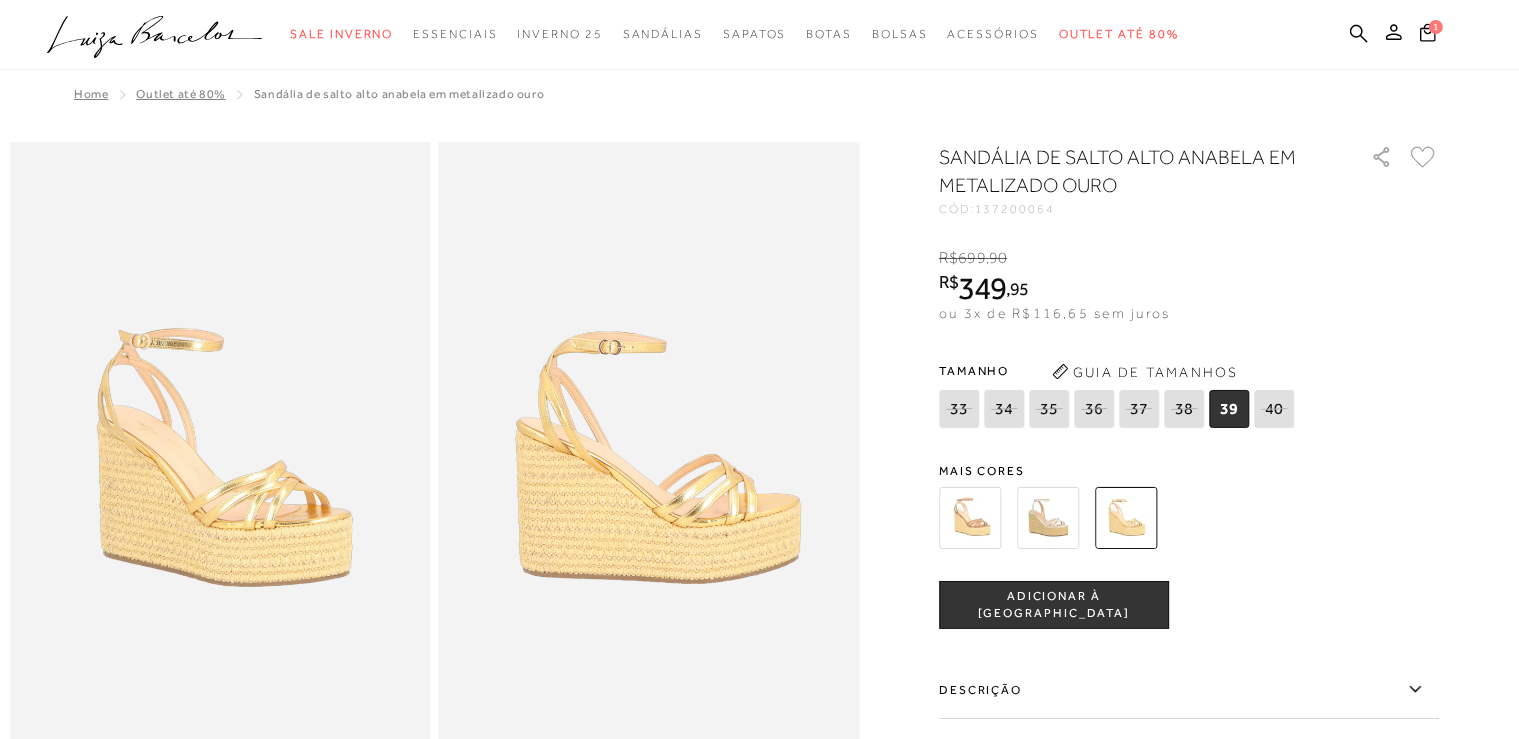 click at bounding box center [1048, 518] 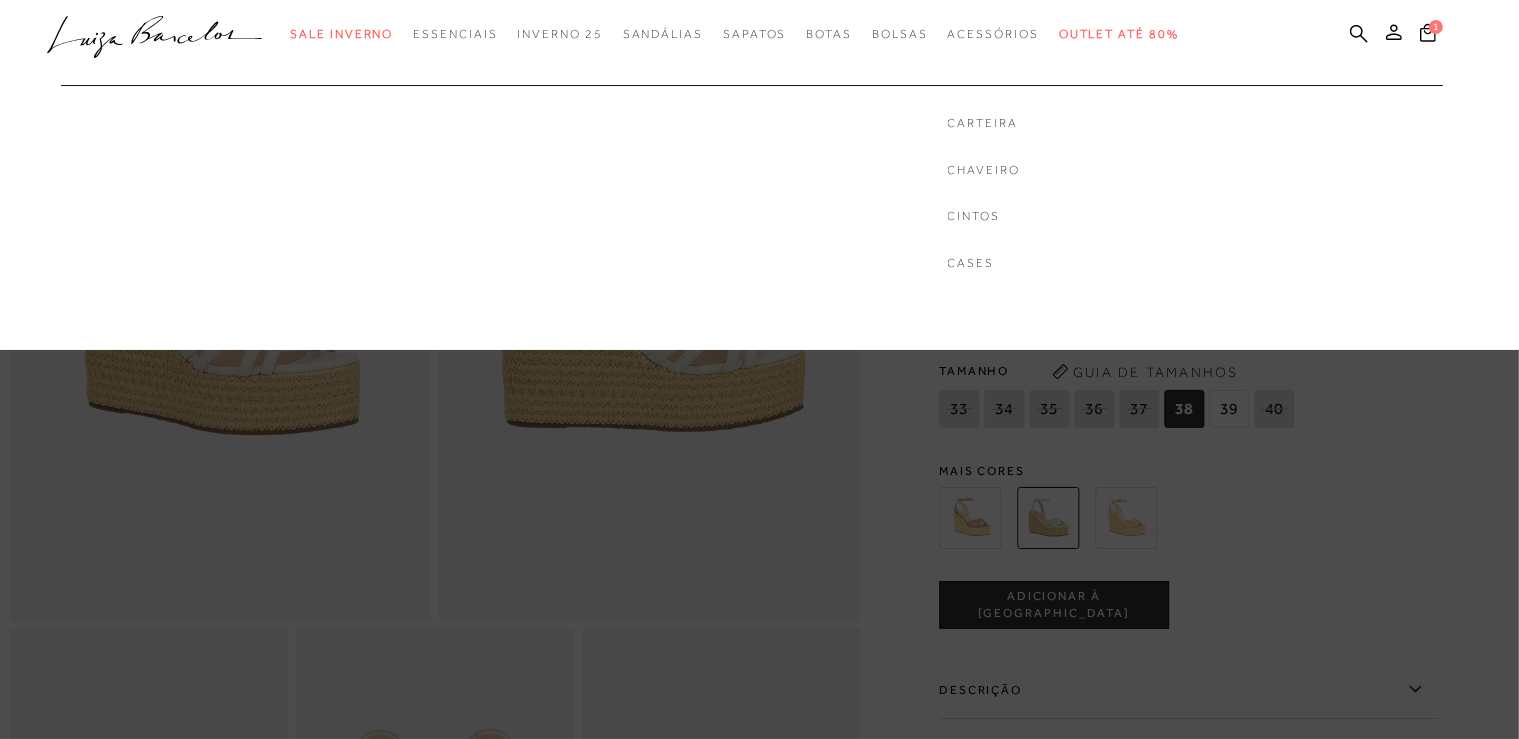 scroll, scrollTop: 528, scrollLeft: 0, axis: vertical 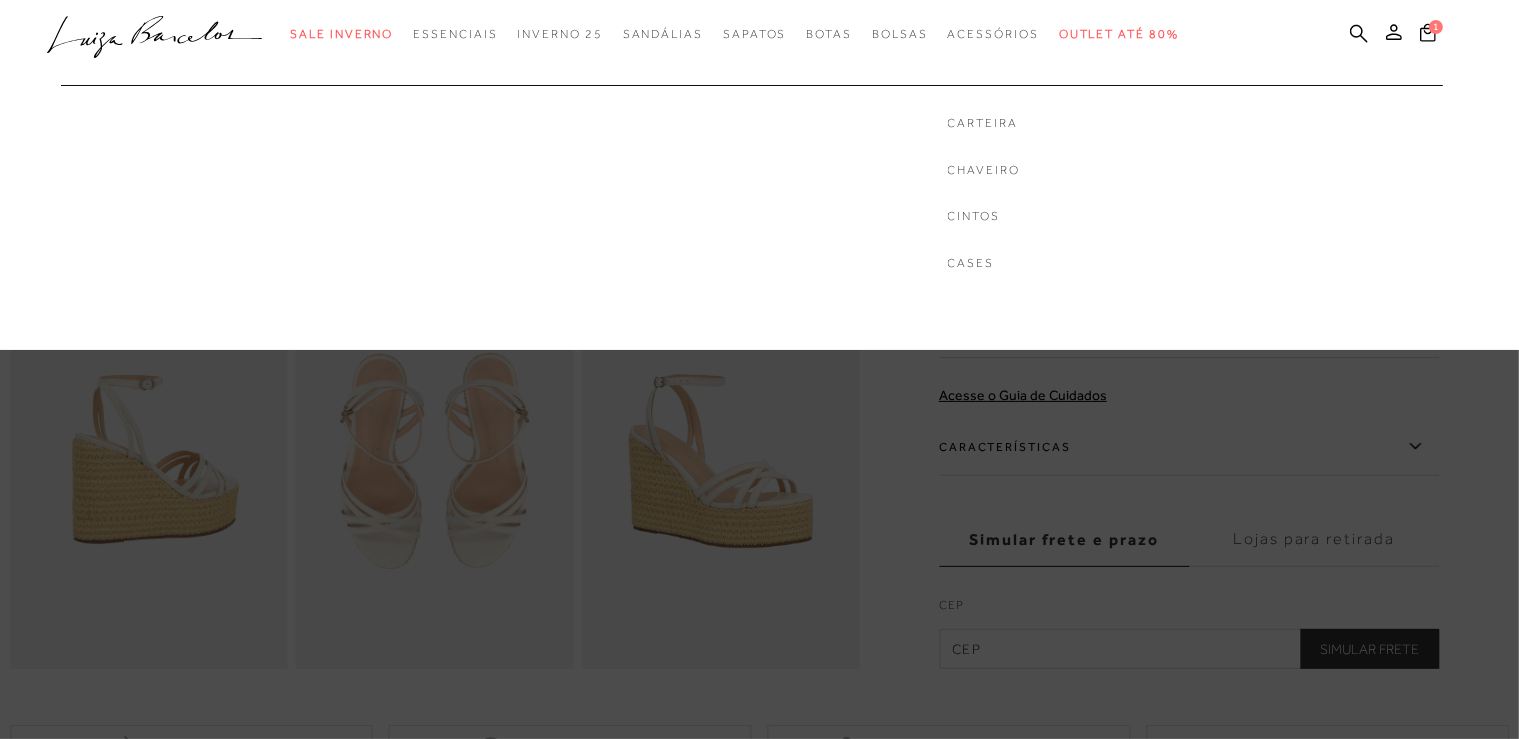 click on "Carteira
Chaveiro
Cintos
Cases" at bounding box center (984, 178) 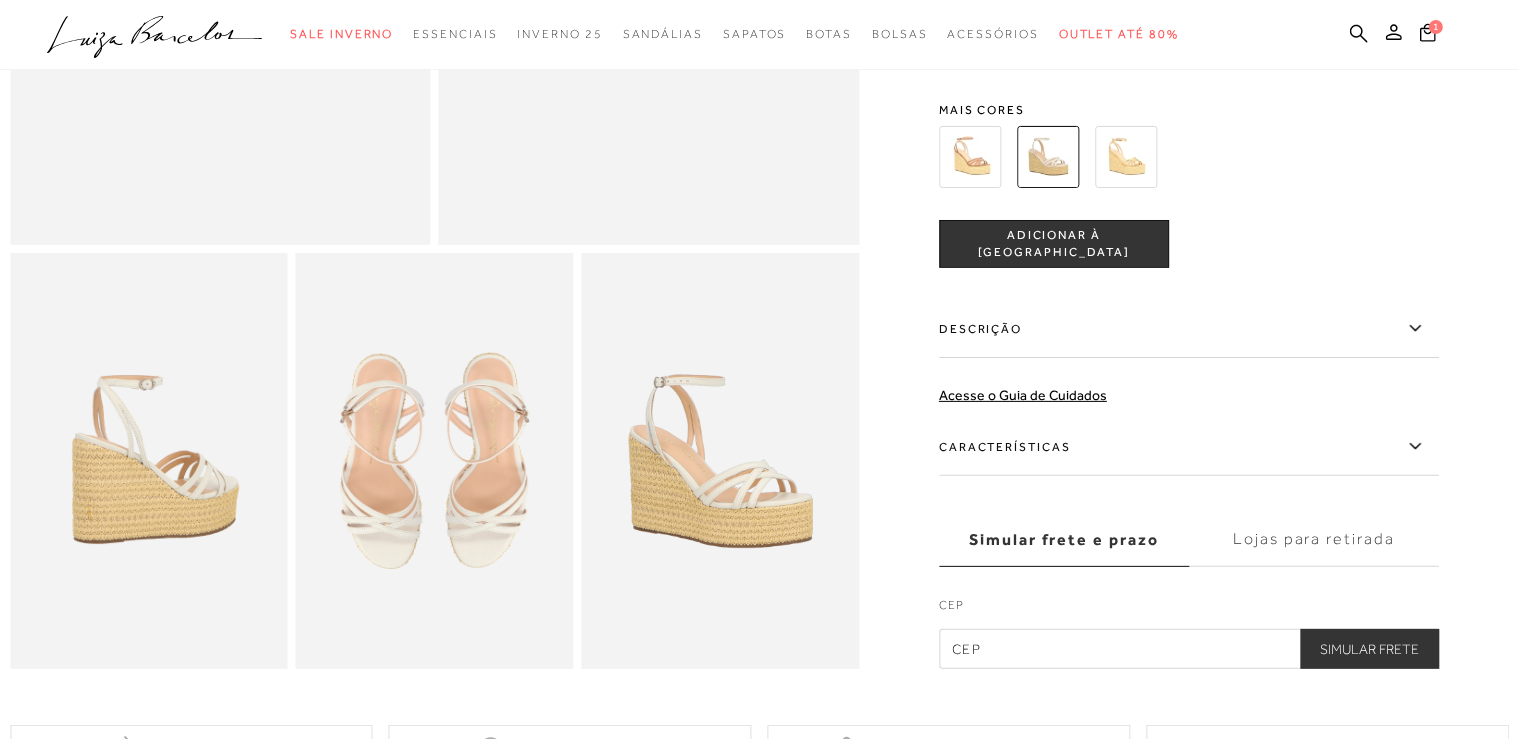 scroll, scrollTop: 0, scrollLeft: 0, axis: both 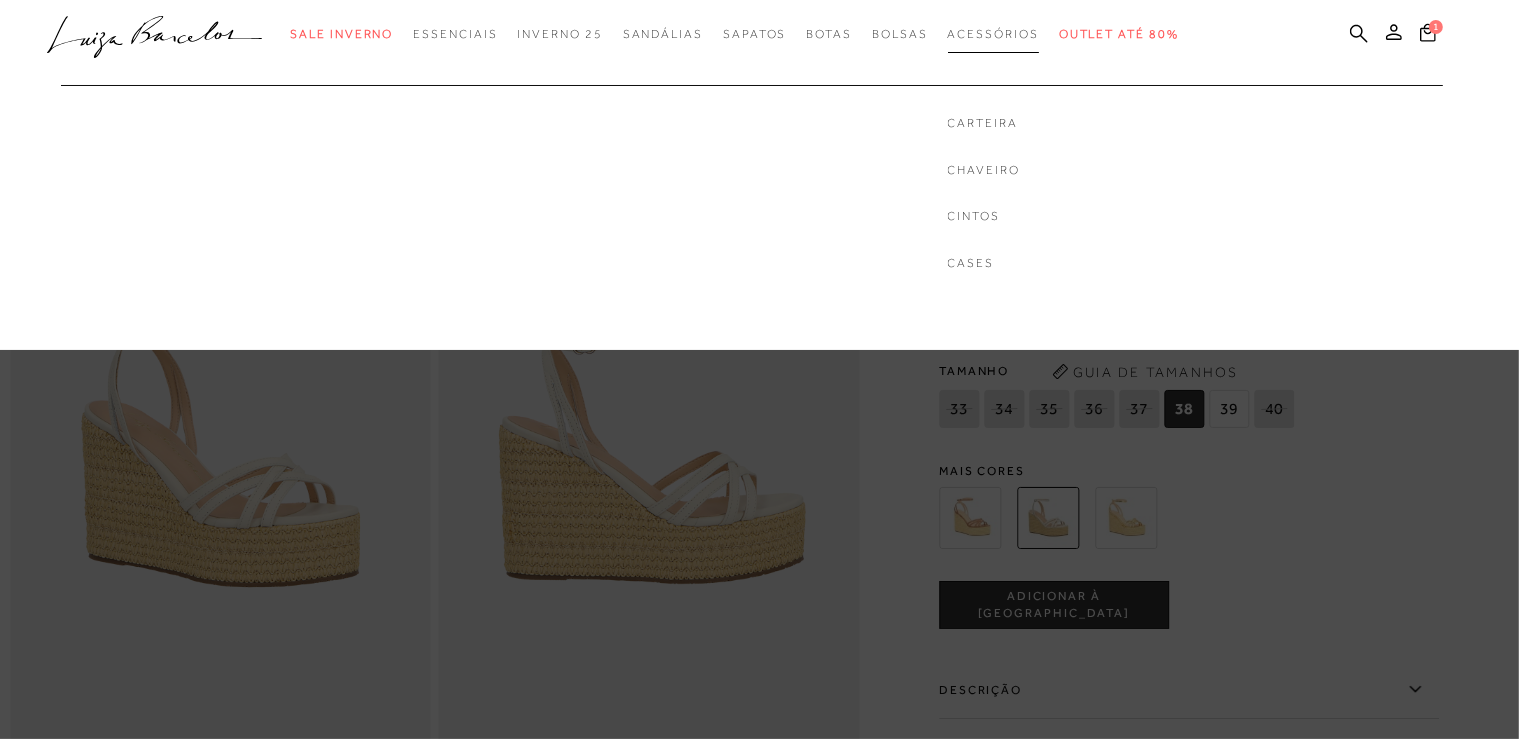 click on "Acessórios" at bounding box center [993, 34] 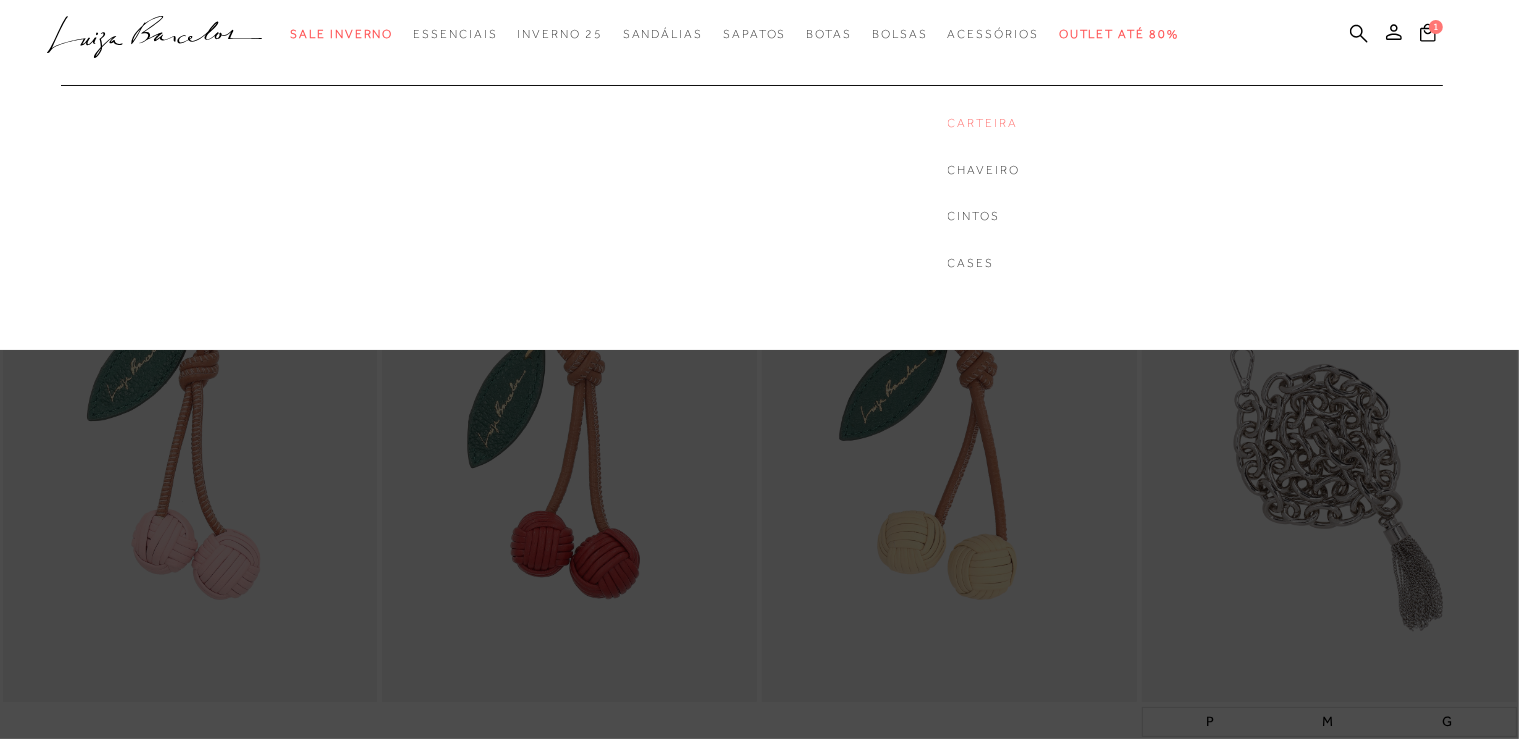 click on "Carteira" at bounding box center (984, 123) 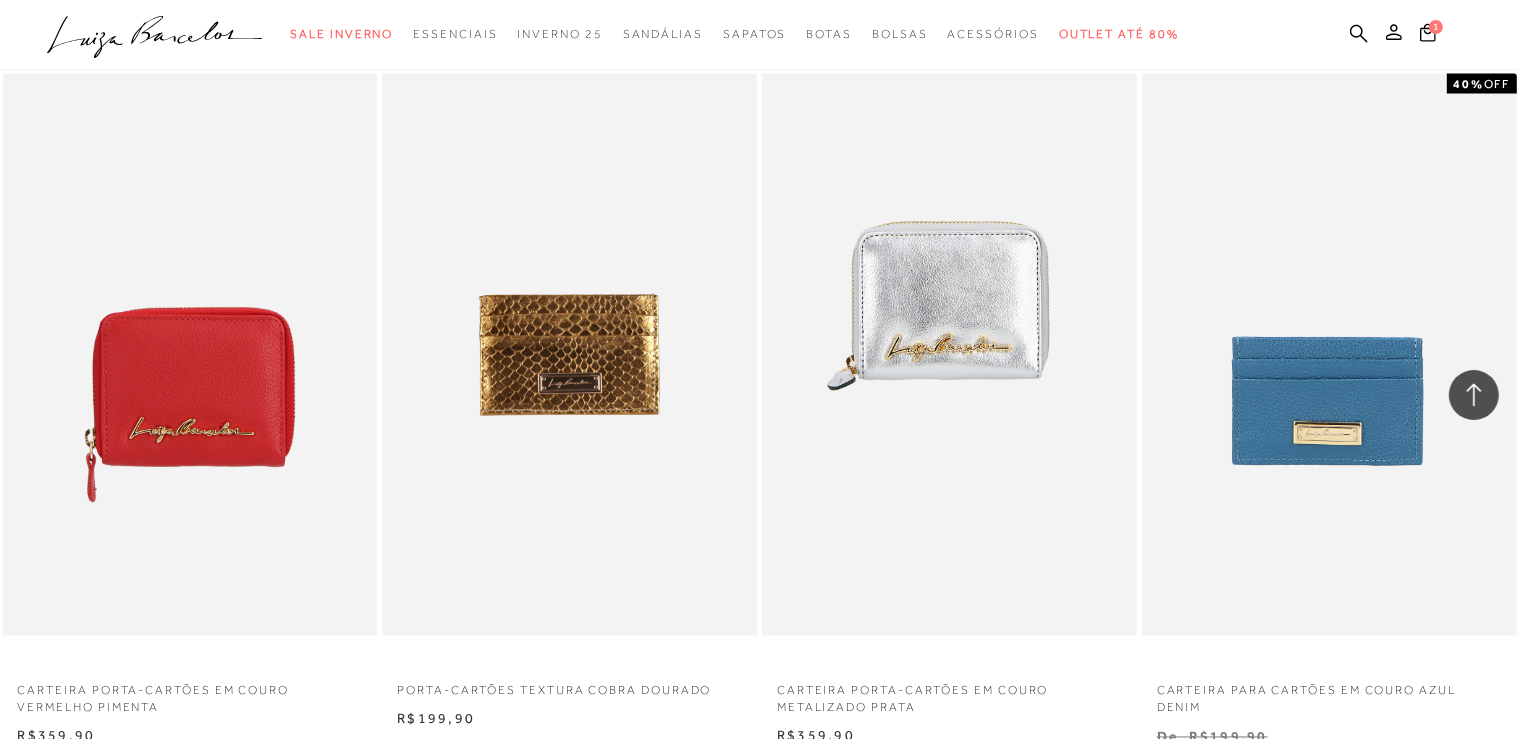 scroll, scrollTop: 4012, scrollLeft: 0, axis: vertical 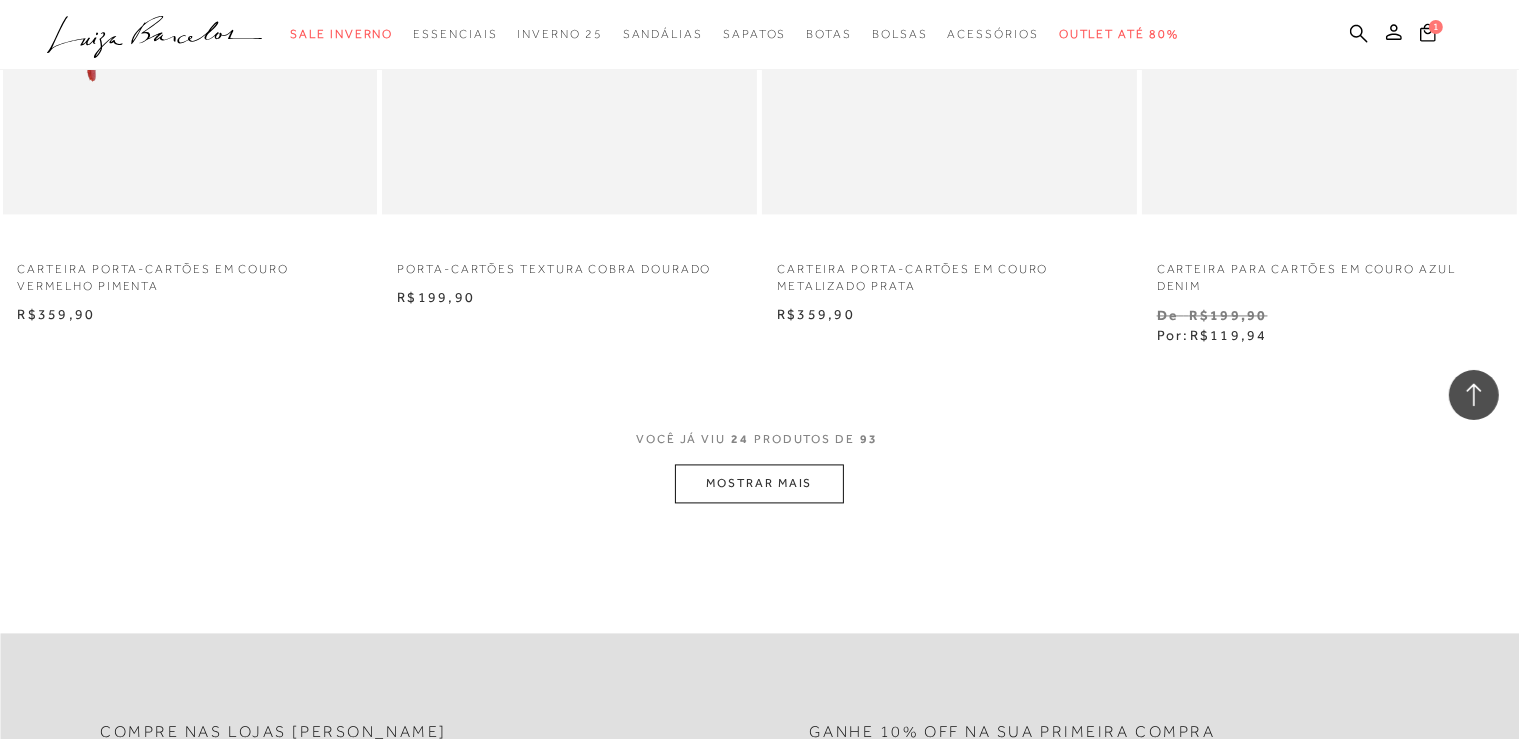 click on "MOSTRAR MAIS" at bounding box center (759, 483) 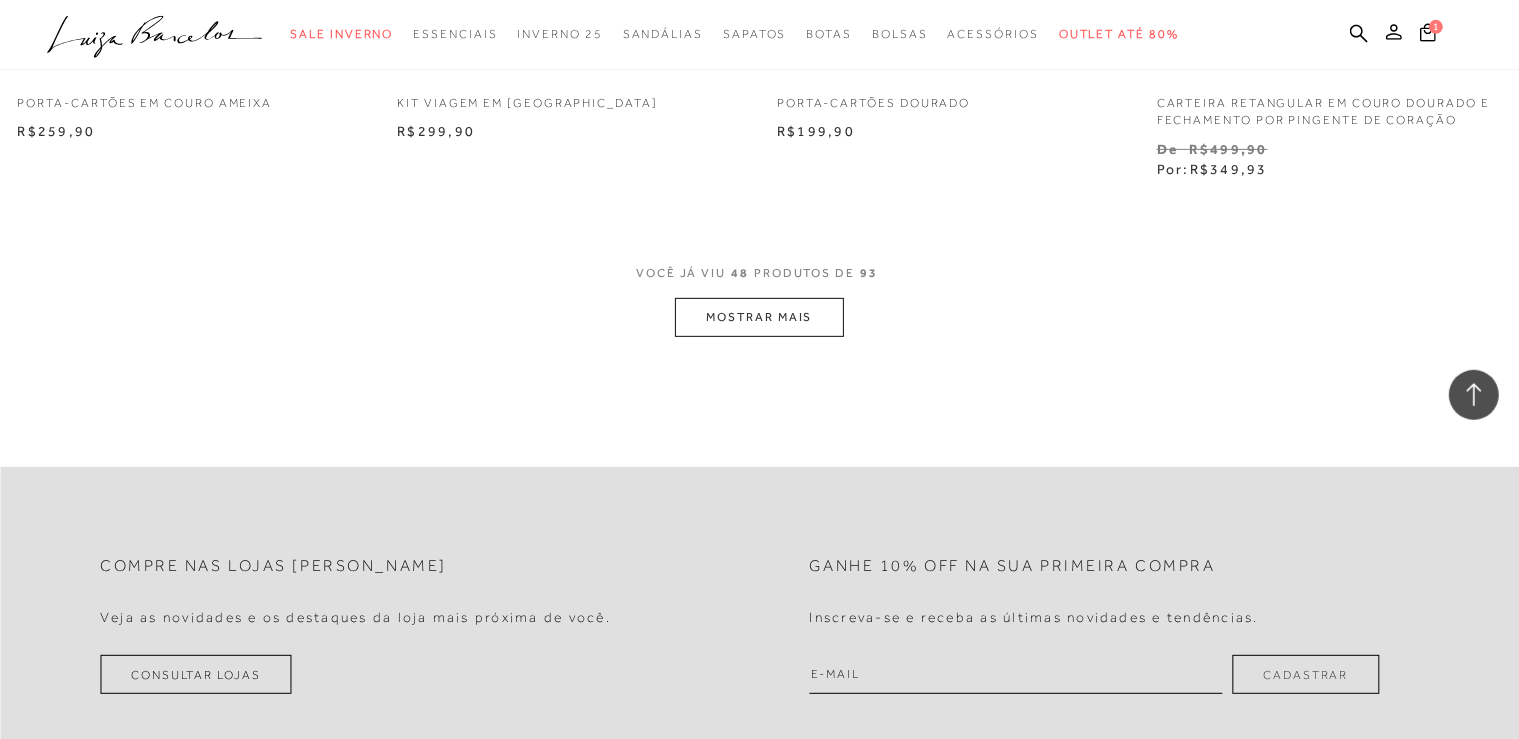 scroll, scrollTop: 8553, scrollLeft: 0, axis: vertical 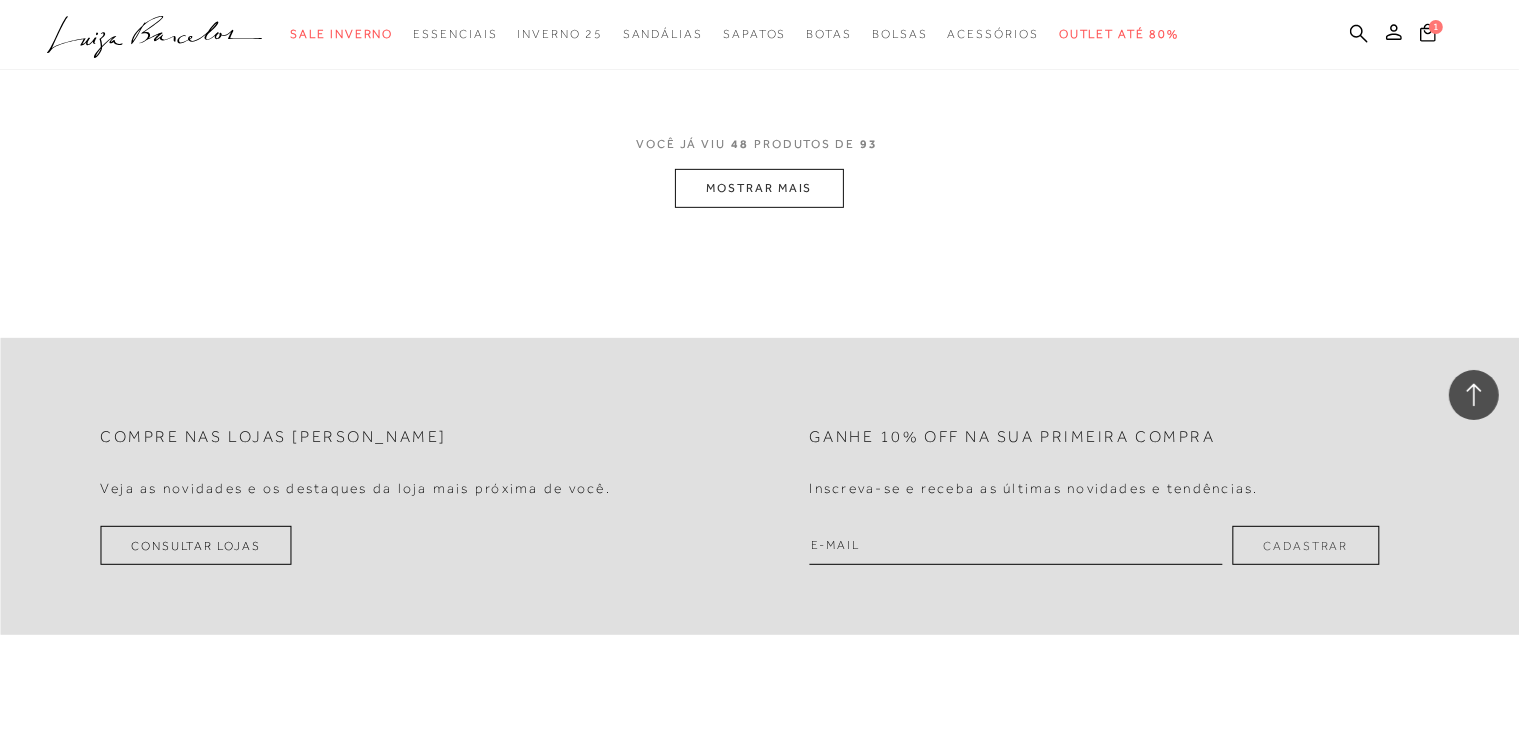 click on "MOSTRAR MAIS" at bounding box center (759, 188) 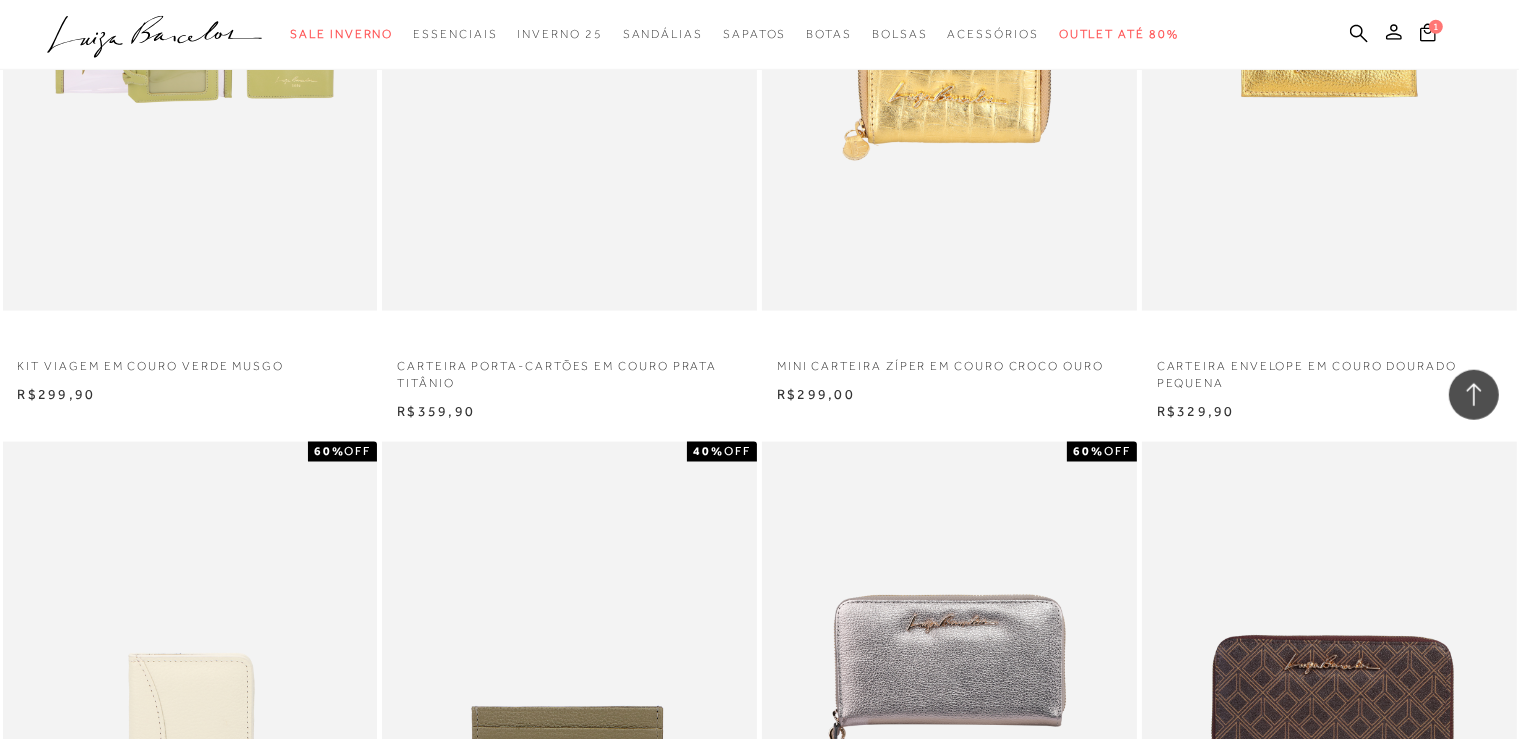 scroll, scrollTop: 9926, scrollLeft: 0, axis: vertical 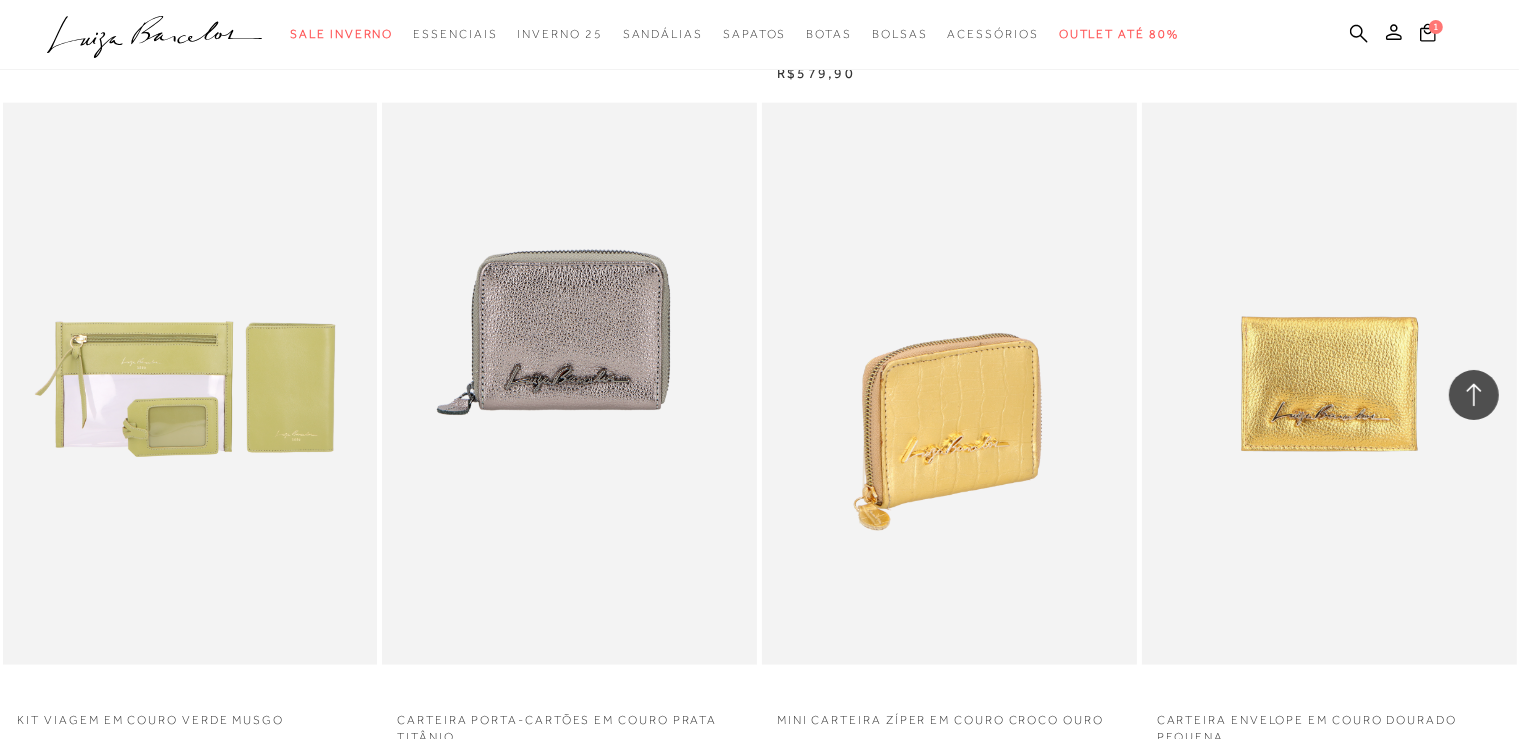 click at bounding box center [950, 384] 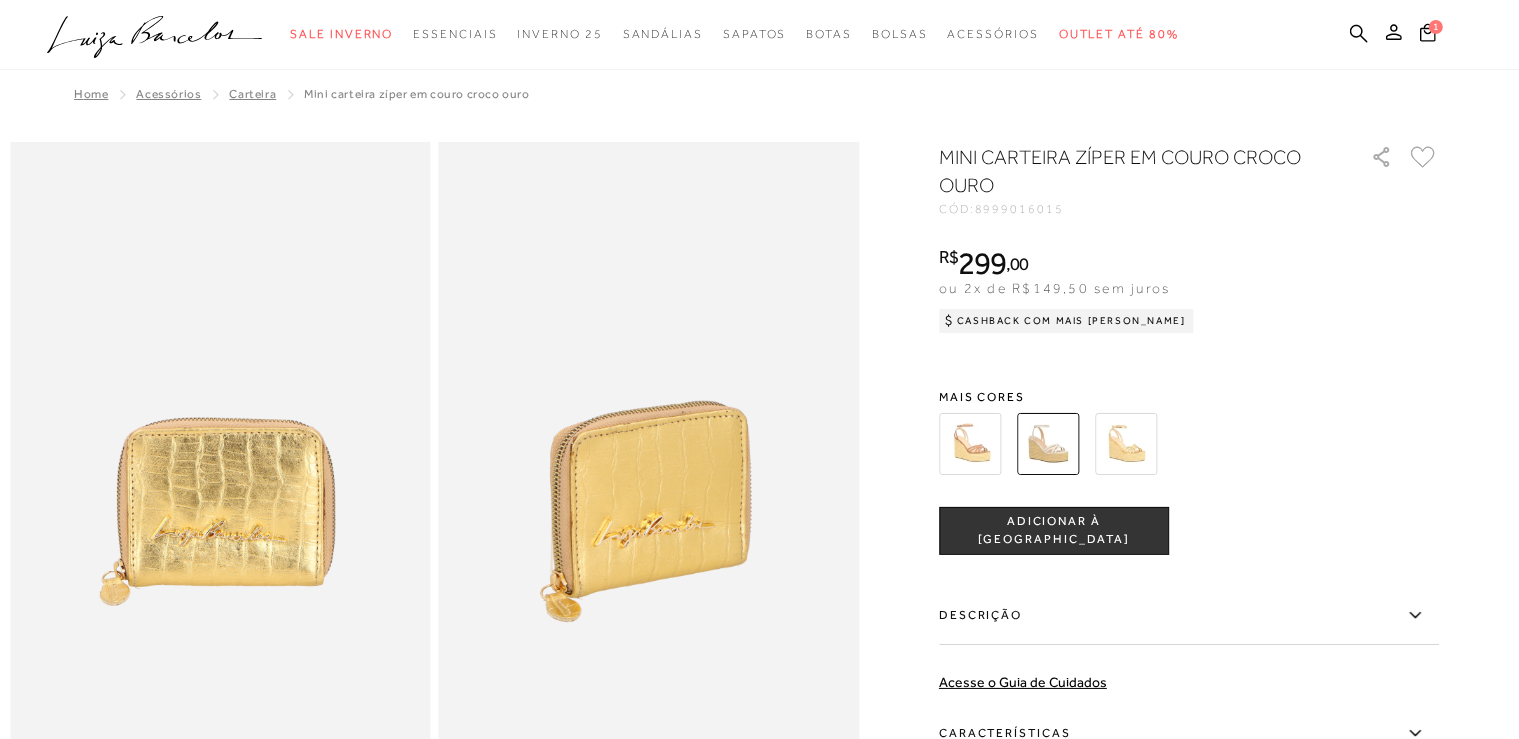 scroll, scrollTop: 0, scrollLeft: 0, axis: both 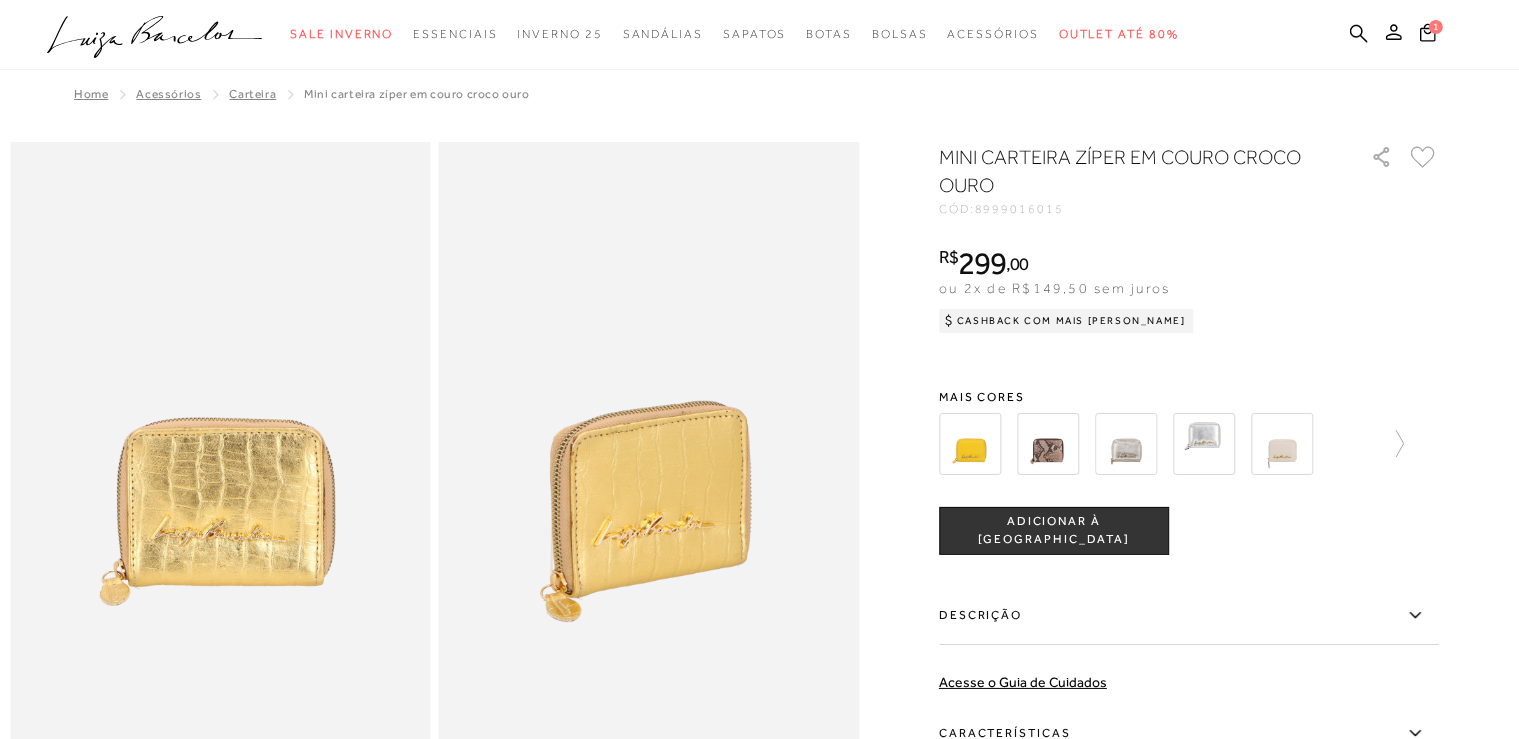 click at bounding box center [1282, 444] 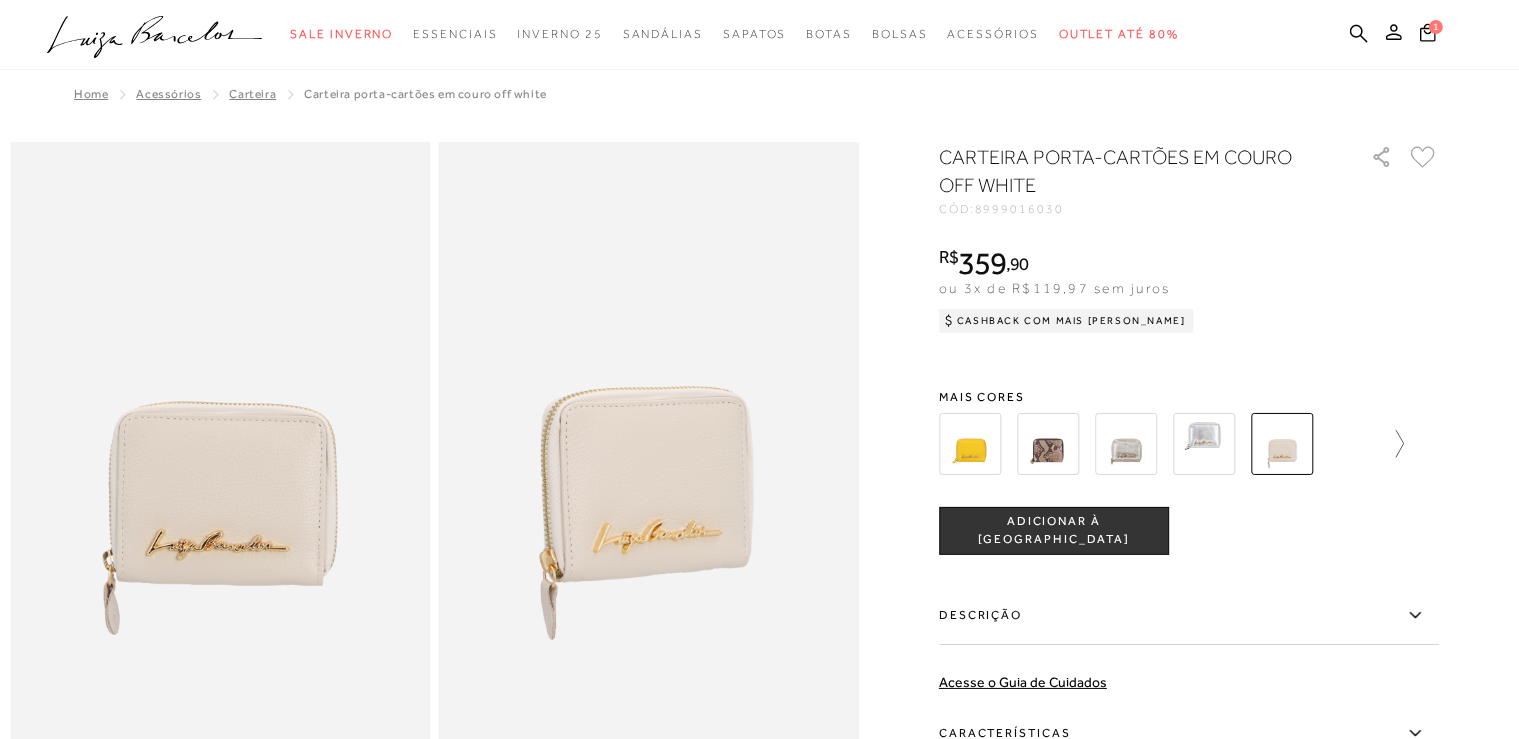 click 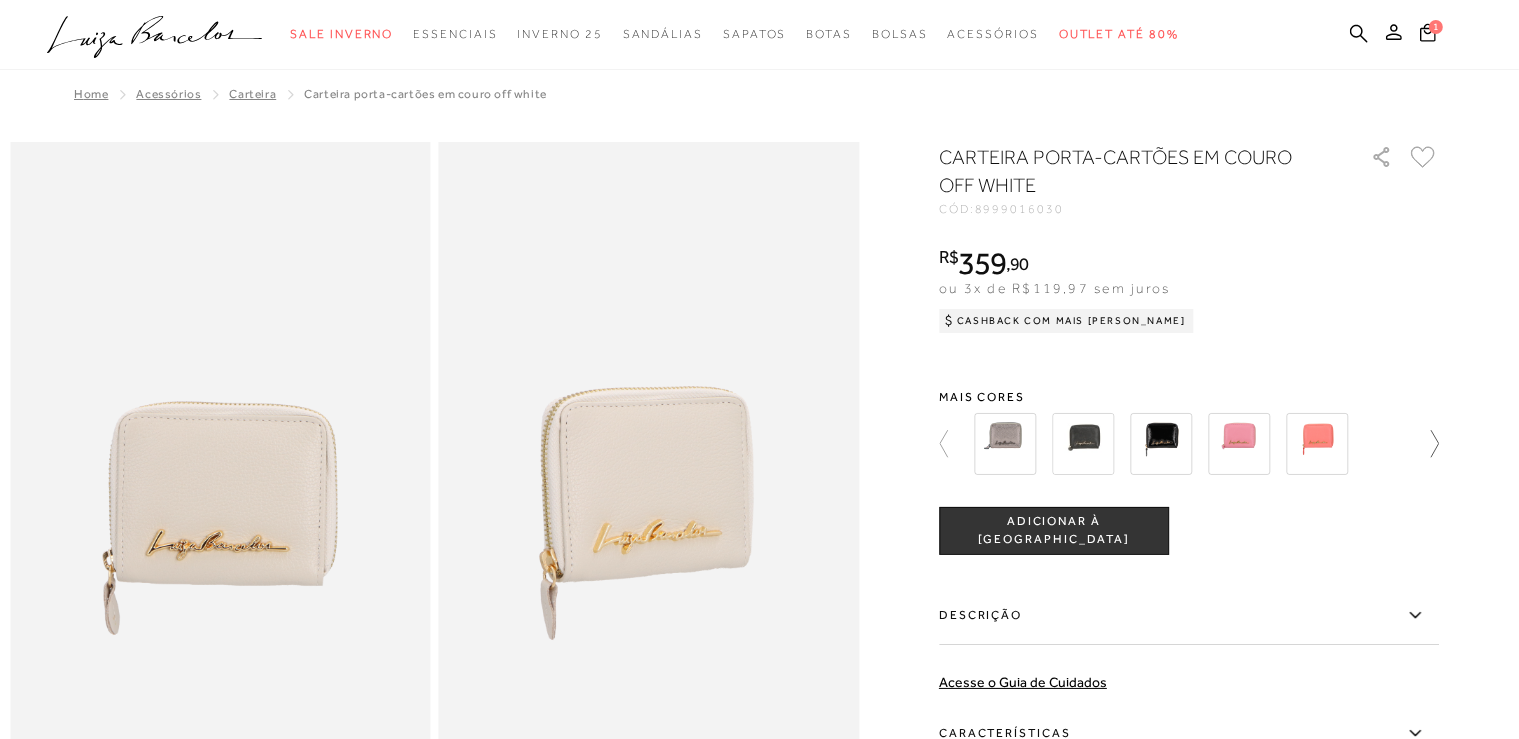 click 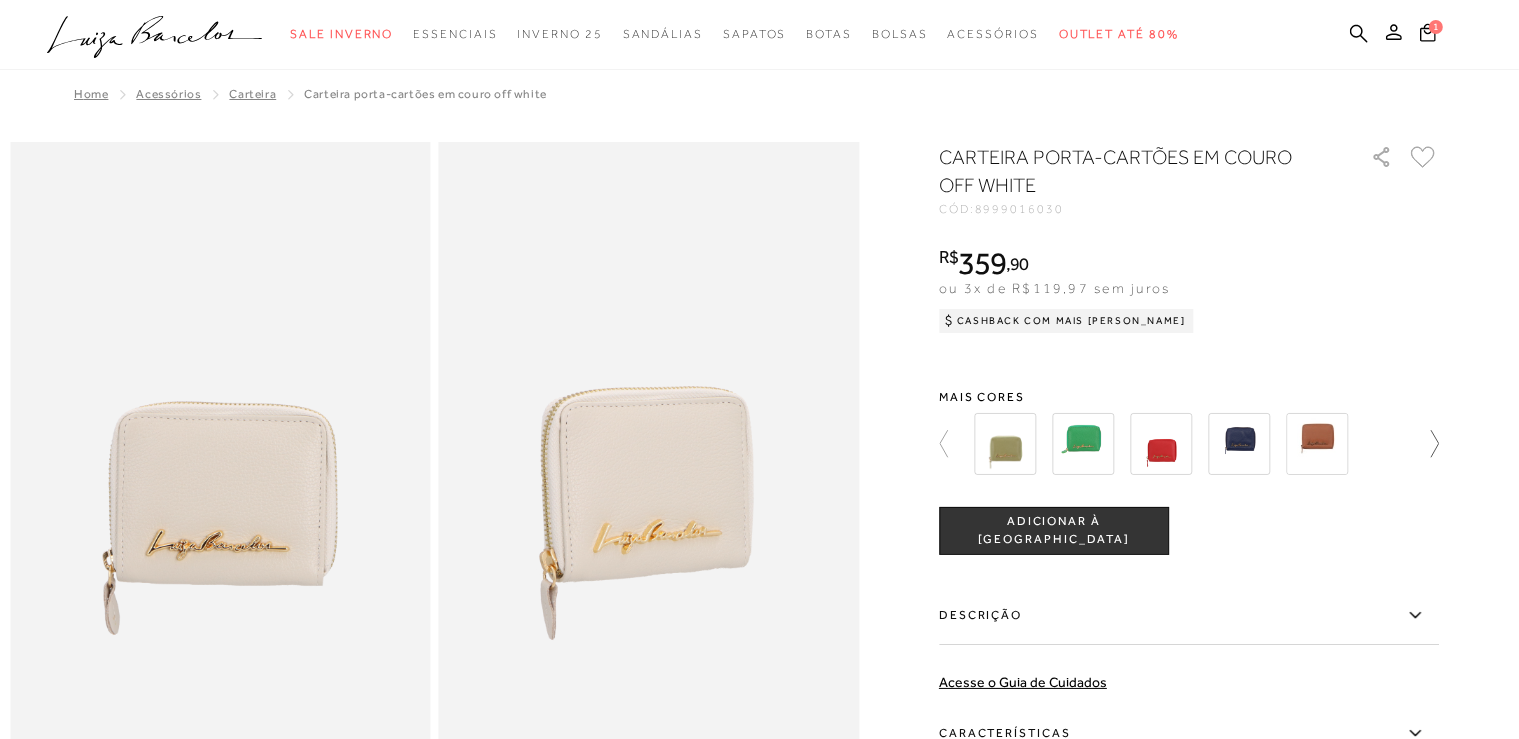 click 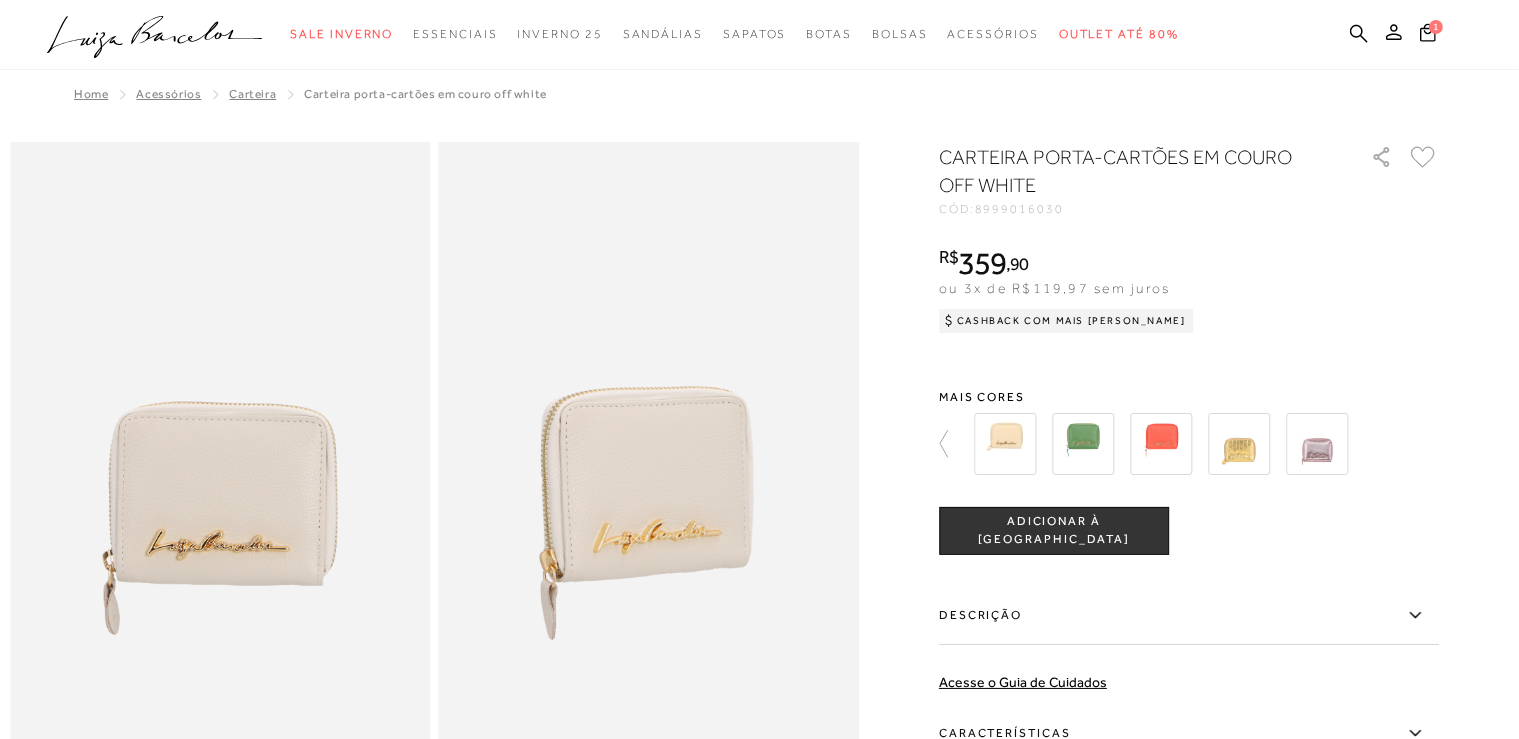 click at bounding box center [1005, 444] 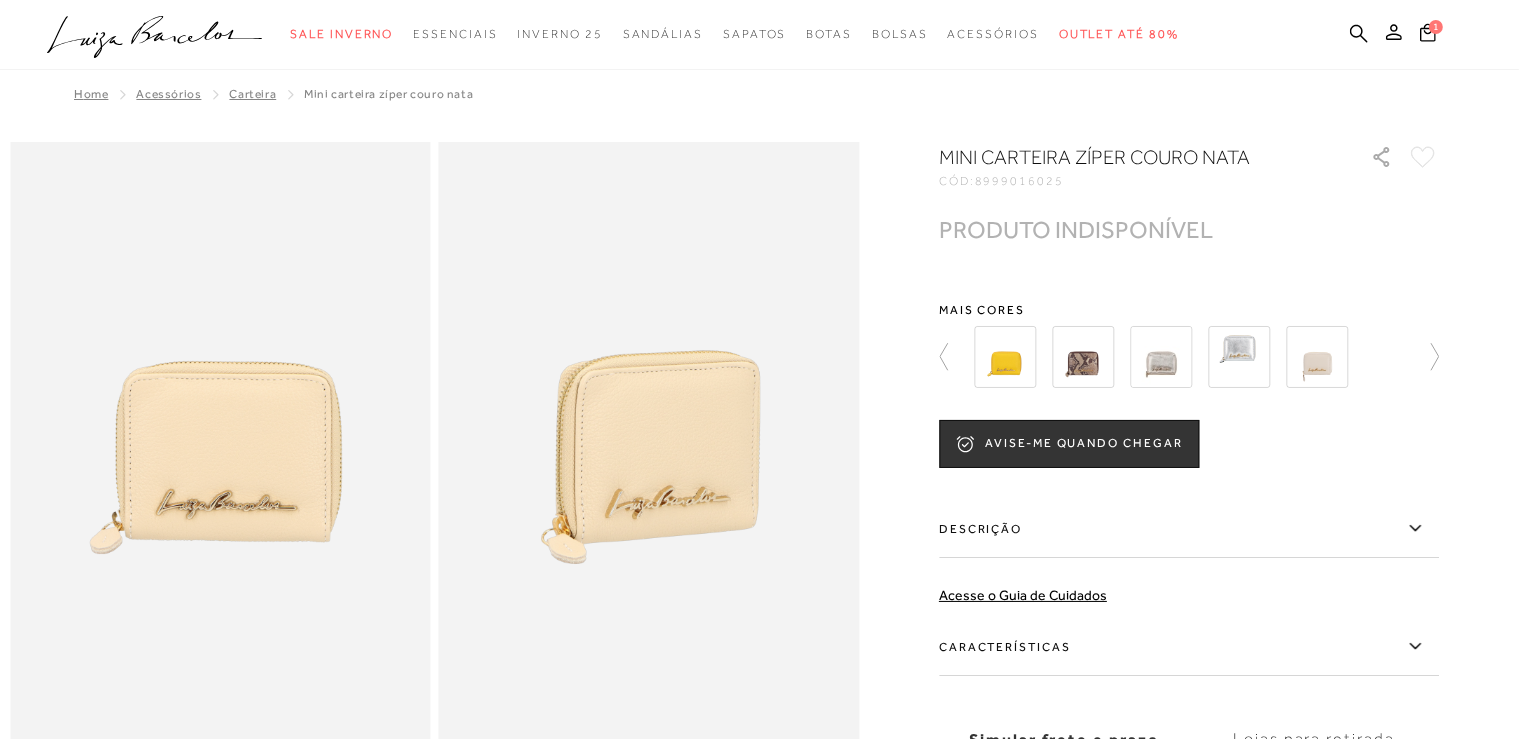 click at bounding box center (1317, 357) 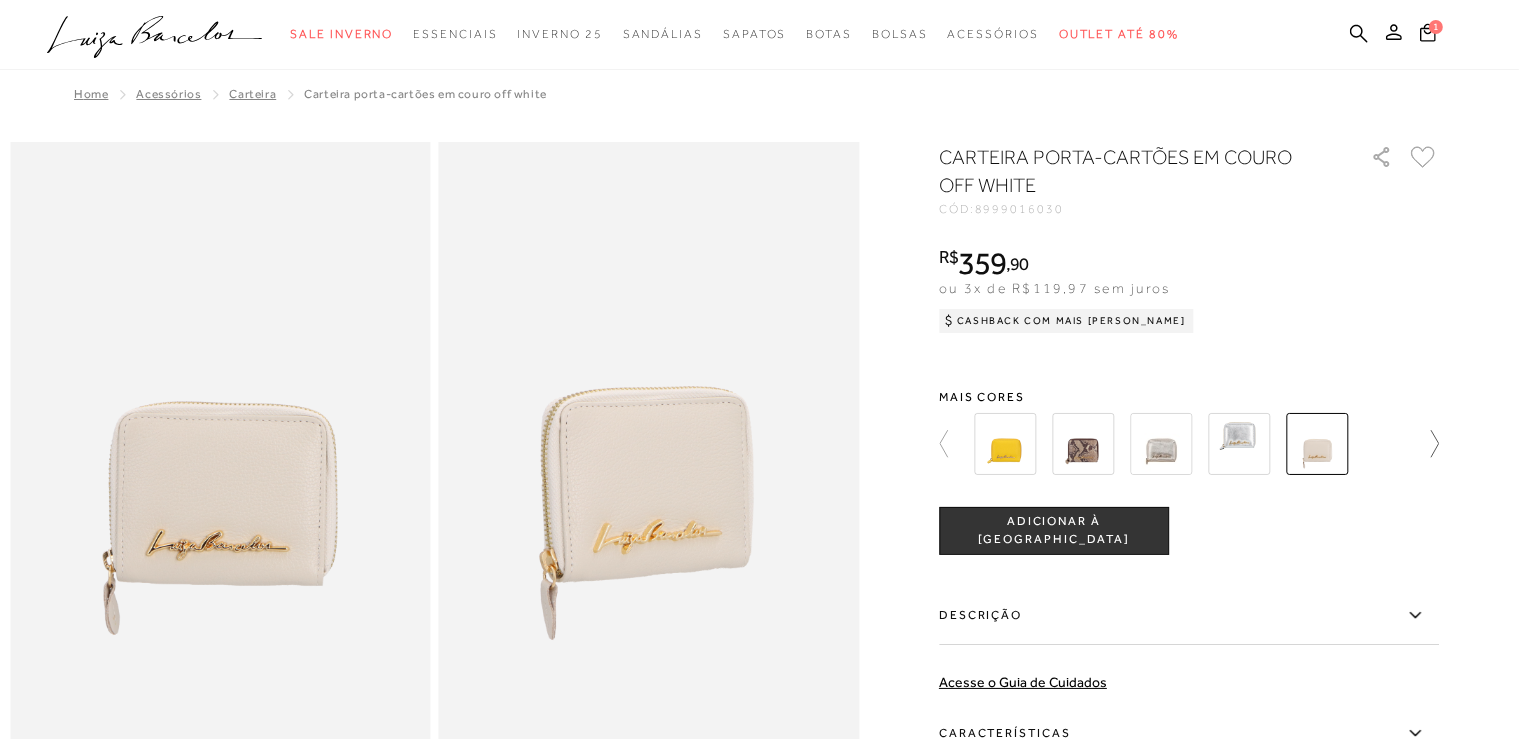click 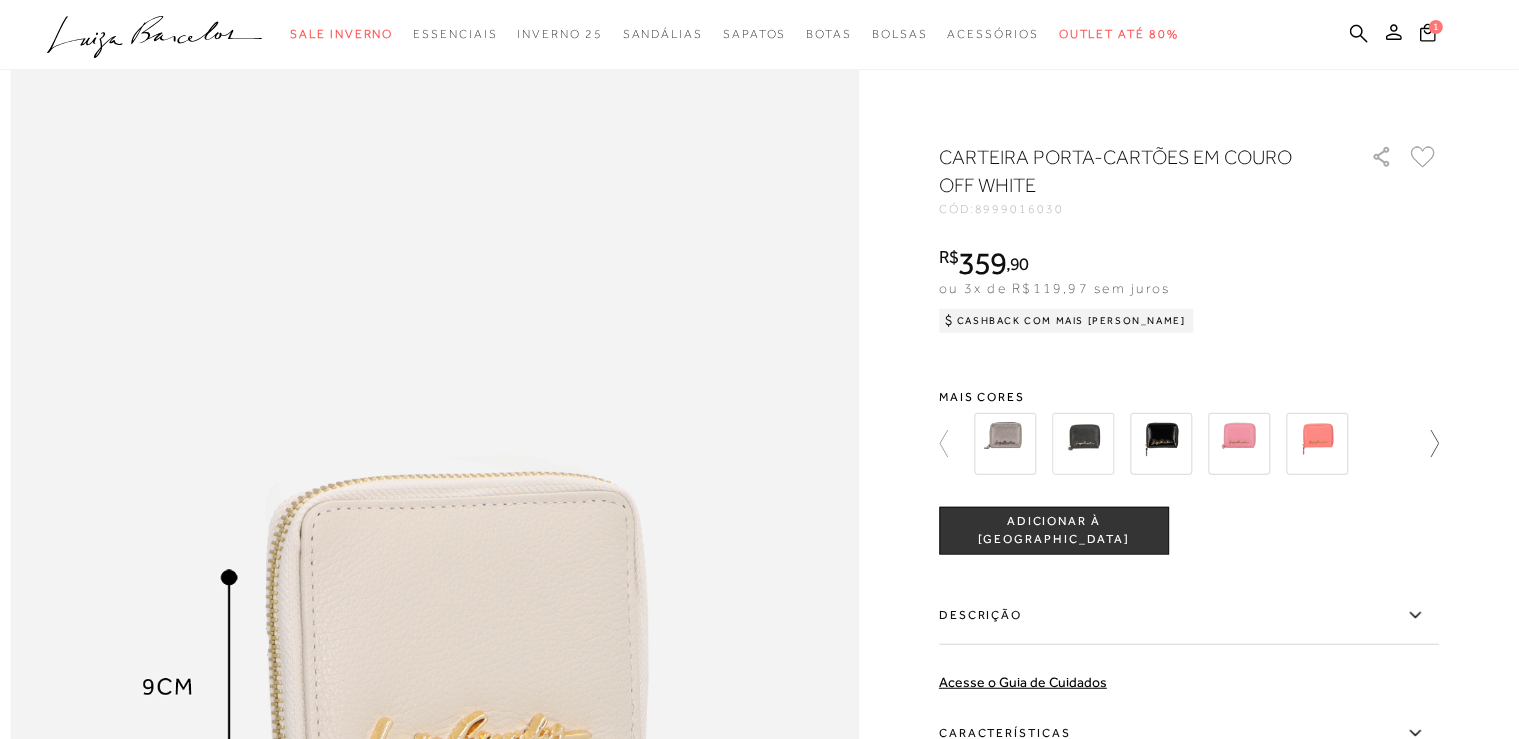 scroll, scrollTop: 1478, scrollLeft: 0, axis: vertical 